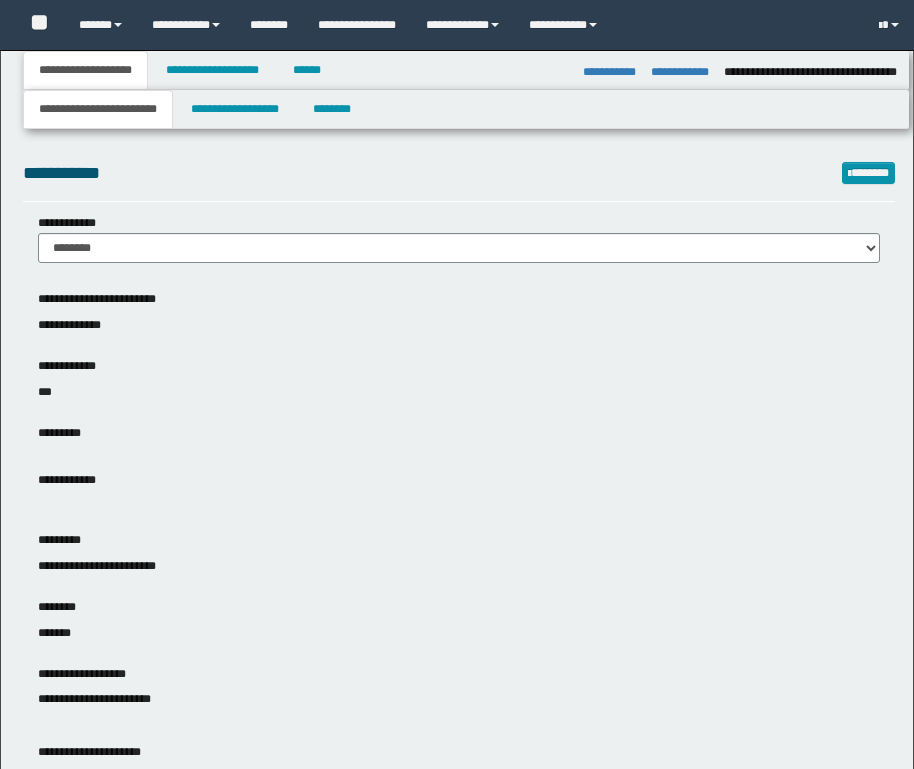 select on "*" 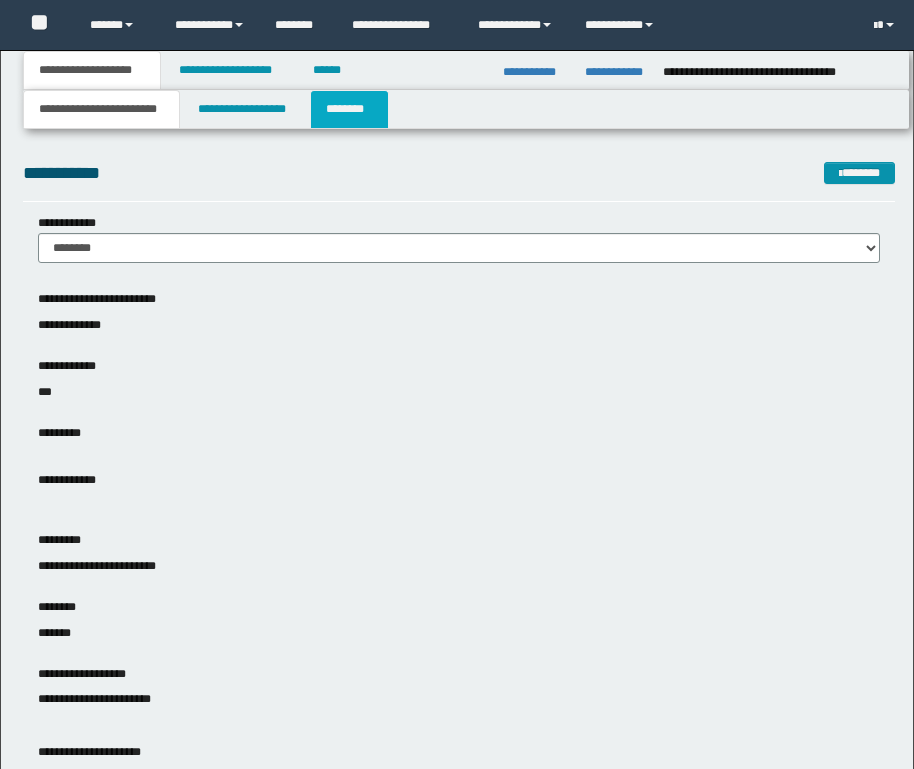 scroll, scrollTop: 0, scrollLeft: 0, axis: both 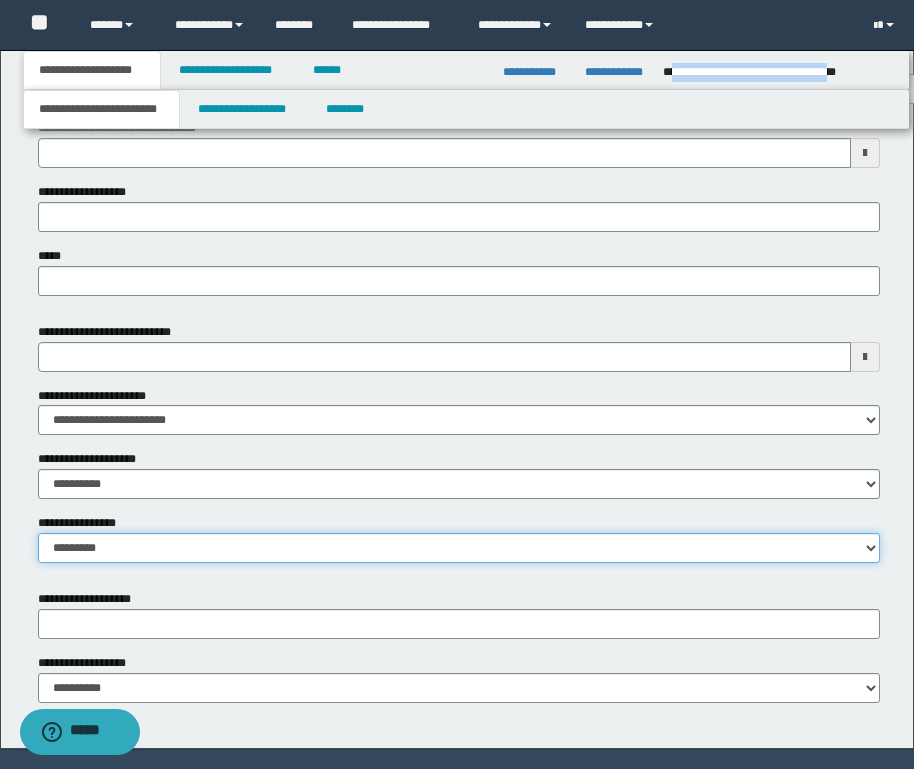 click on "**********" at bounding box center [459, 548] 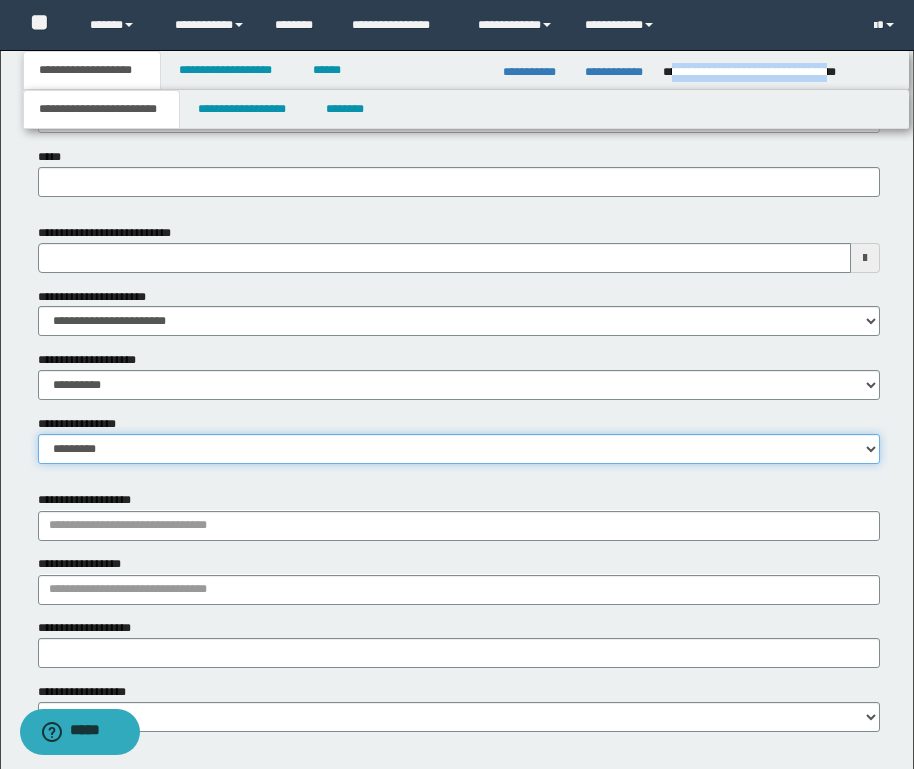 scroll, scrollTop: 900, scrollLeft: 0, axis: vertical 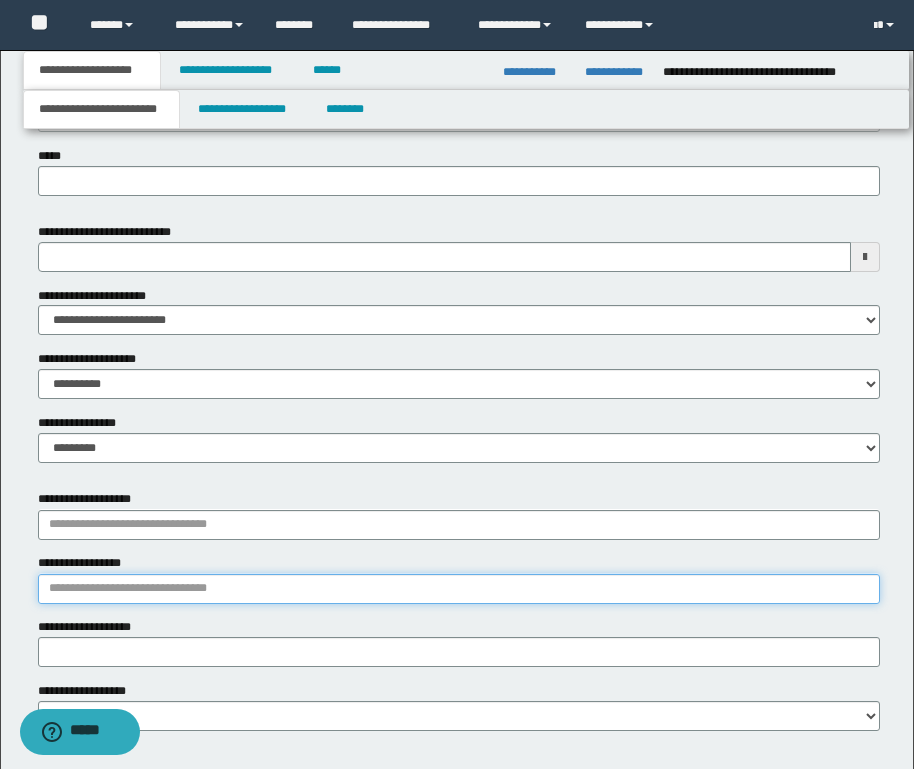 click on "**********" at bounding box center [459, 589] 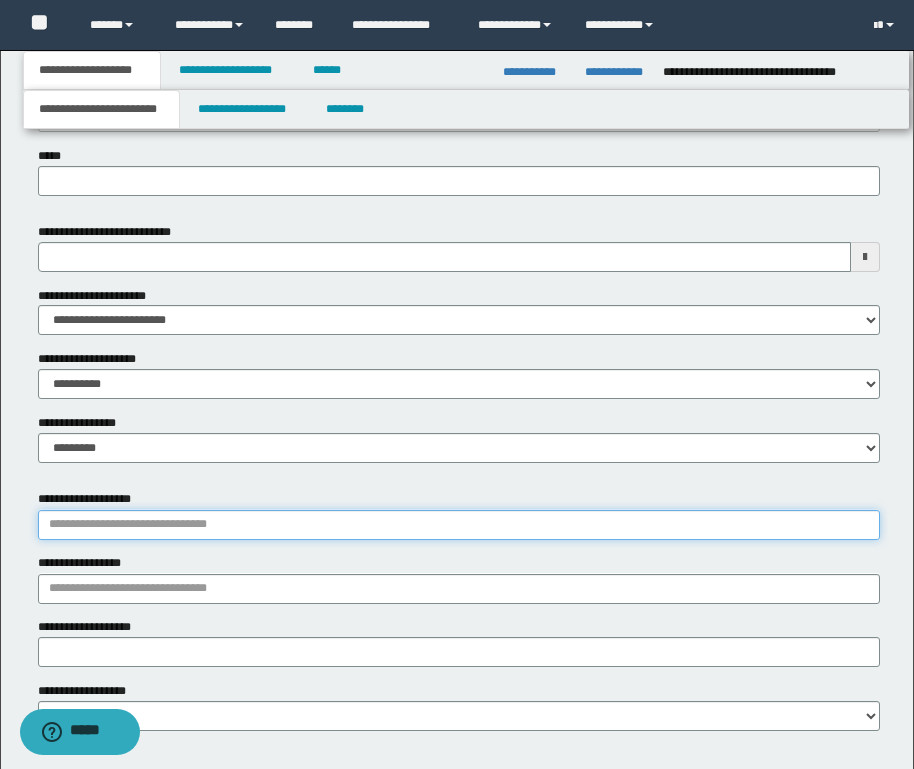drag, startPoint x: 53, startPoint y: 587, endPoint x: 45, endPoint y: 518, distance: 69.46222 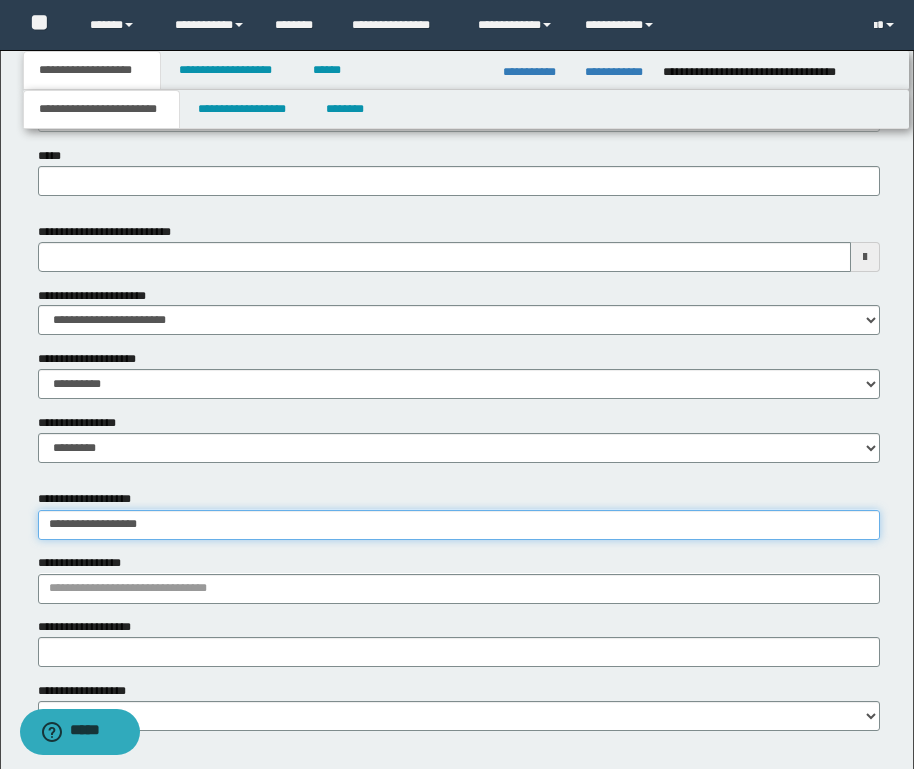 drag, startPoint x: 69, startPoint y: 524, endPoint x: 44, endPoint y: 522, distance: 25.079872 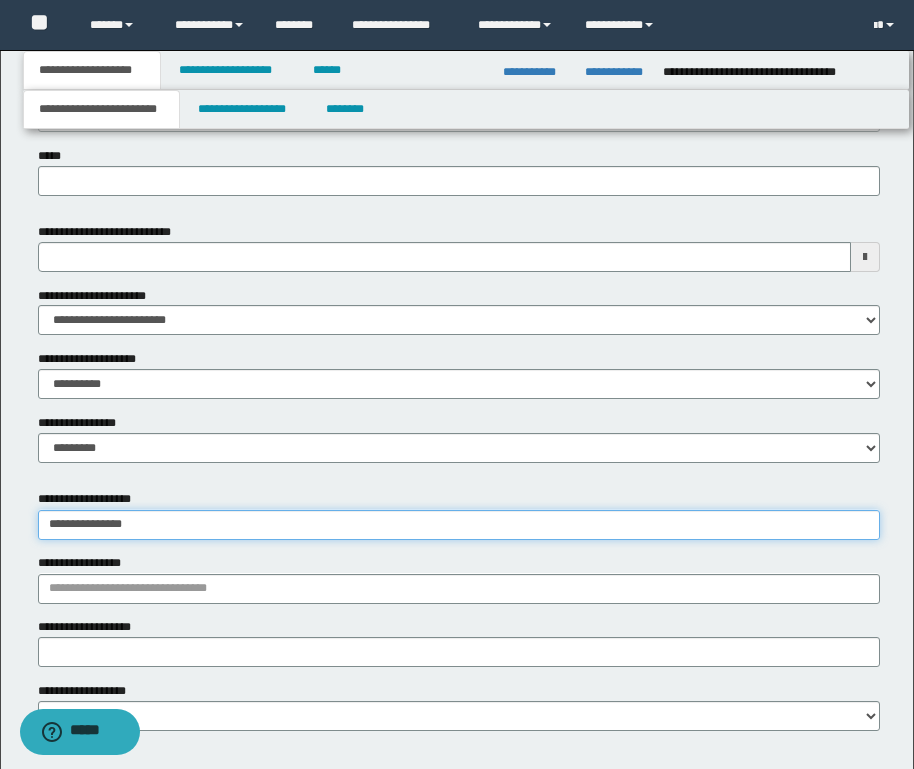 type on "**********" 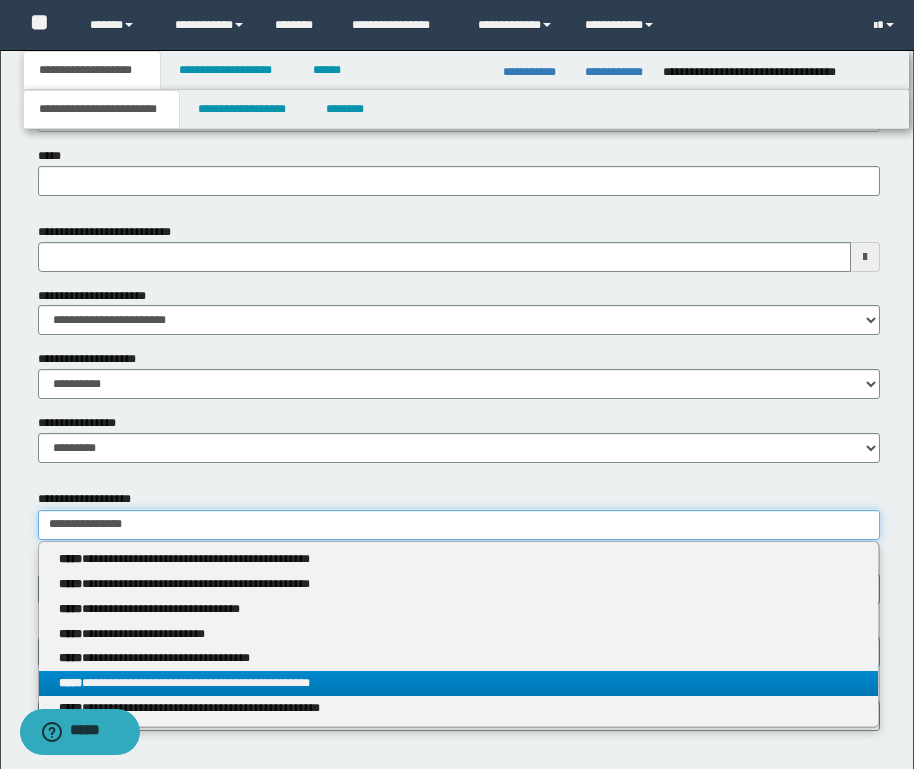 type on "**********" 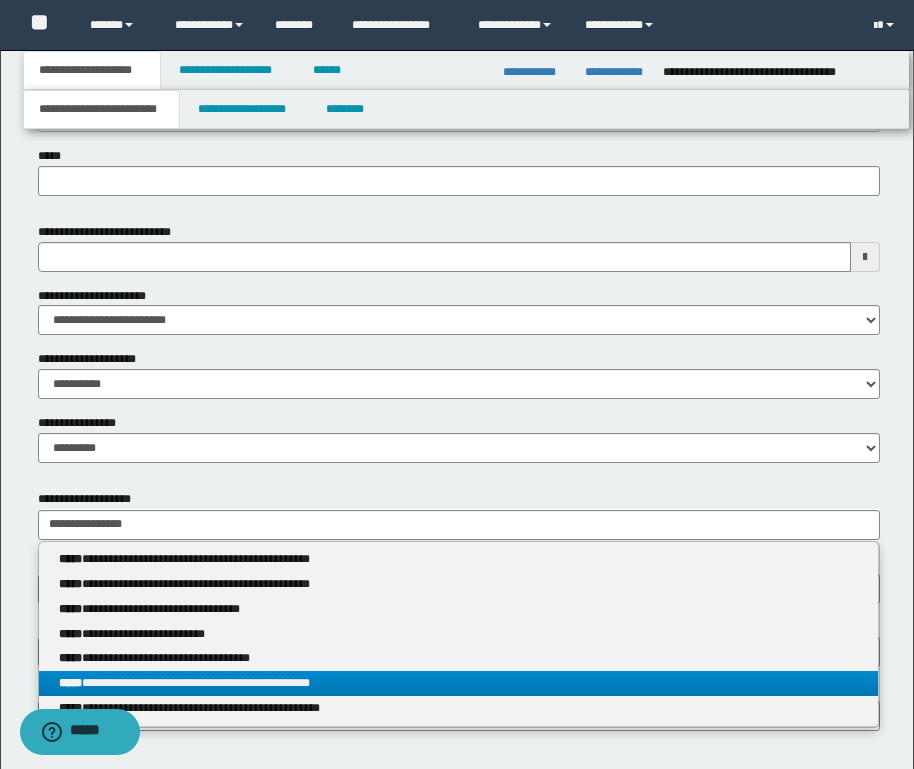 click on "**********" at bounding box center (458, 683) 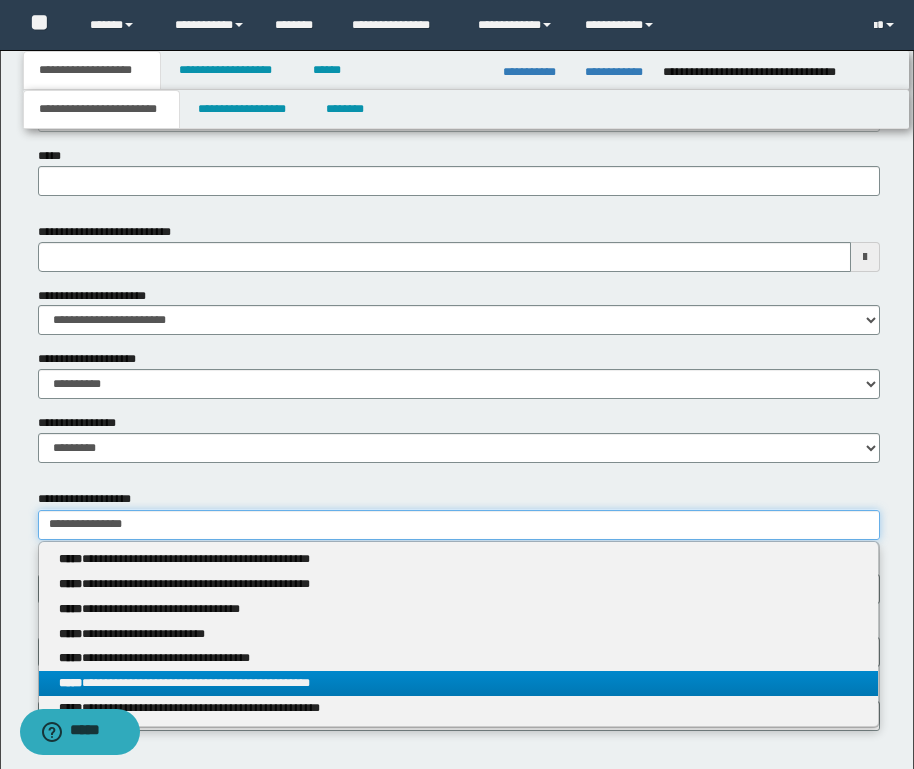 type 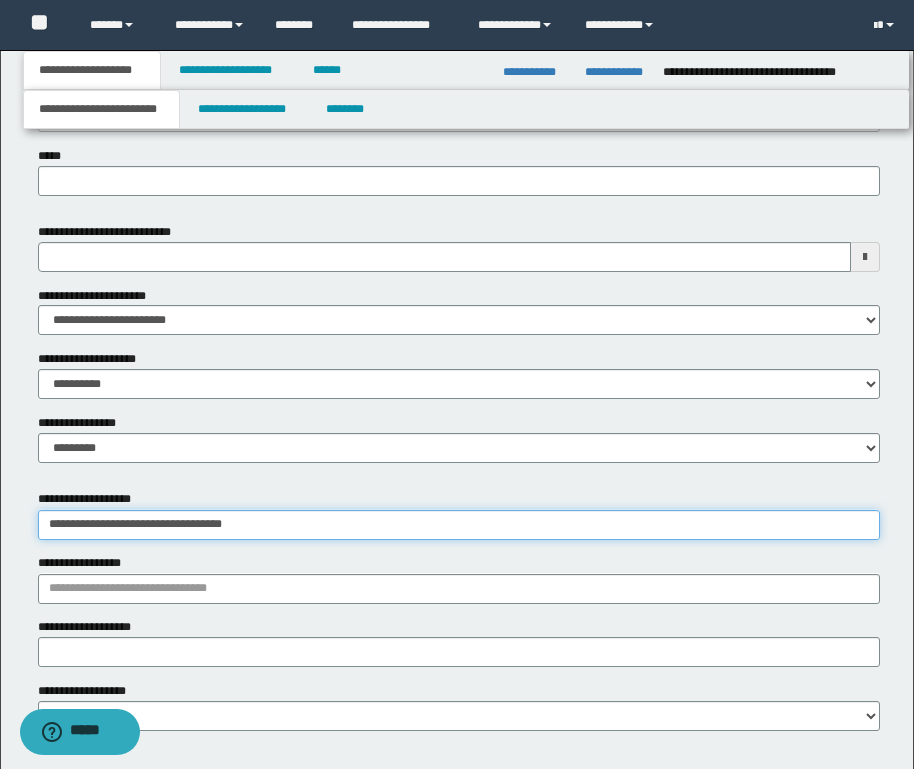 type on "**********" 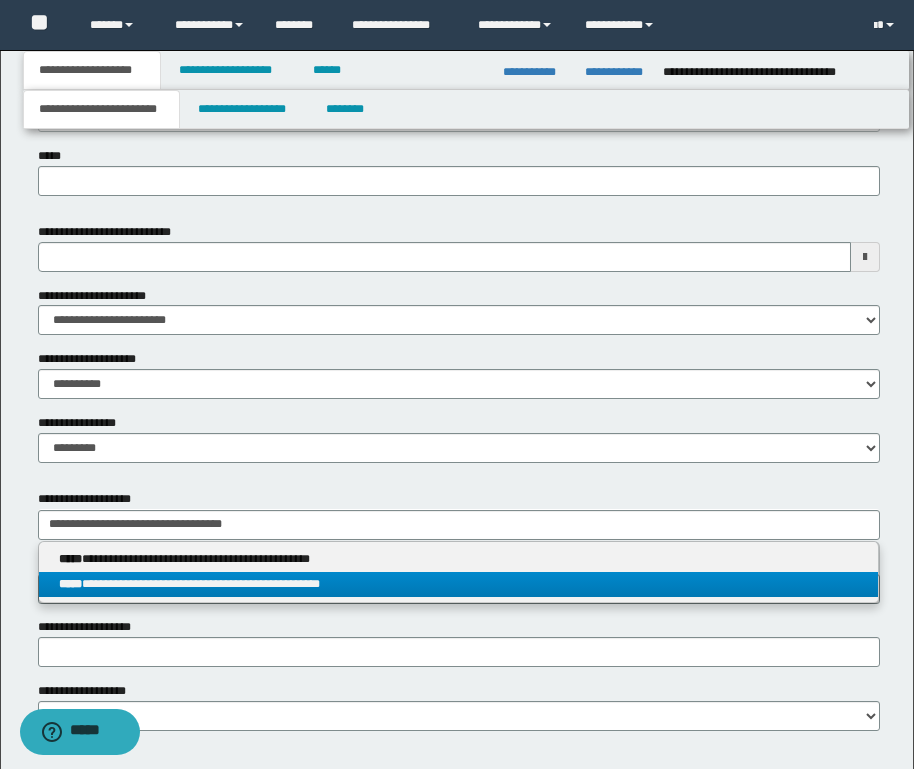 click on "**********" at bounding box center [458, 584] 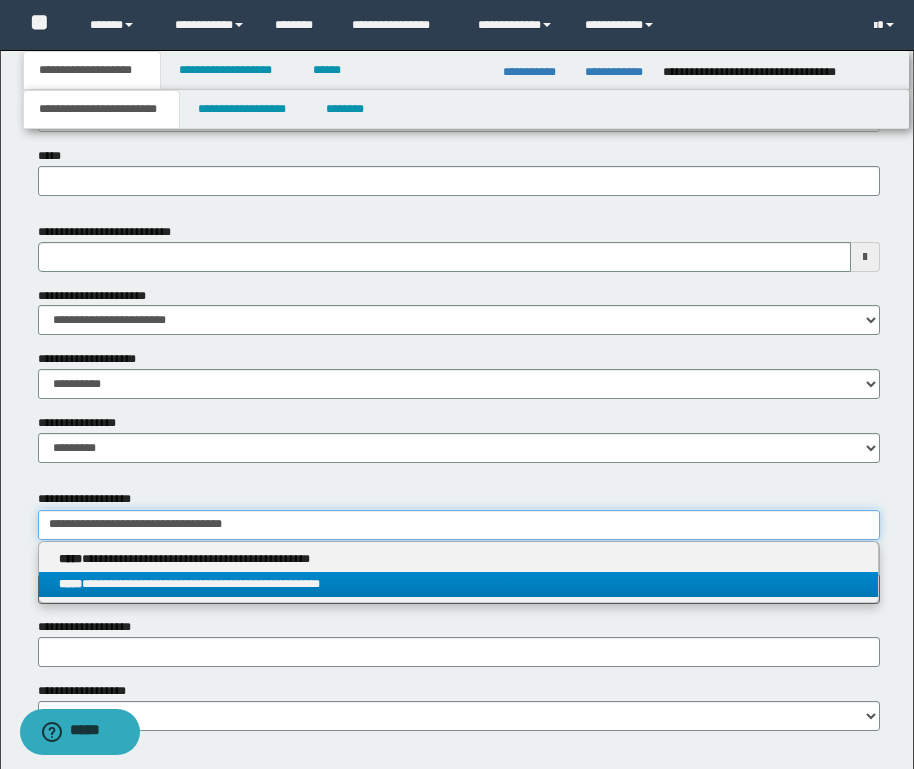 type 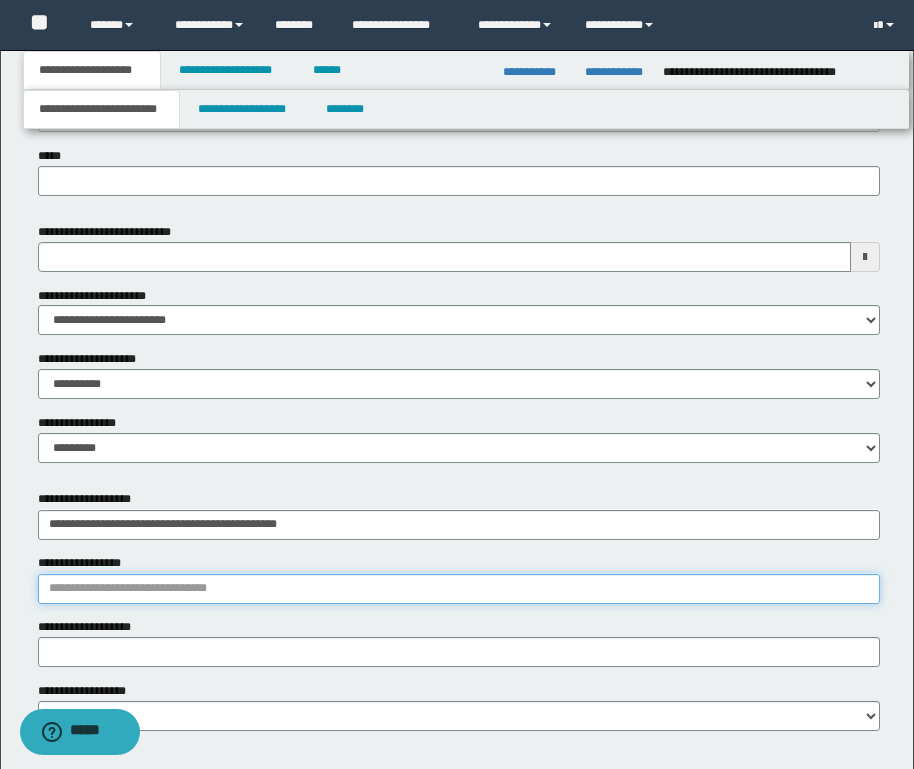 paste on "**********" 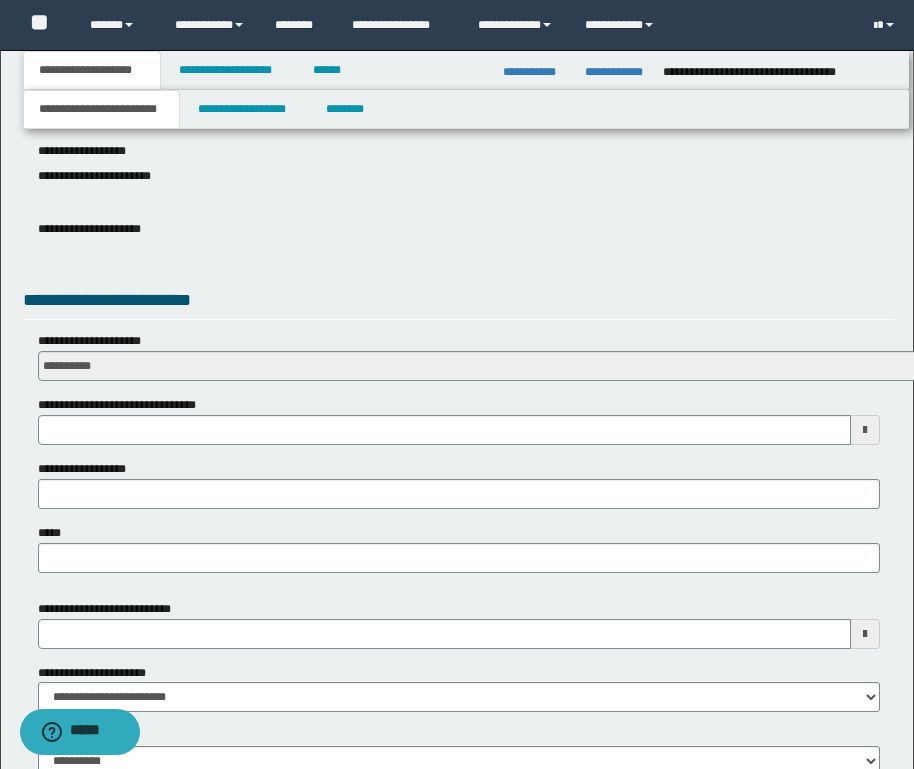scroll, scrollTop: 500, scrollLeft: 0, axis: vertical 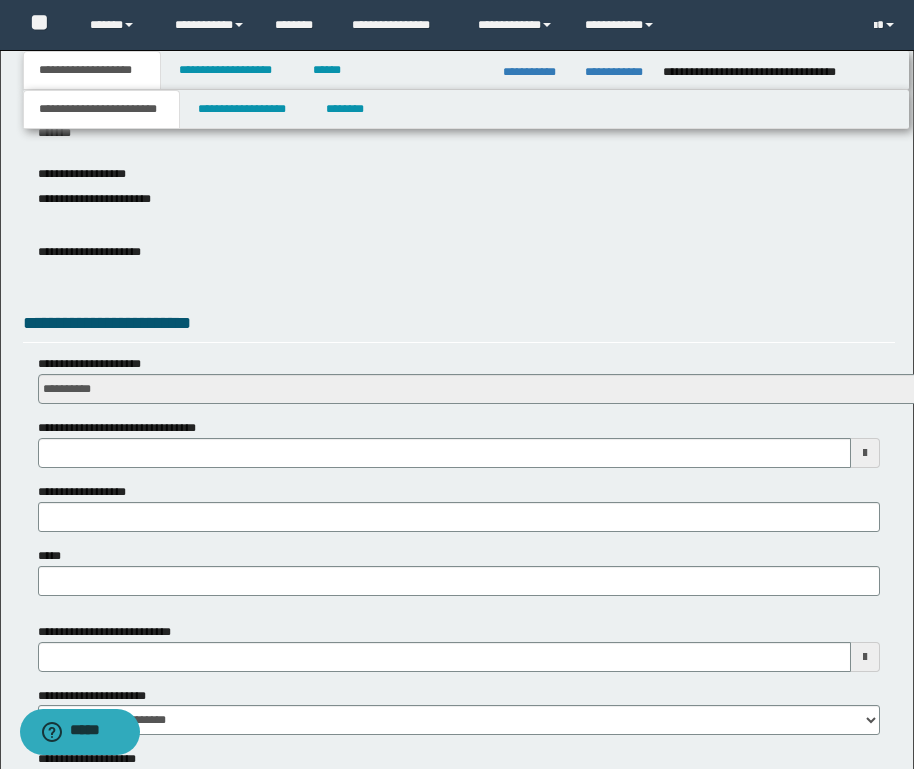 type on "**********" 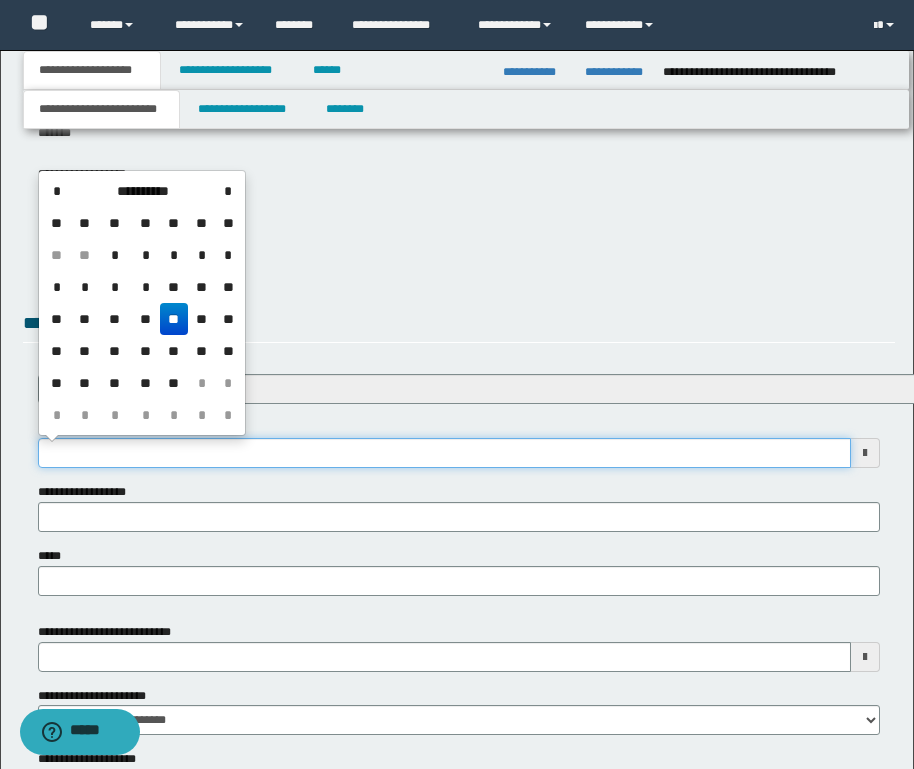 click on "**********" at bounding box center (444, 453) 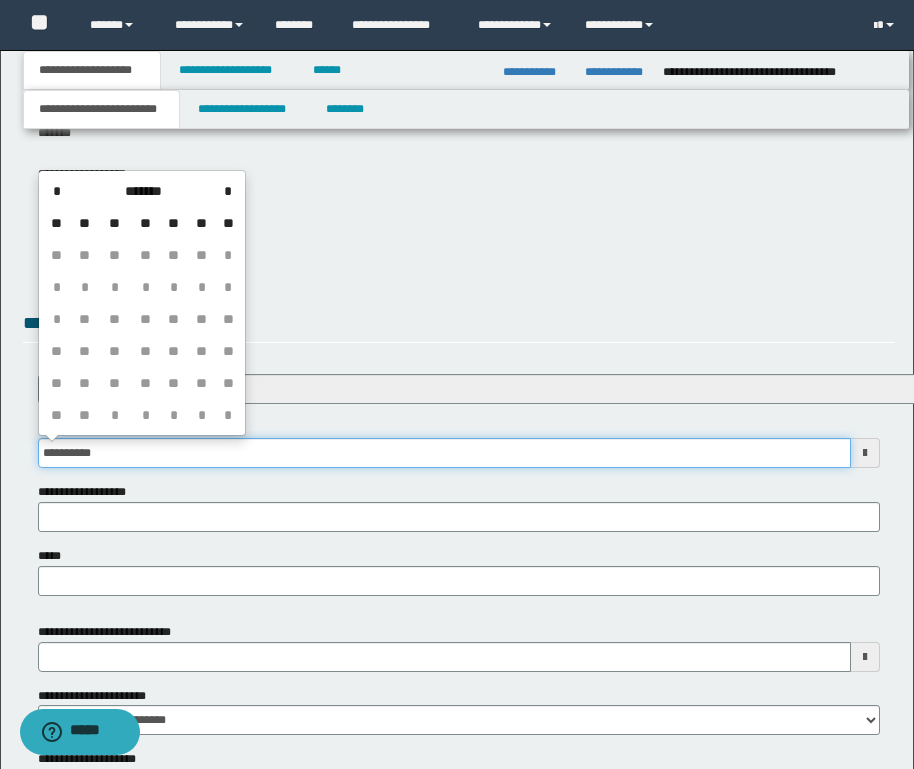 type on "**********" 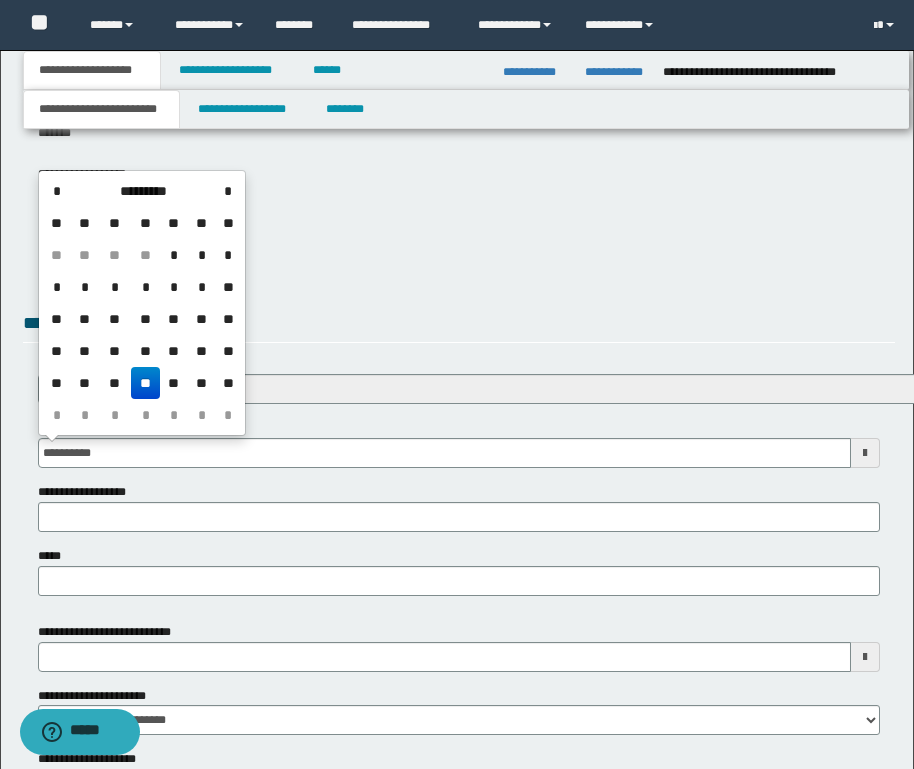 click on "**" at bounding box center (145, 383) 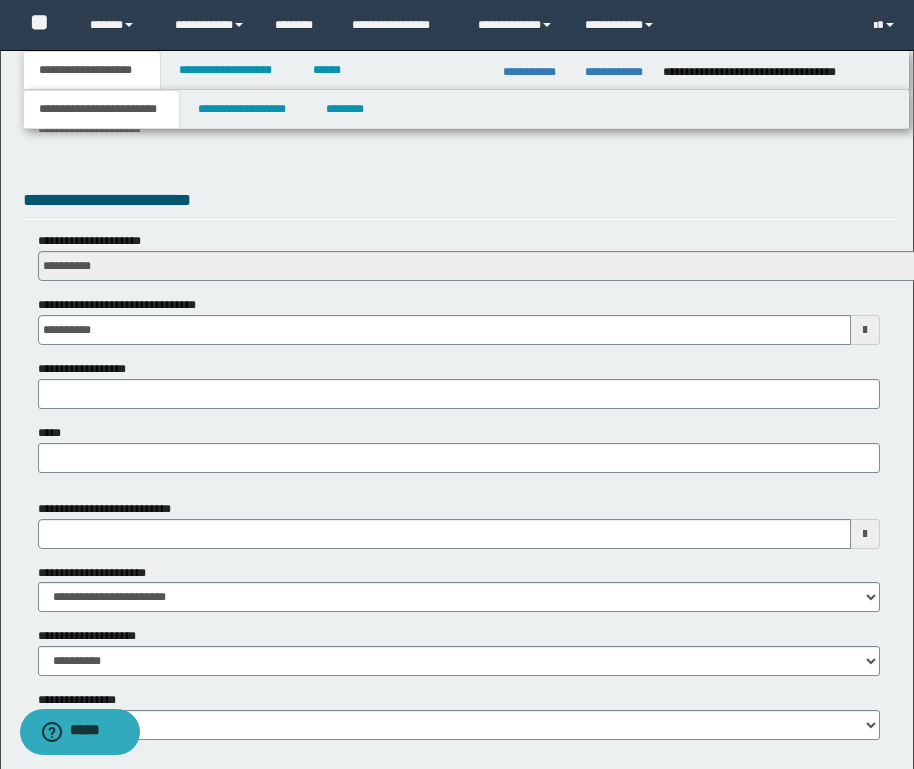 scroll, scrollTop: 485, scrollLeft: 0, axis: vertical 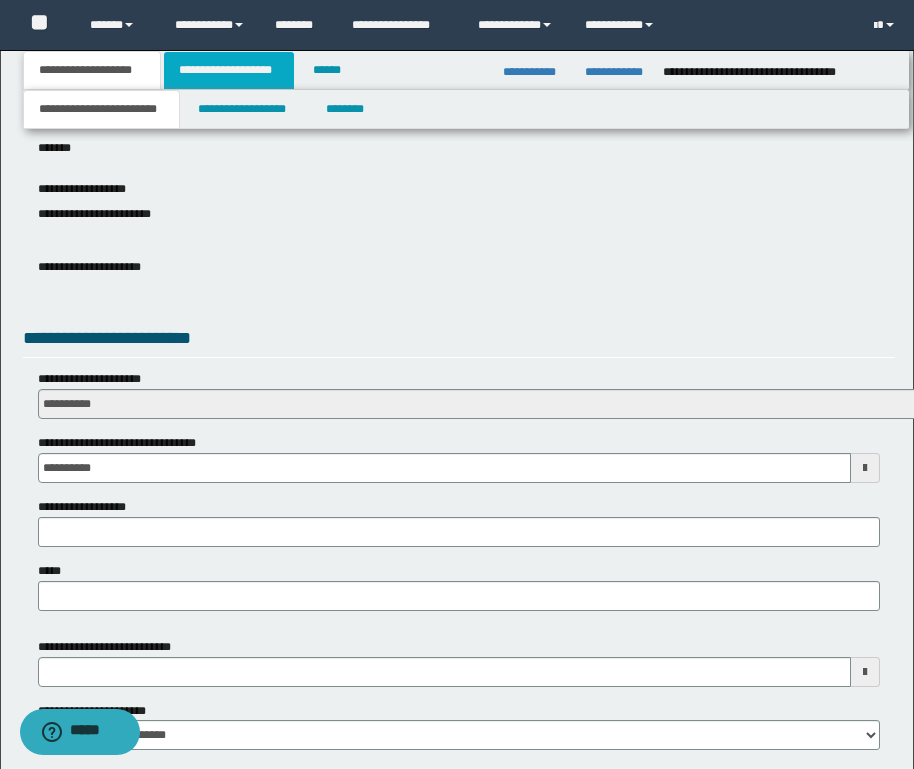 click on "**********" at bounding box center (229, 70) 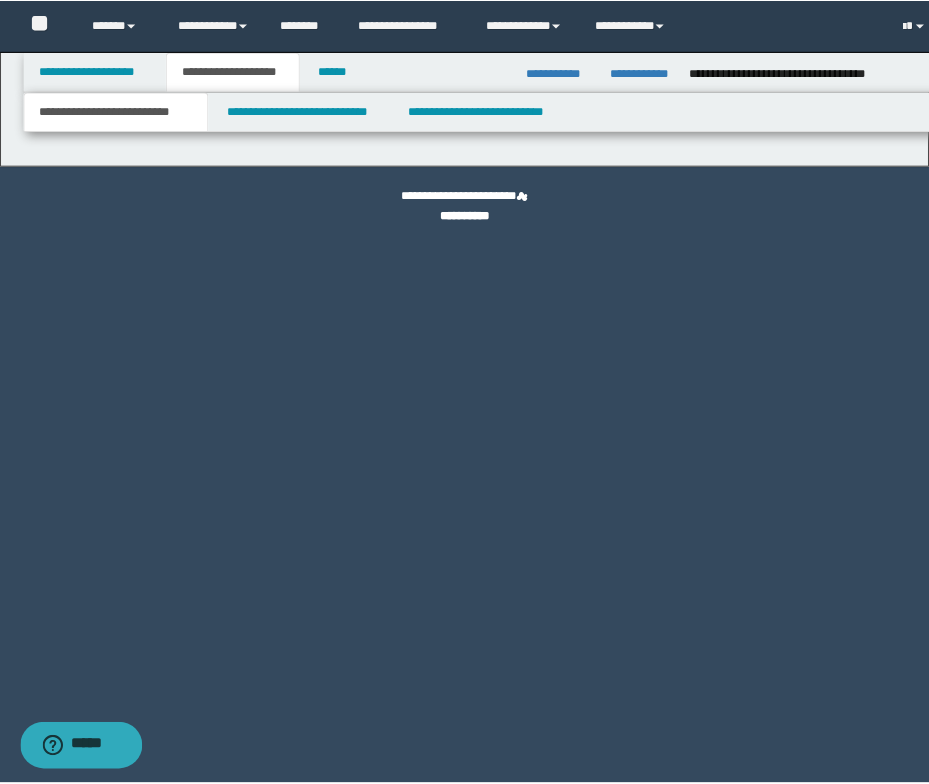 scroll, scrollTop: 0, scrollLeft: 0, axis: both 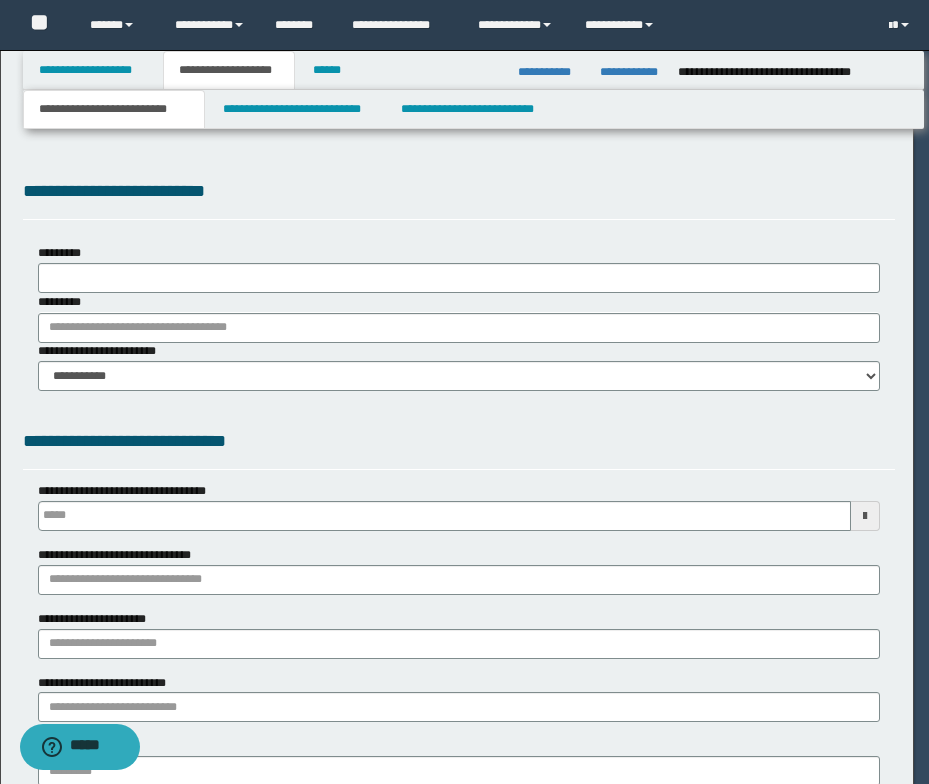 type 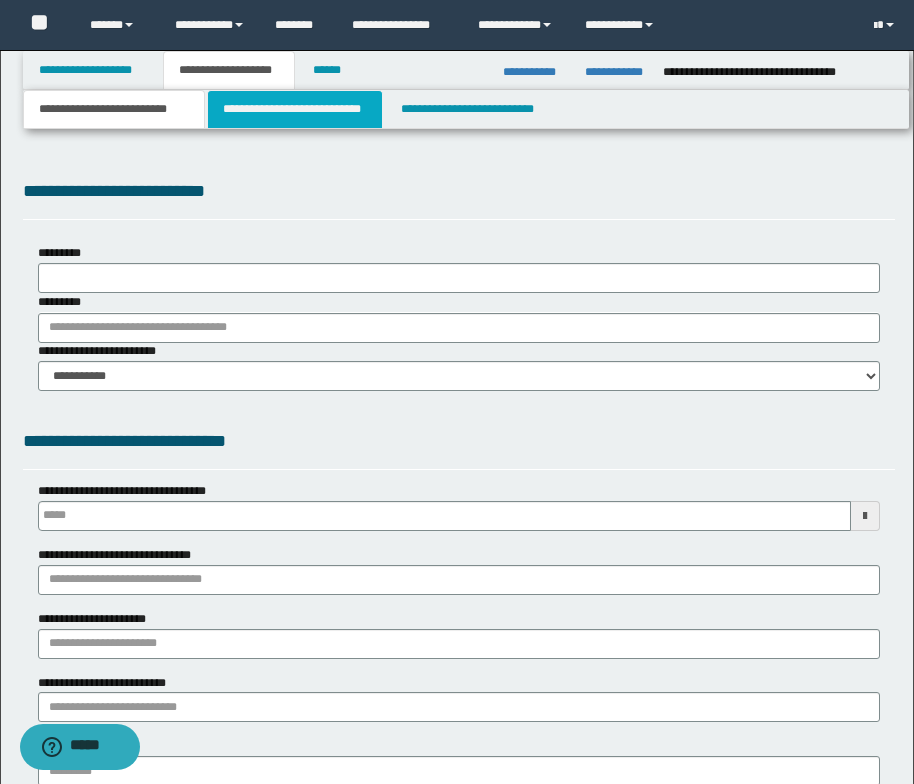 click on "**********" at bounding box center [295, 109] 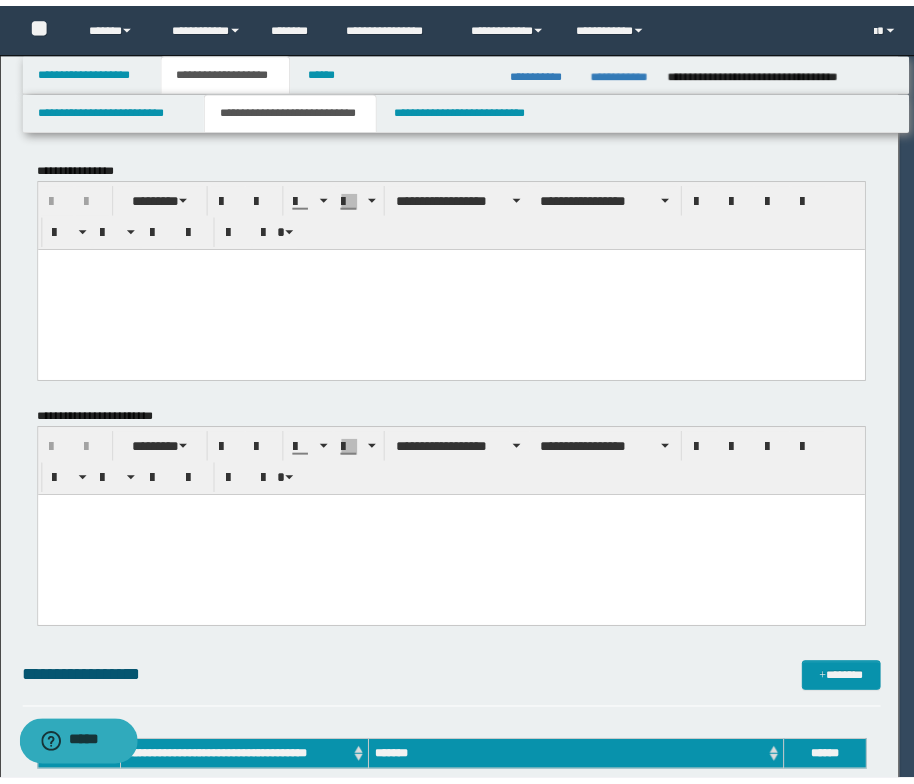 scroll, scrollTop: 0, scrollLeft: 0, axis: both 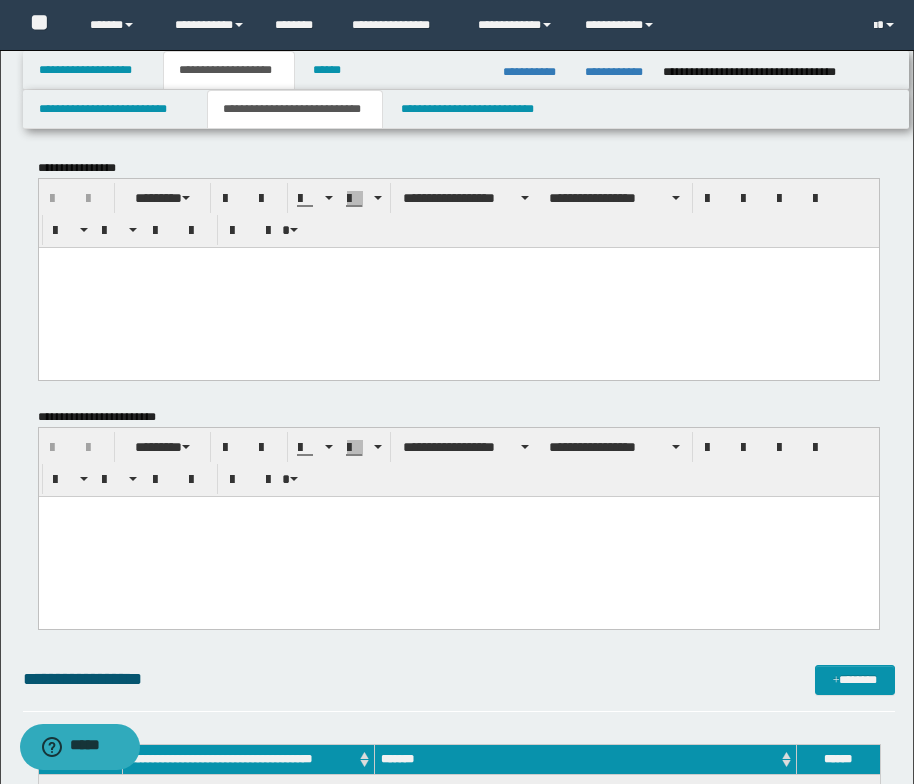 click at bounding box center (458, 262) 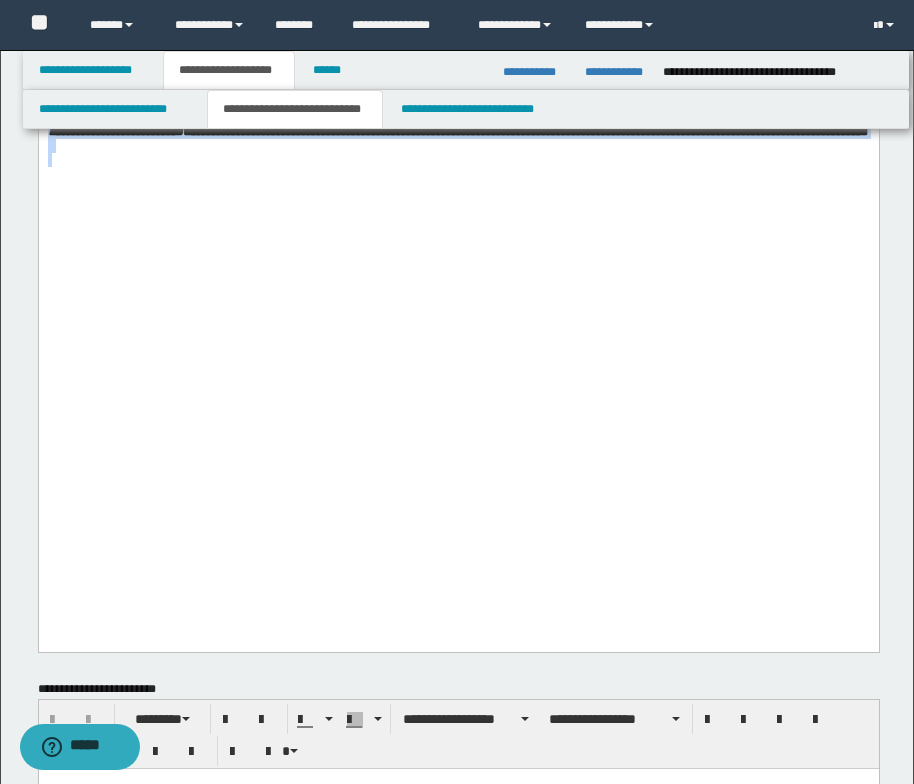 drag, startPoint x: 48, startPoint y: -1400, endPoint x: 293, endPoint y: -673, distance: 767.1727 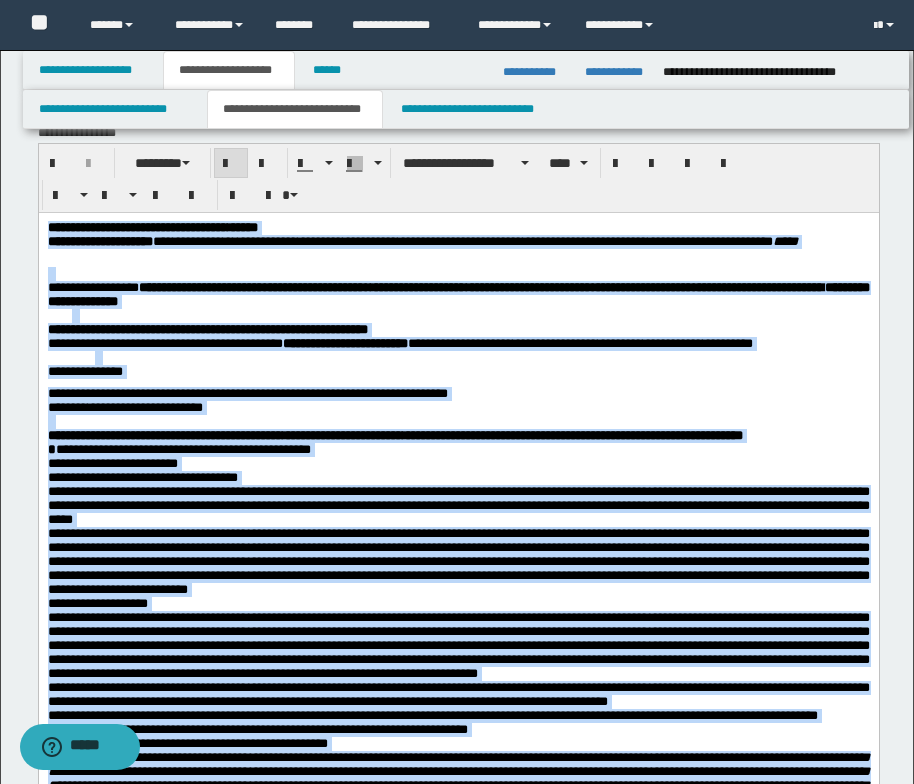 scroll, scrollTop: 0, scrollLeft: 0, axis: both 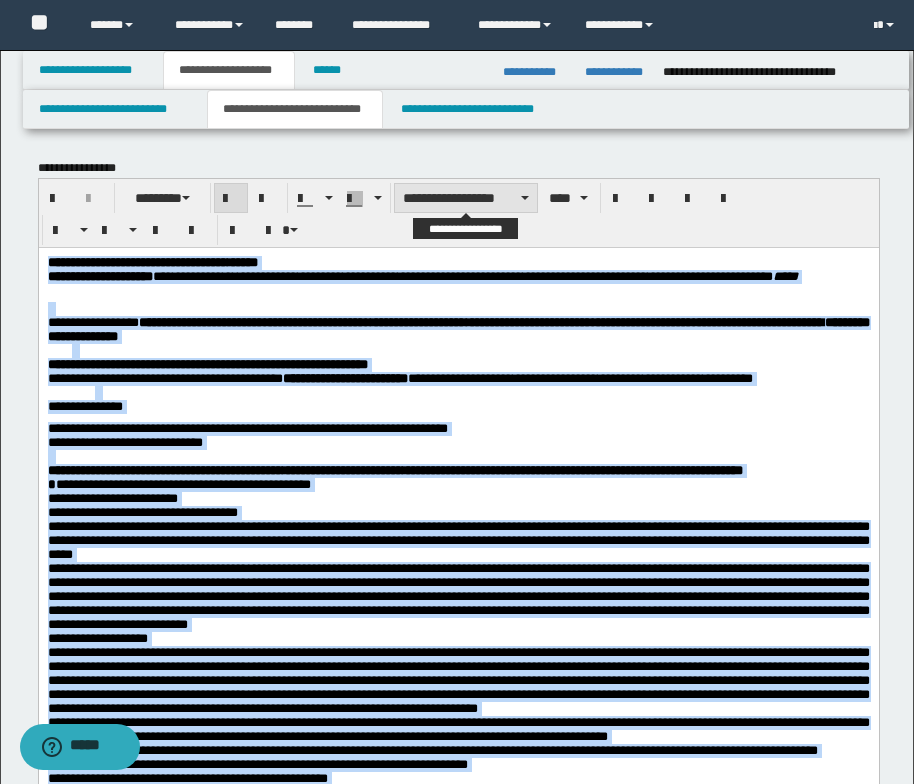 click on "**********" at bounding box center [466, 198] 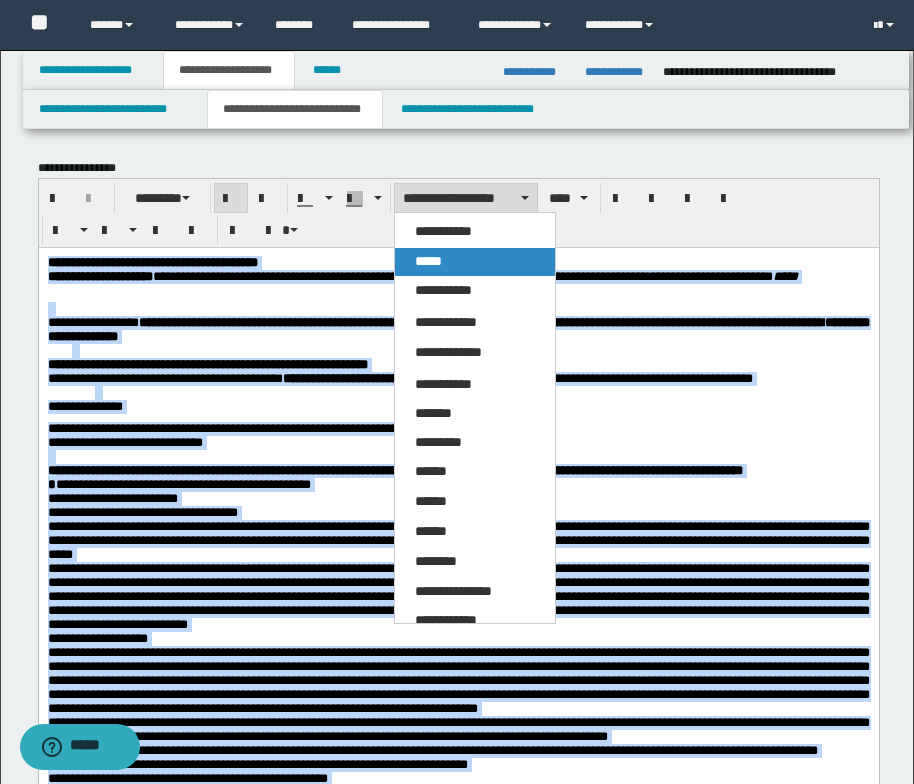 click on "*****" at bounding box center (475, 262) 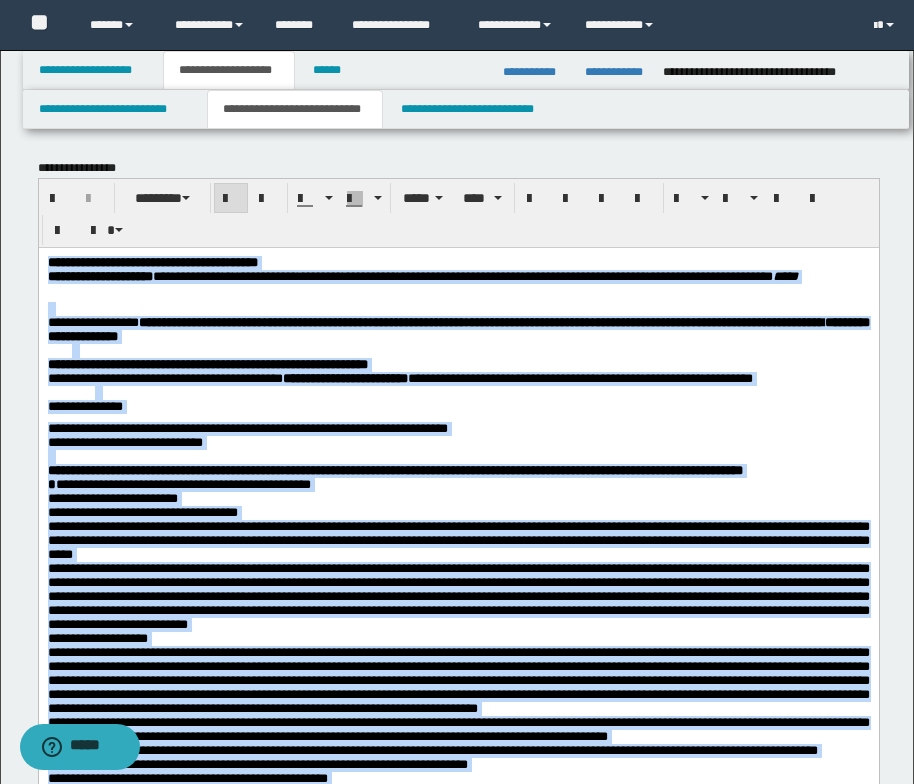 click at bounding box center (470, 350) 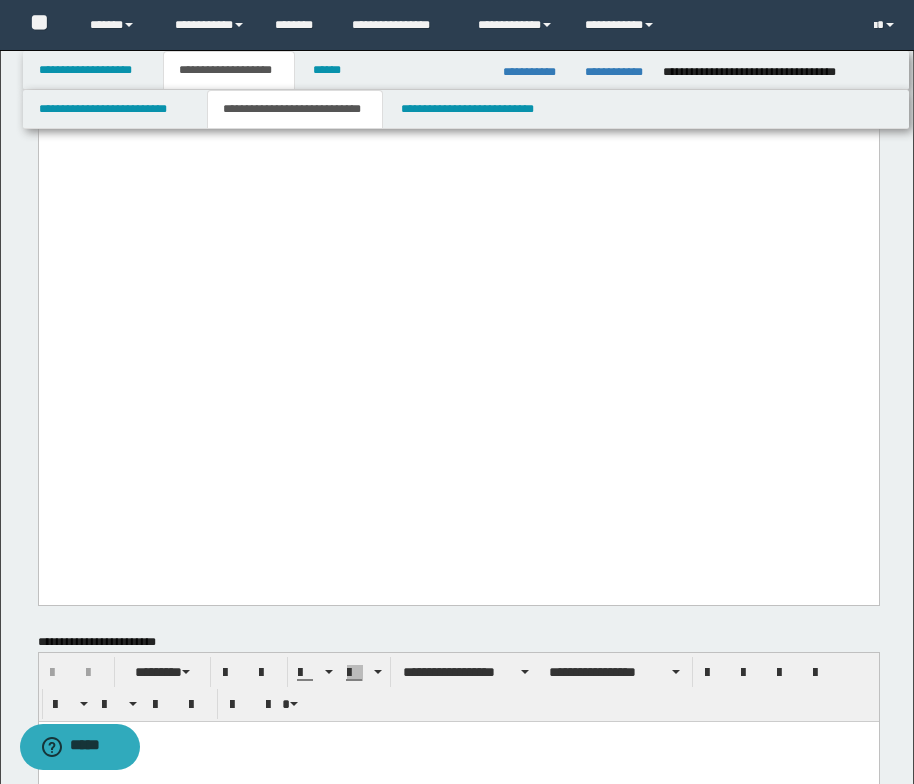 scroll, scrollTop: 1800, scrollLeft: 0, axis: vertical 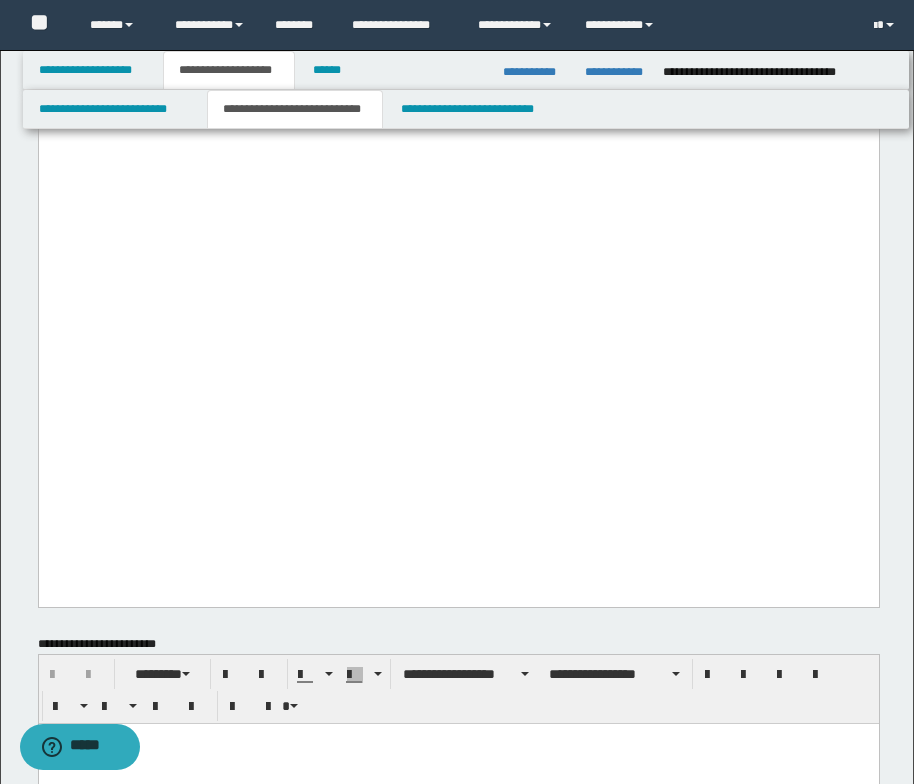 click on "**********" at bounding box center (458, -52) 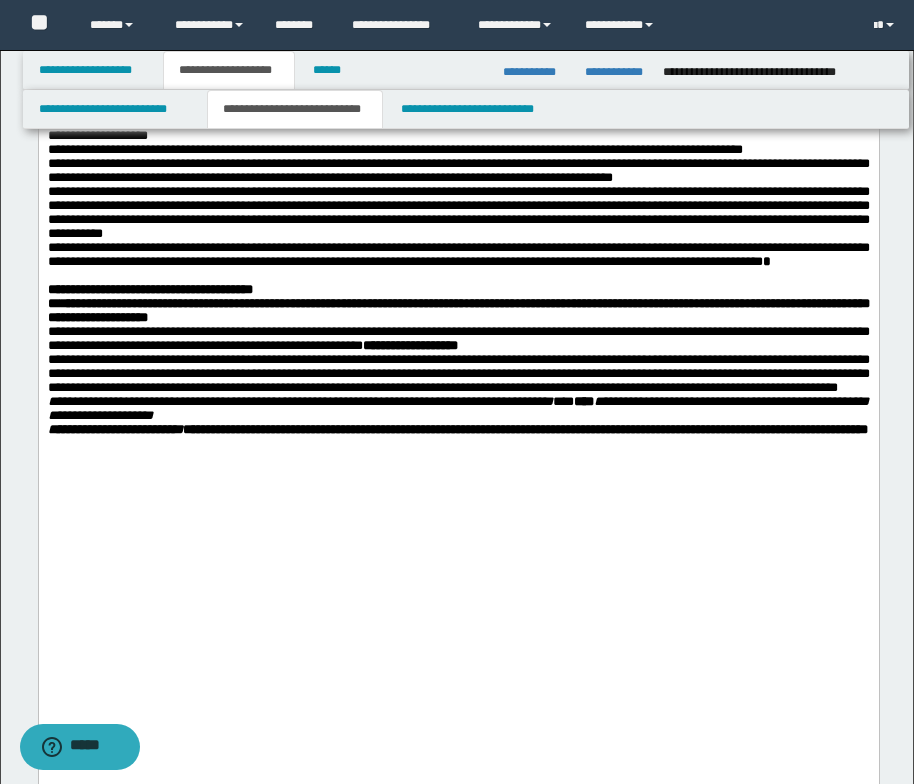 scroll, scrollTop: 1300, scrollLeft: 0, axis: vertical 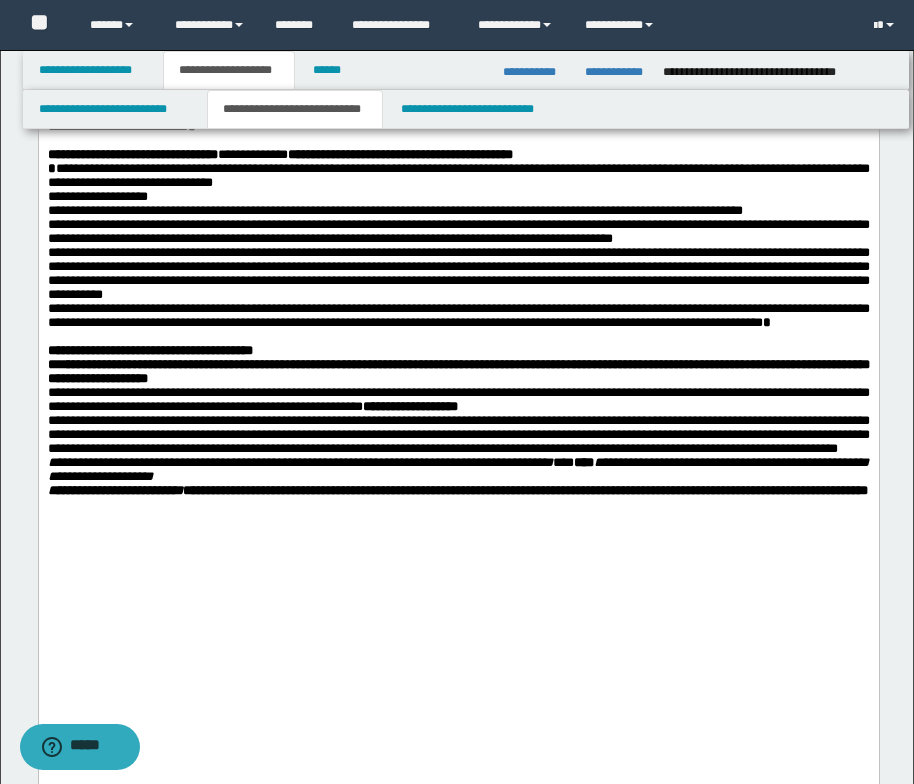 click on "**********" at bounding box center (458, -14) 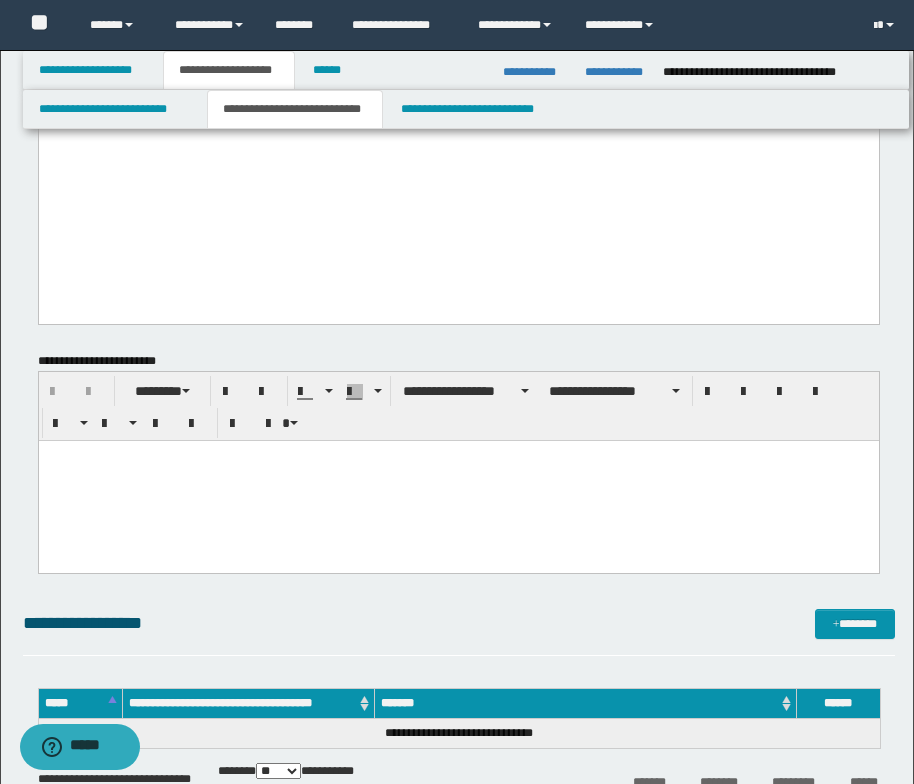 scroll, scrollTop: 2100, scrollLeft: 0, axis: vertical 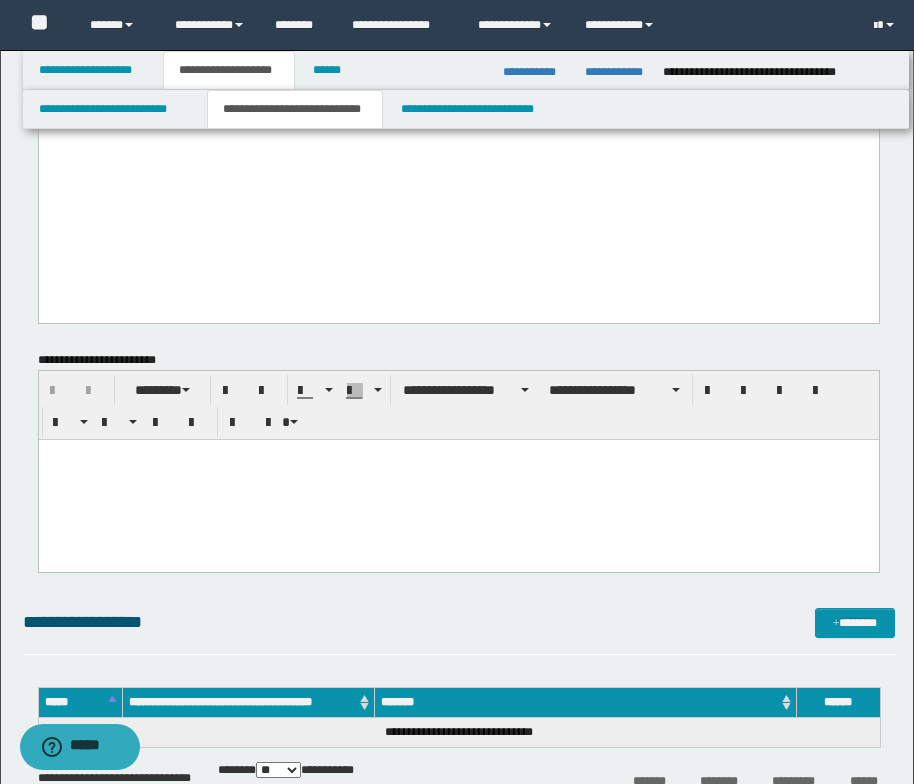 click at bounding box center (458, 479) 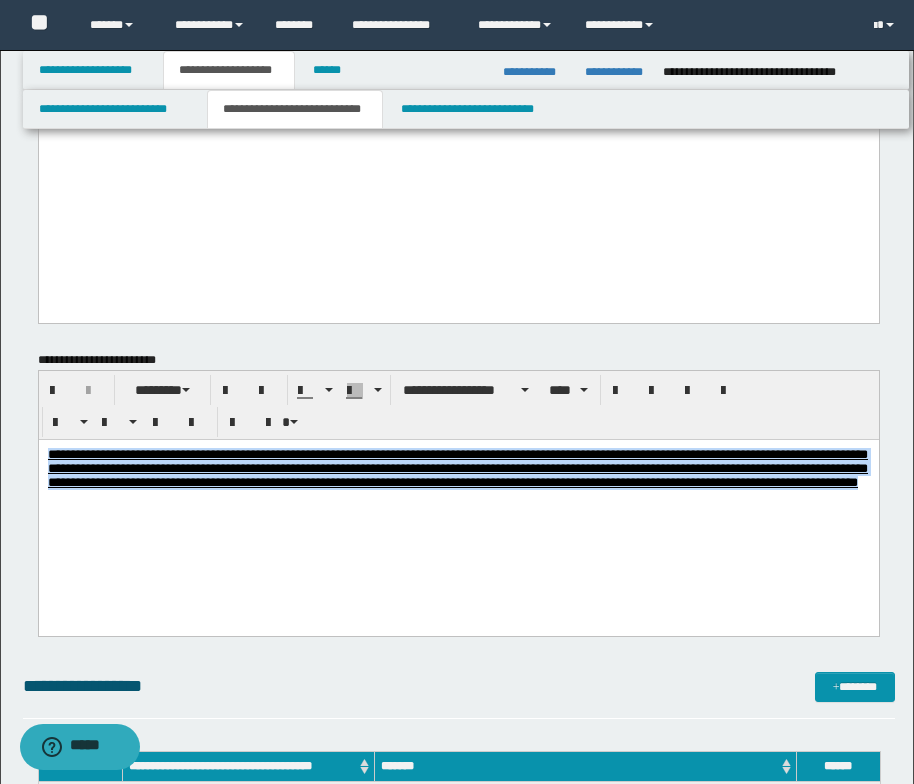 drag, startPoint x: 256, startPoint y: 501, endPoint x: 30, endPoint y: 442, distance: 233.5744 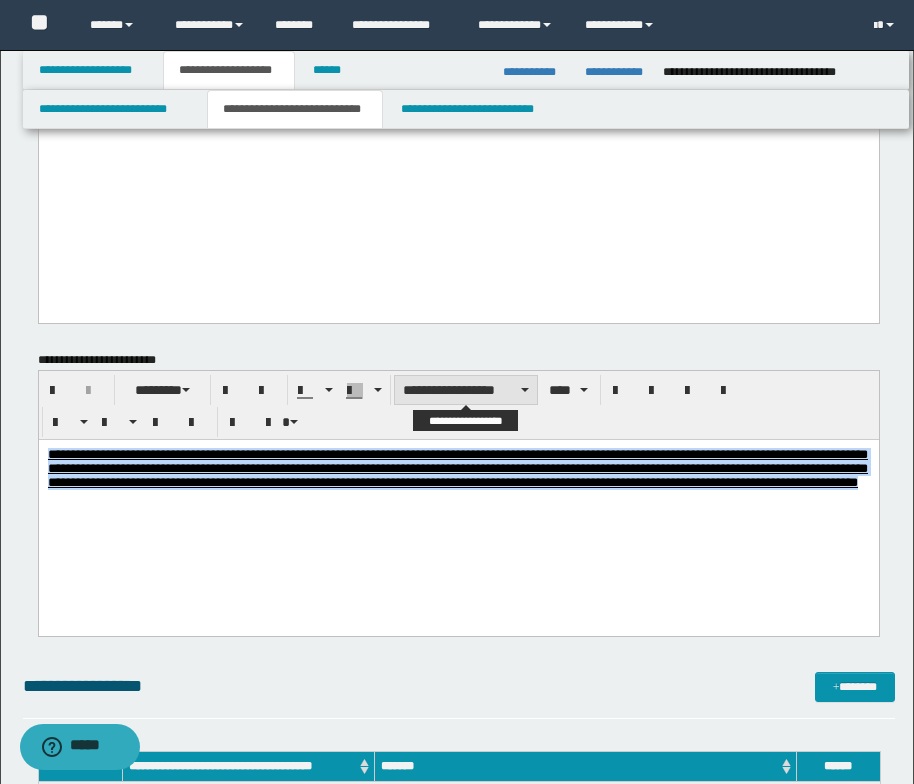 click on "**********" at bounding box center [466, 390] 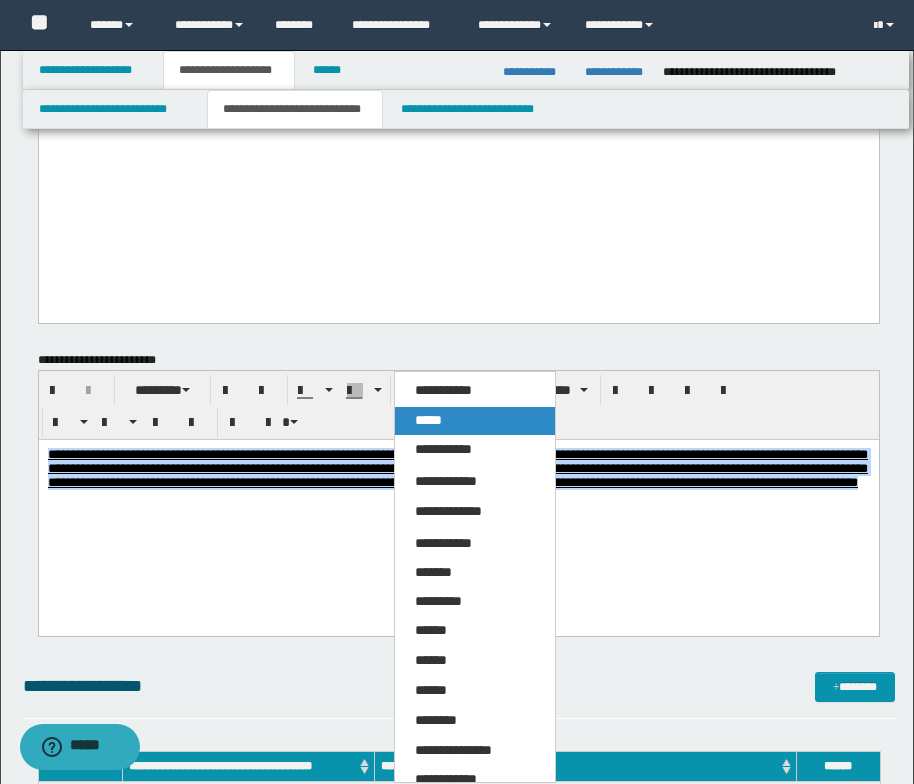 click on "*****" at bounding box center (475, 421) 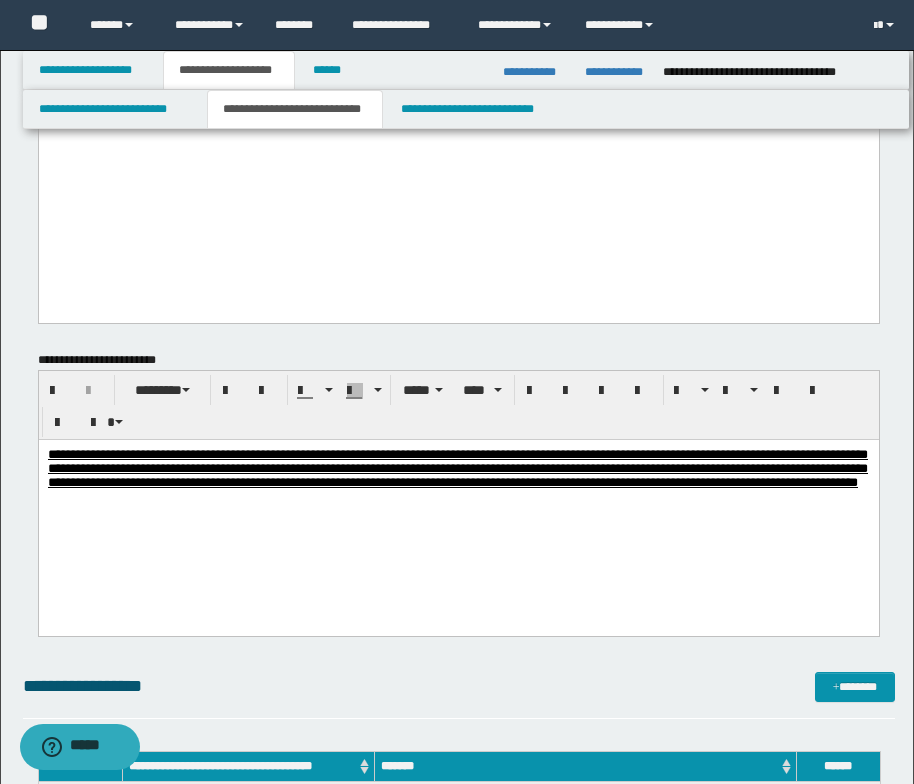 click on "**********" at bounding box center [458, 500] 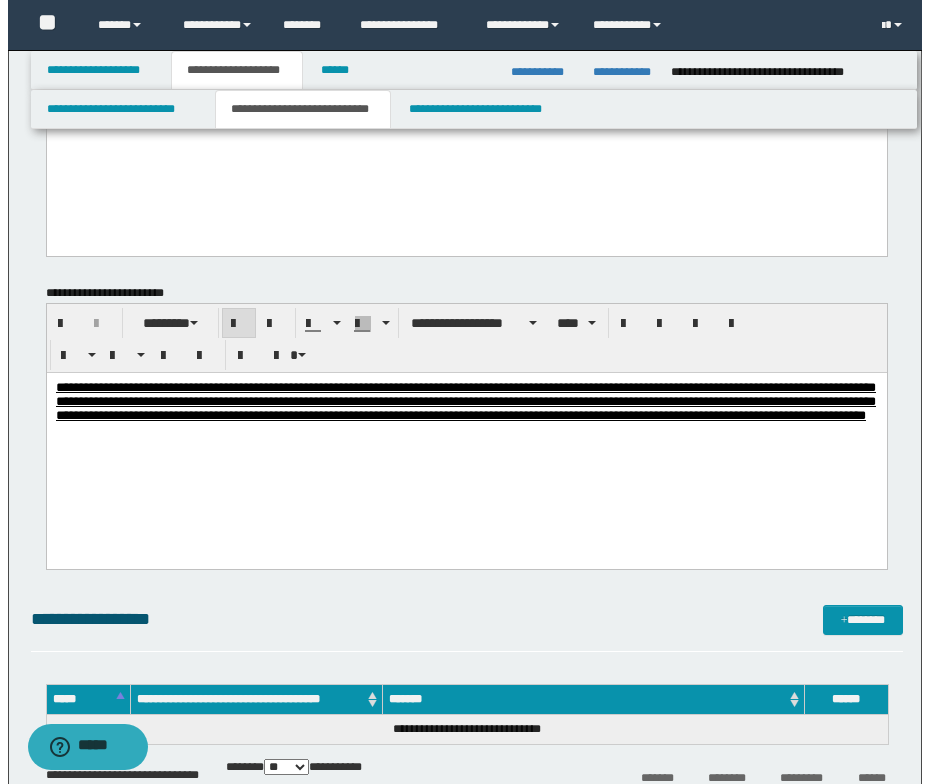 scroll, scrollTop: 2300, scrollLeft: 0, axis: vertical 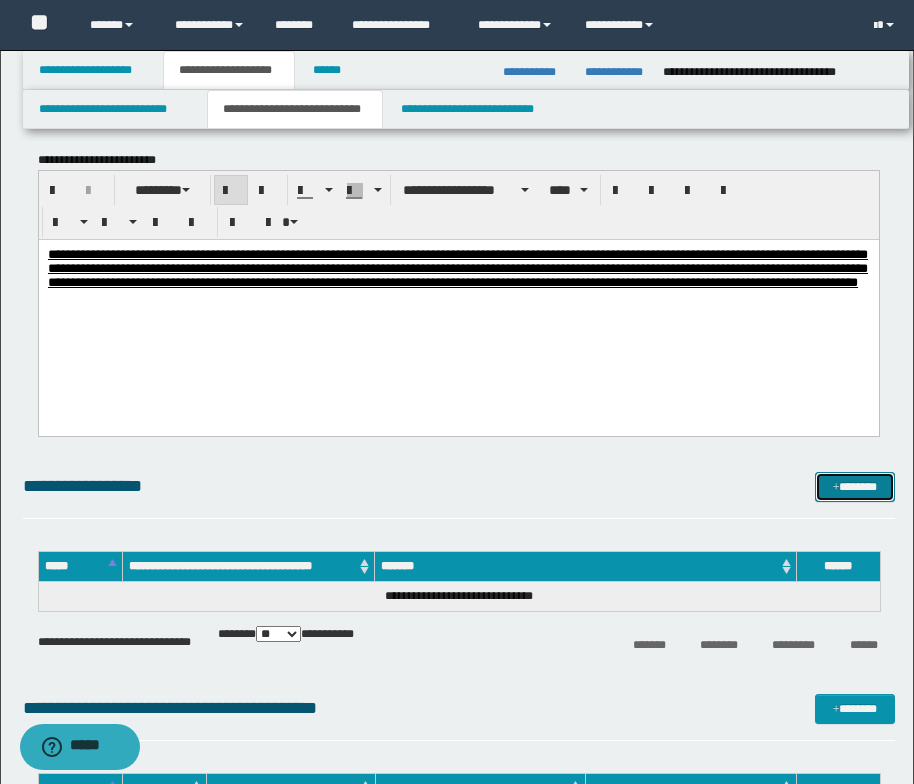click at bounding box center (836, 488) 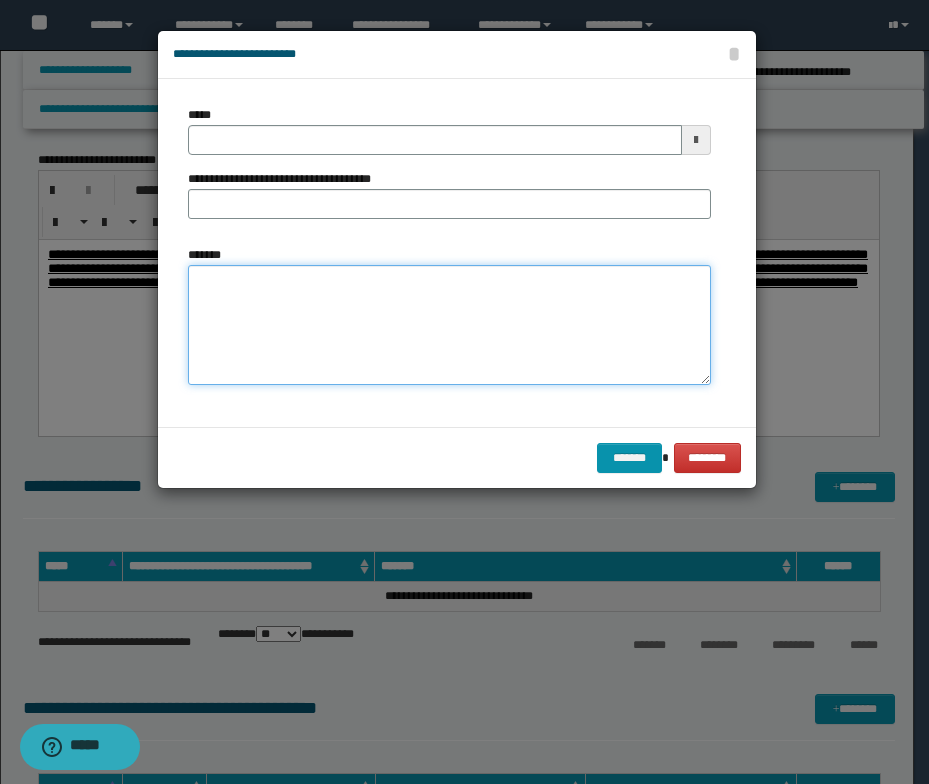 click on "*******" at bounding box center [449, 325] 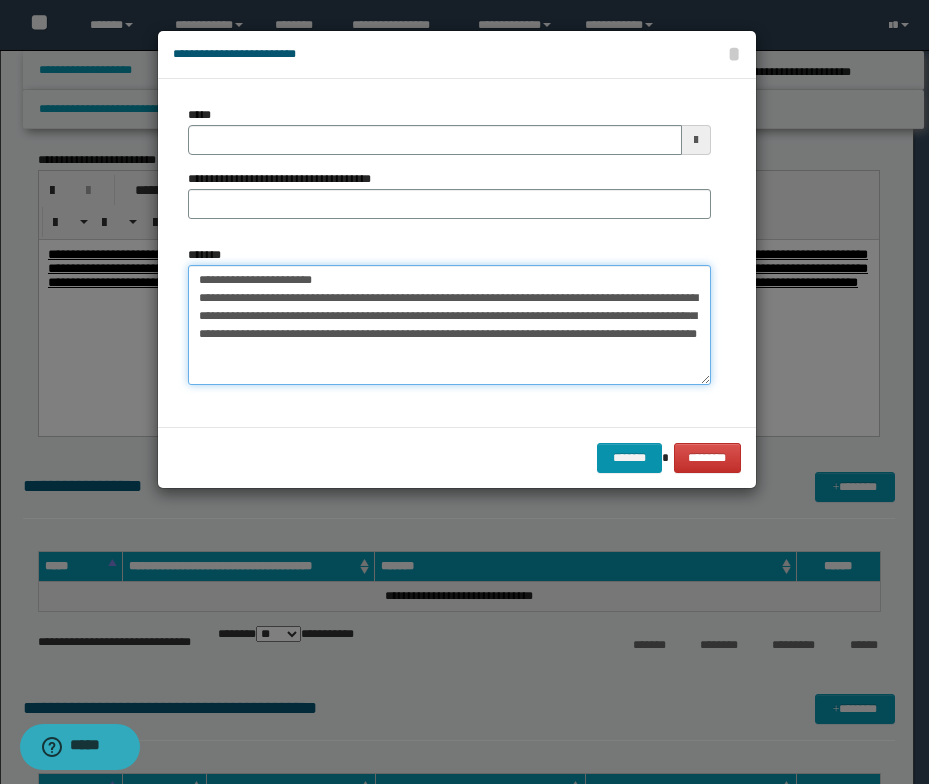 drag, startPoint x: 341, startPoint y: 283, endPoint x: 193, endPoint y: 285, distance: 148.01352 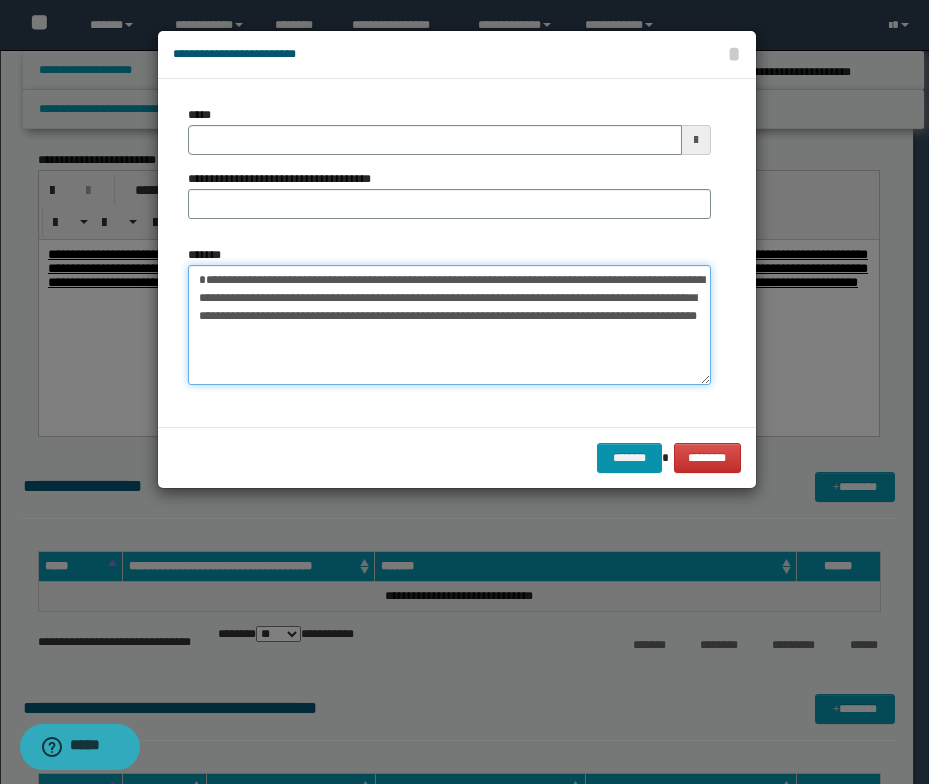 type on "**********" 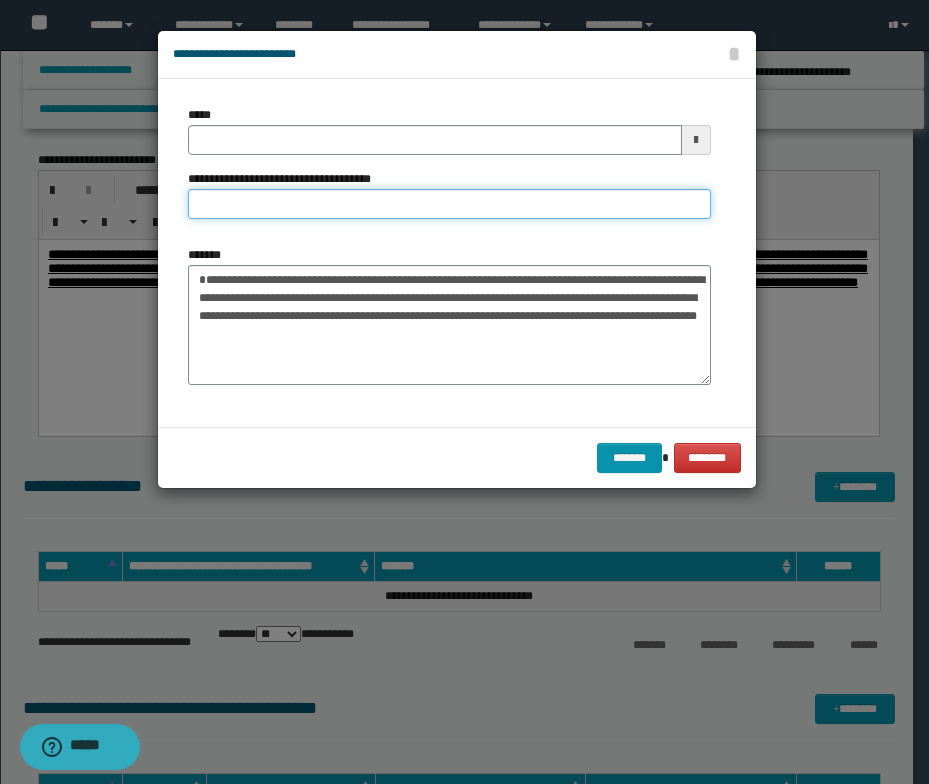 click on "**********" at bounding box center (449, 204) 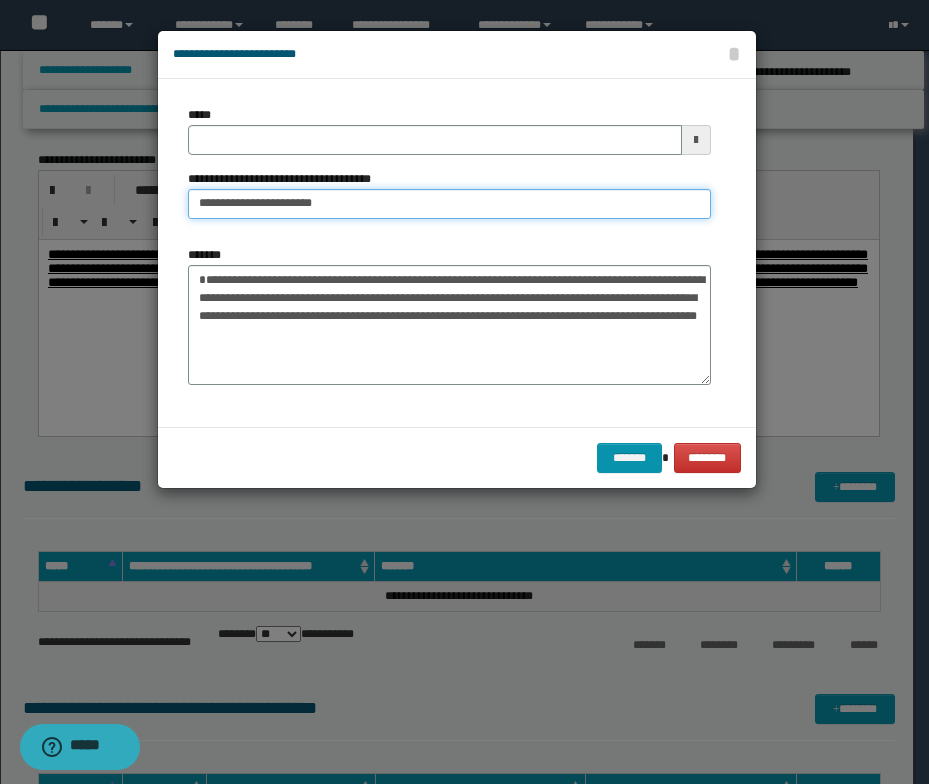type 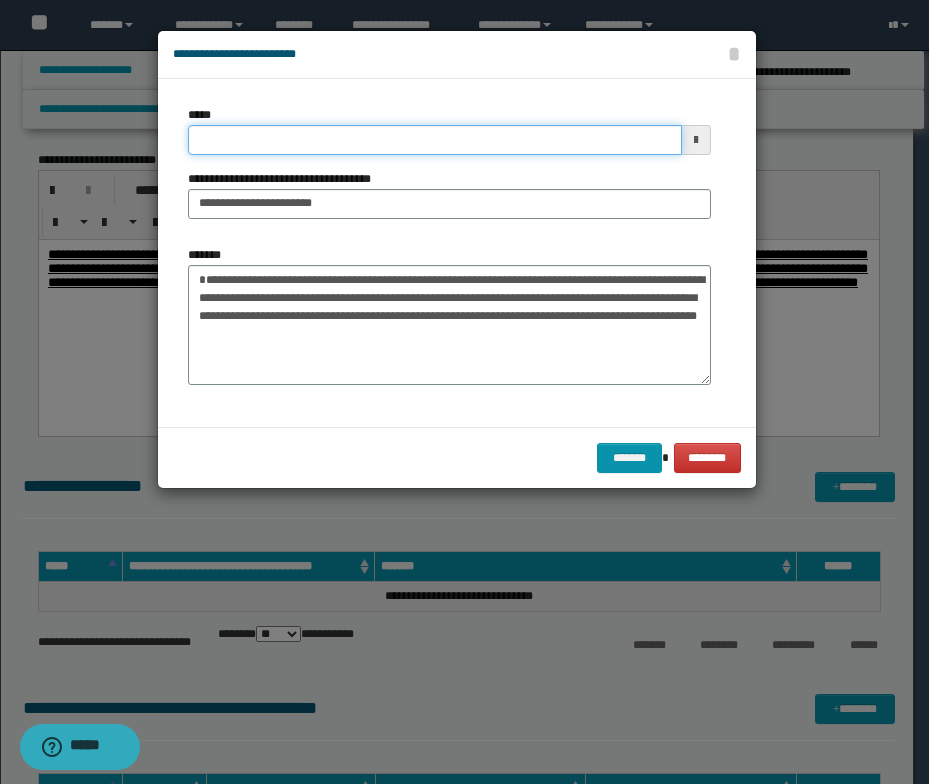 click on "*****" at bounding box center [435, 140] 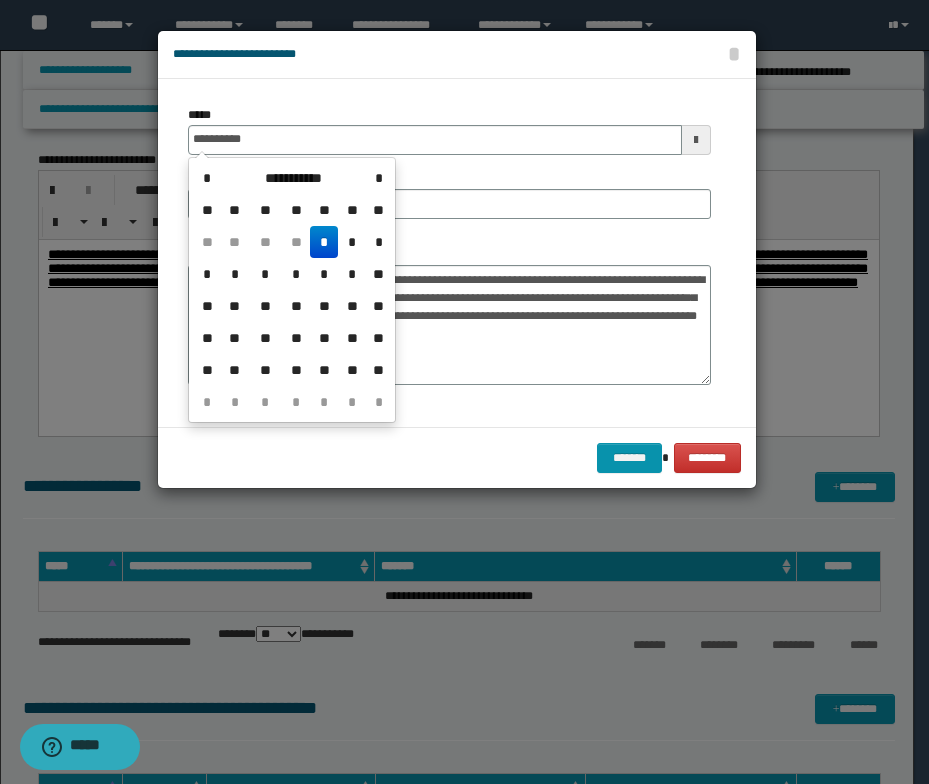 click on "*" at bounding box center [324, 242] 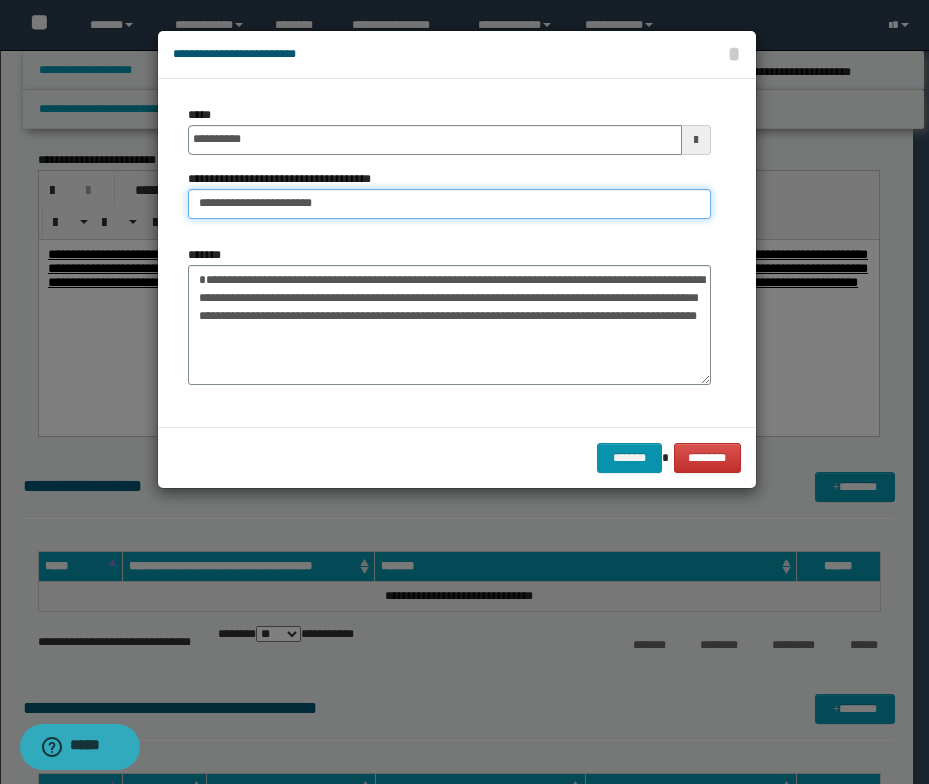 drag, startPoint x: 261, startPoint y: 205, endPoint x: 188, endPoint y: 196, distance: 73.552704 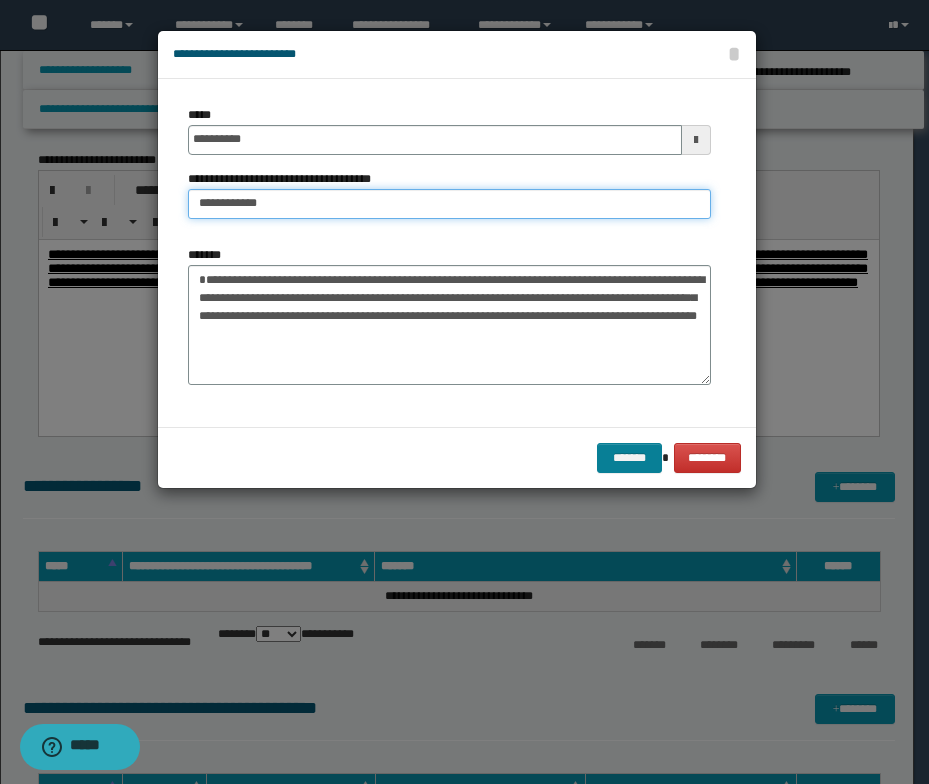 type on "**********" 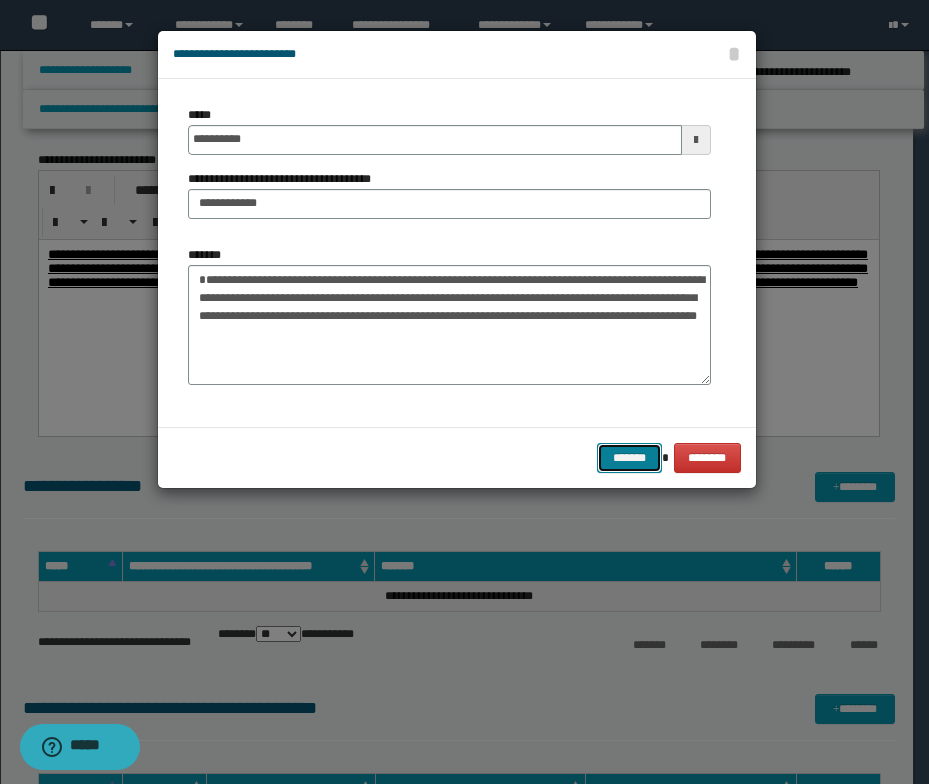 click on "*******" at bounding box center [629, 458] 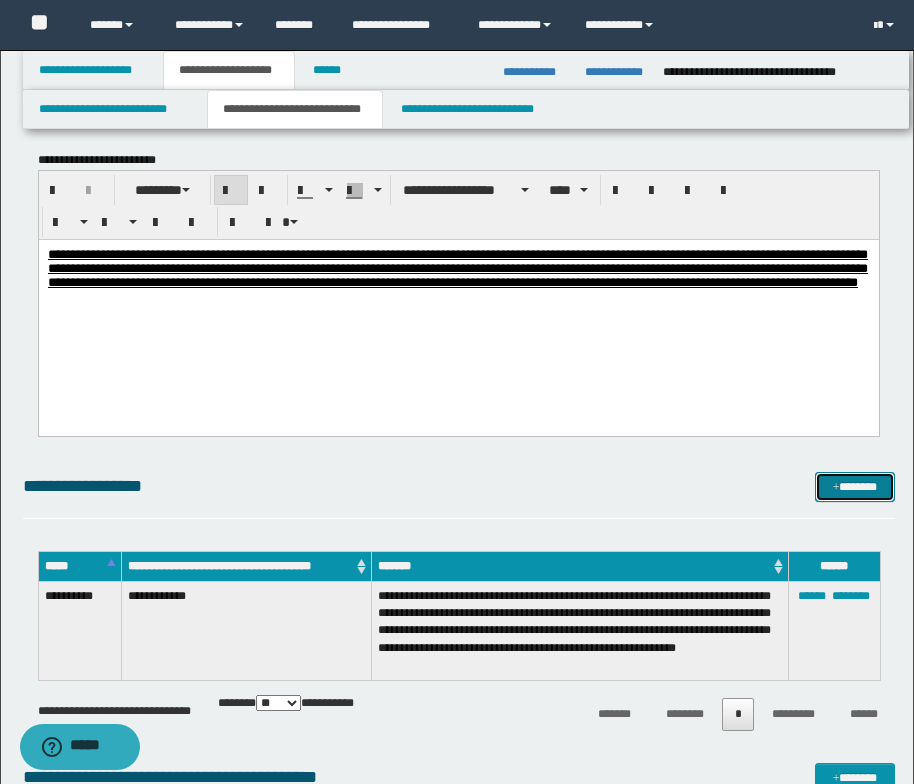 click at bounding box center [836, 488] 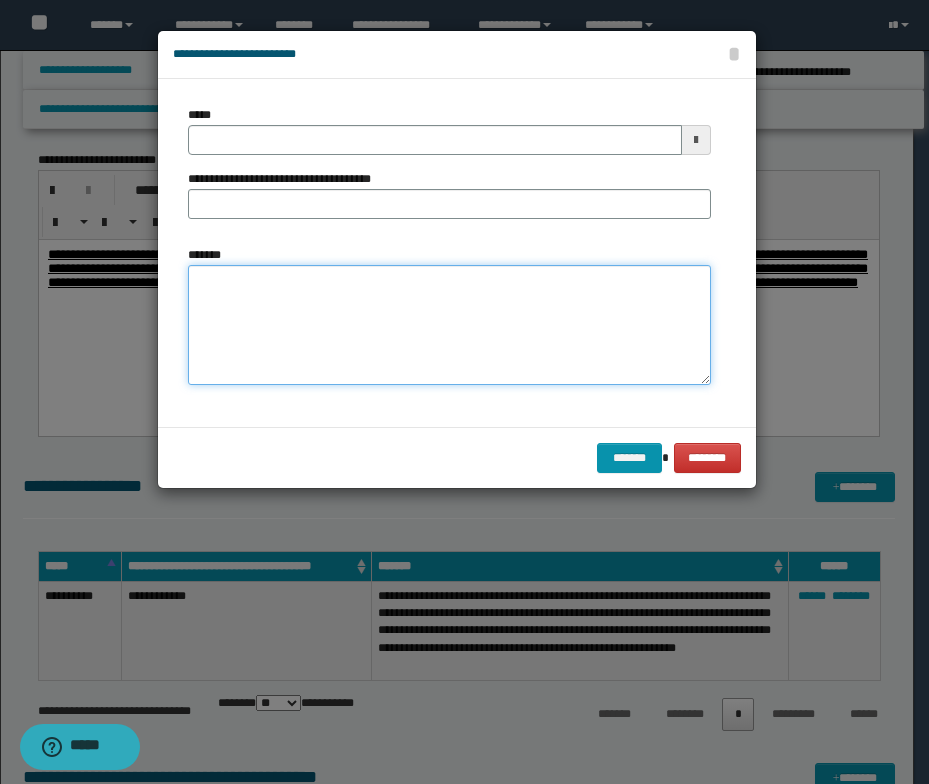 click on "*******" at bounding box center (449, 325) 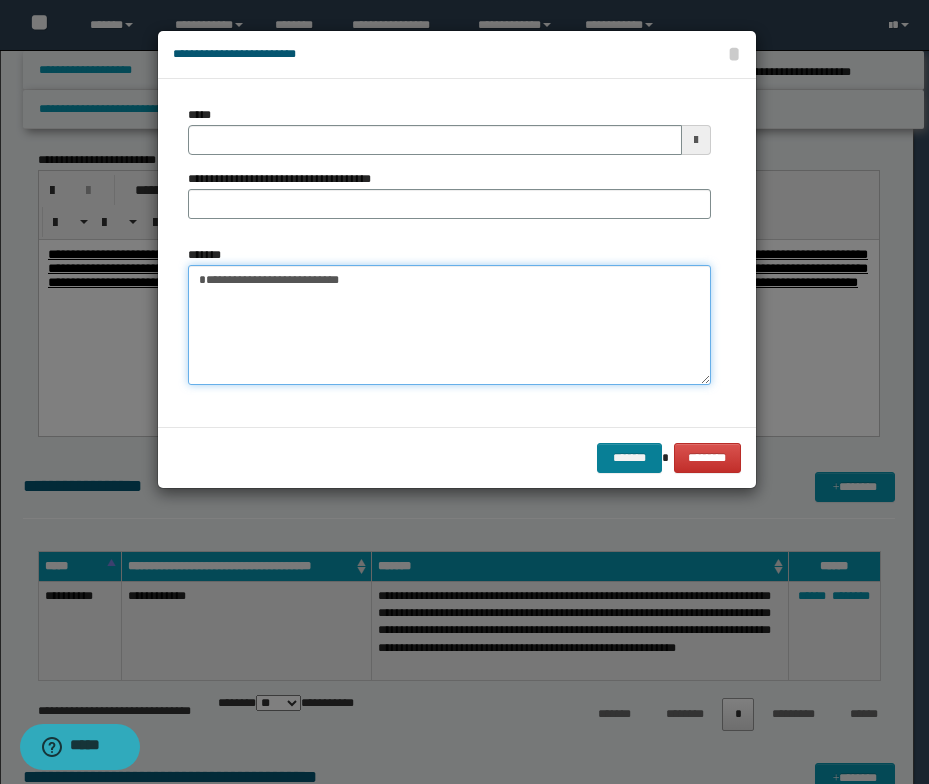 type on "**********" 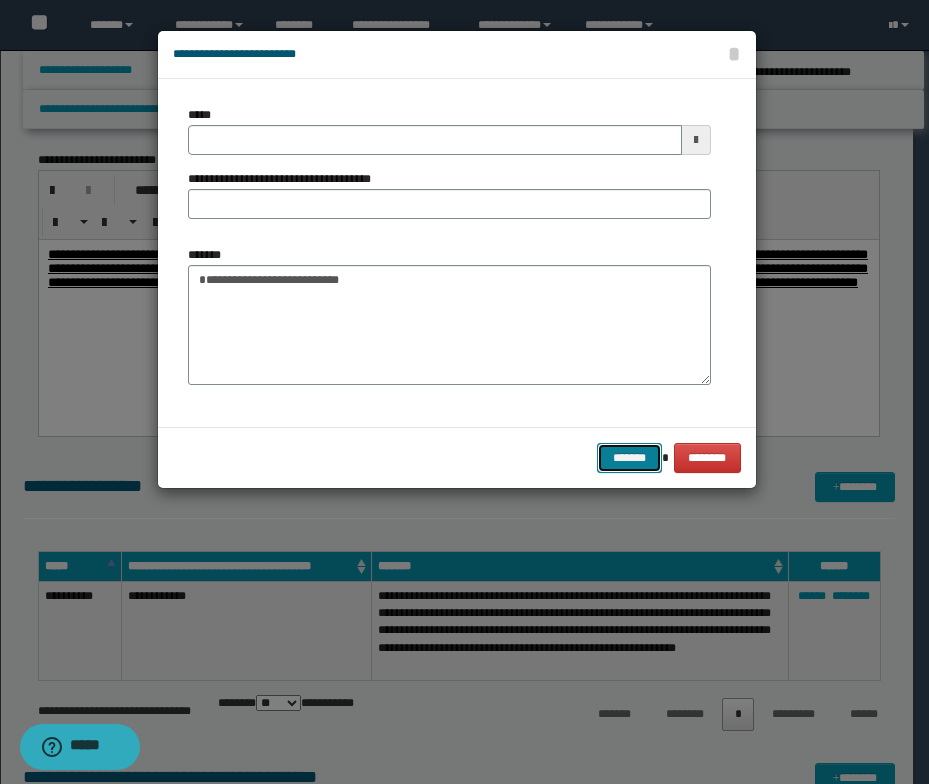 click on "*******" at bounding box center (629, 458) 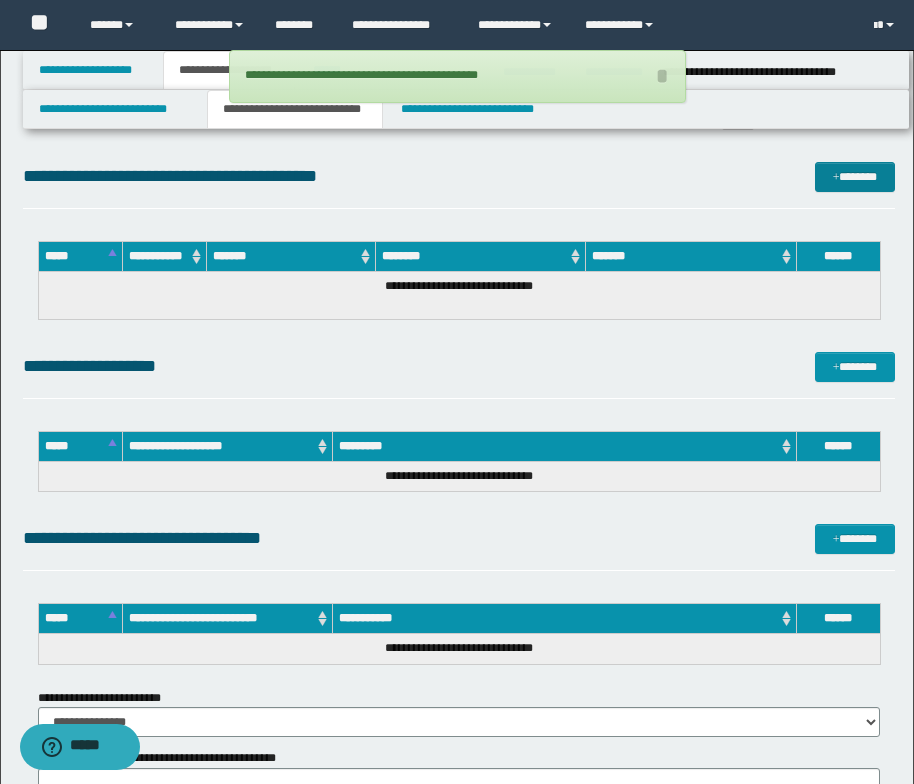 scroll, scrollTop: 3000, scrollLeft: 0, axis: vertical 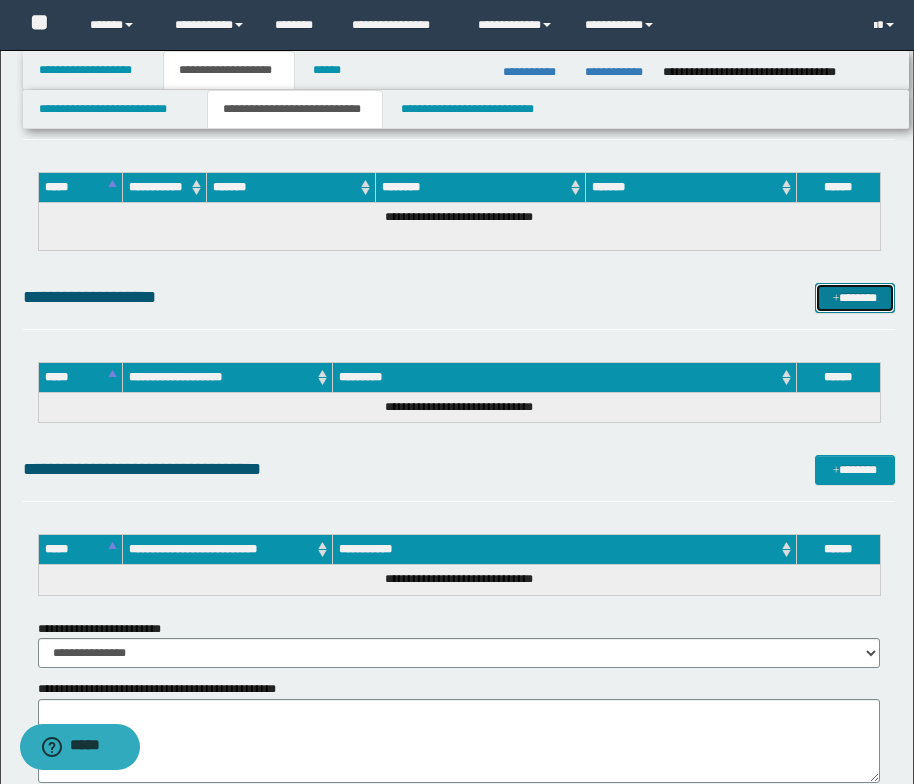 click at bounding box center (836, 299) 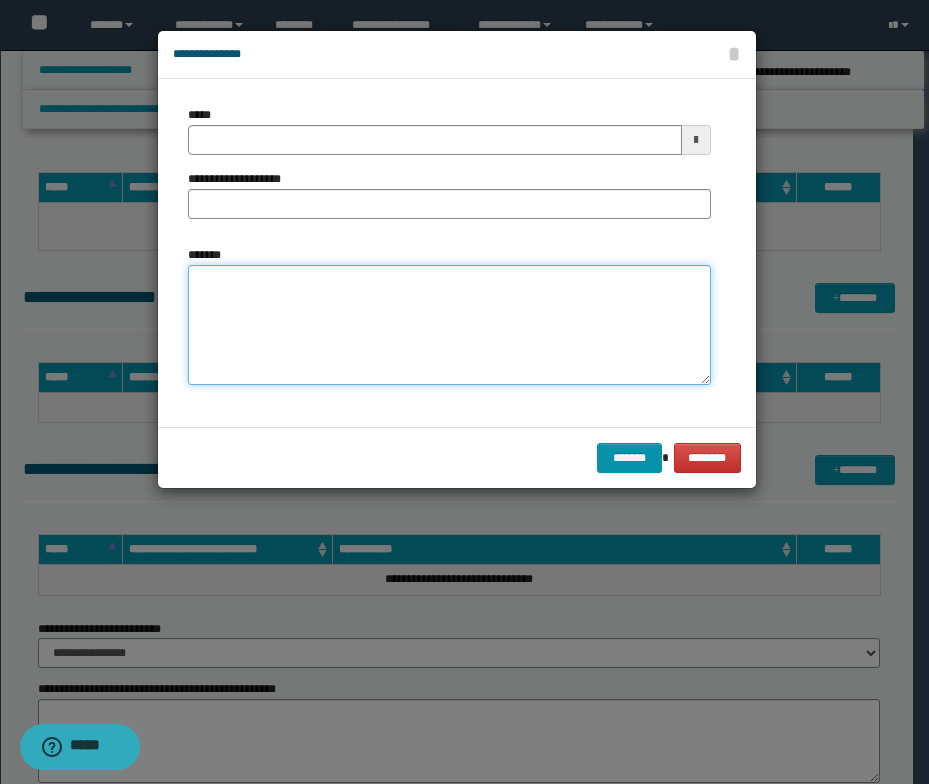 click on "*******" at bounding box center [449, 325] 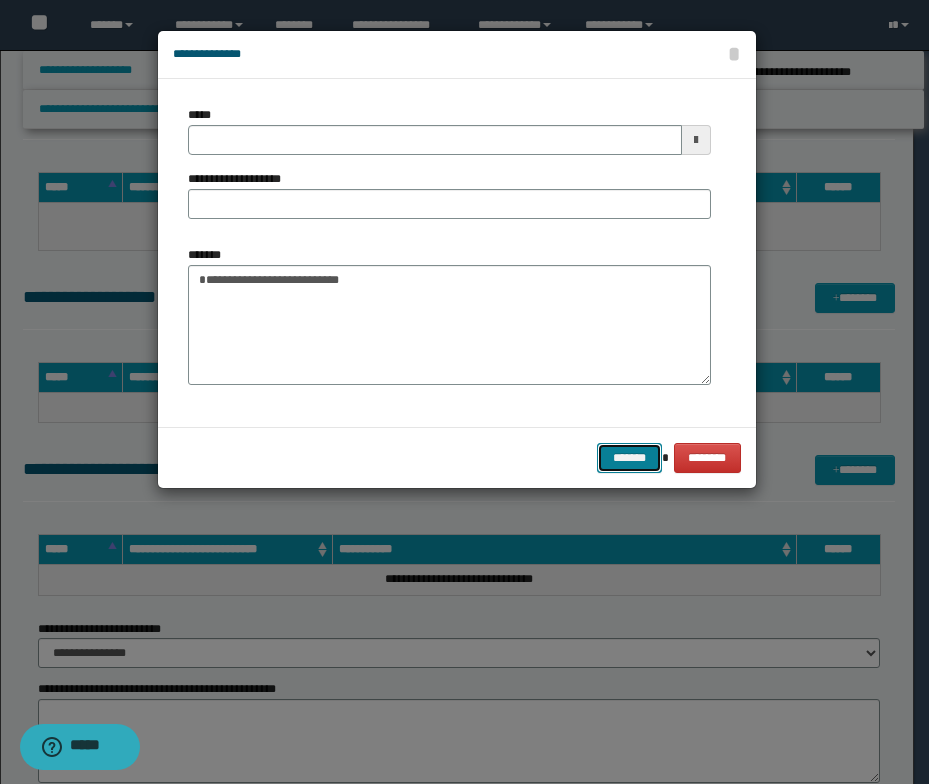 click on "*******" at bounding box center [629, 458] 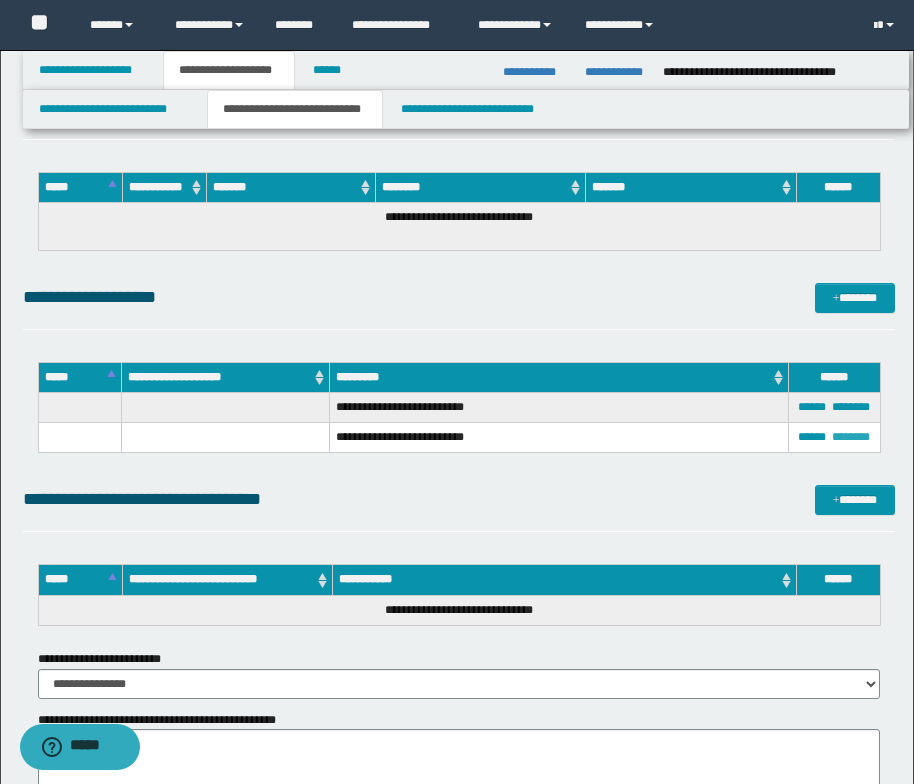 click on "********" at bounding box center (851, 437) 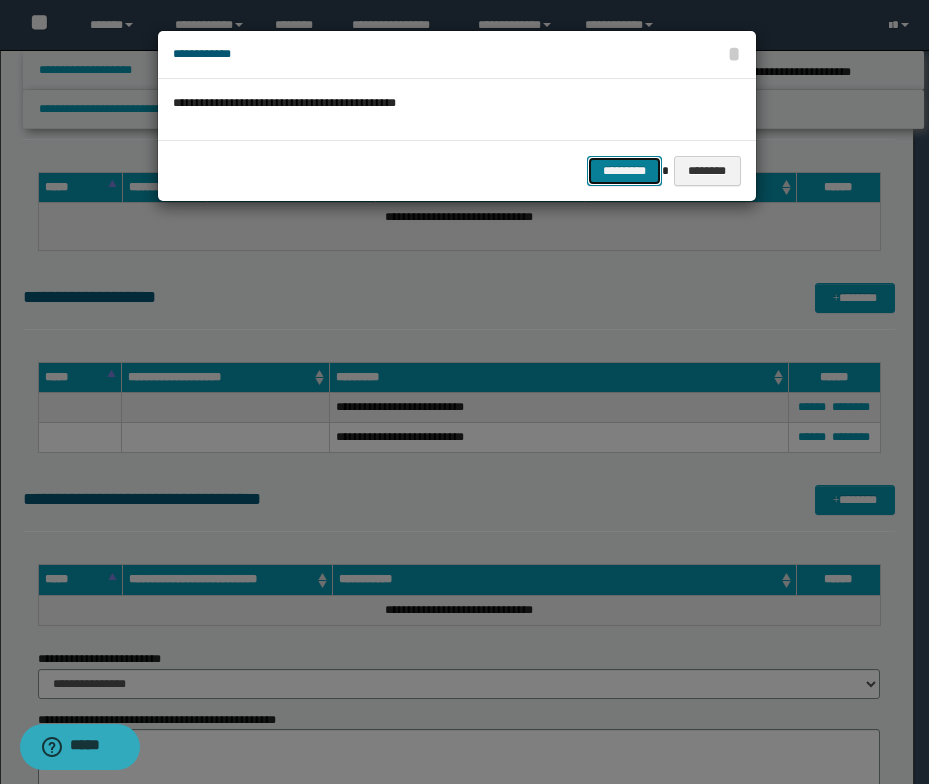 click on "*********" at bounding box center (624, 171) 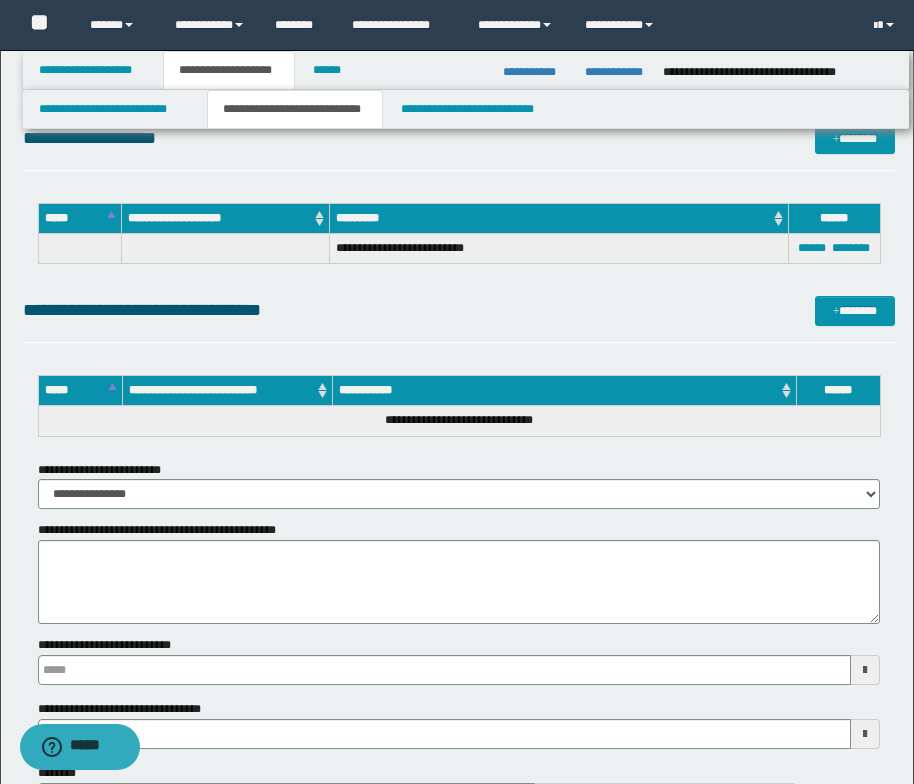 scroll, scrollTop: 3312, scrollLeft: 0, axis: vertical 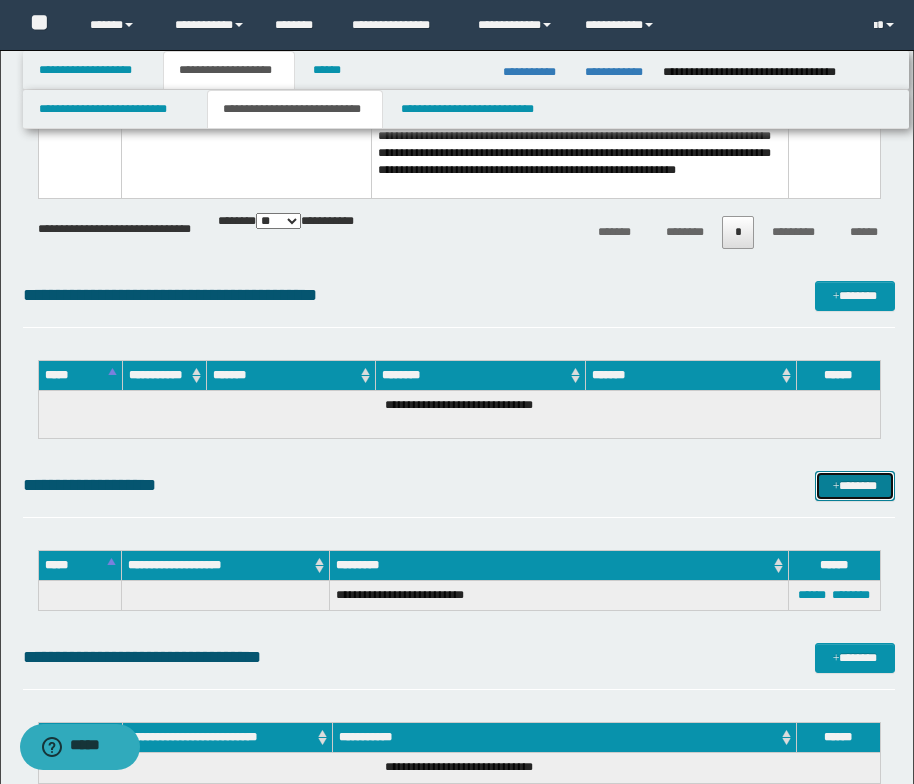 click at bounding box center [836, 487] 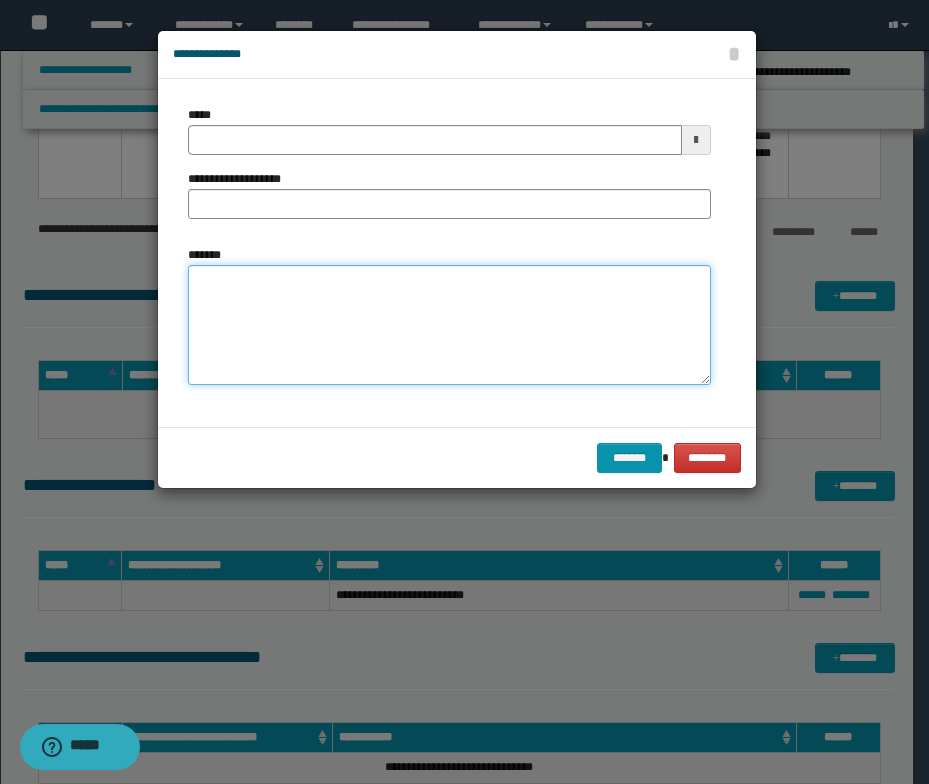 click on "*******" at bounding box center [449, 325] 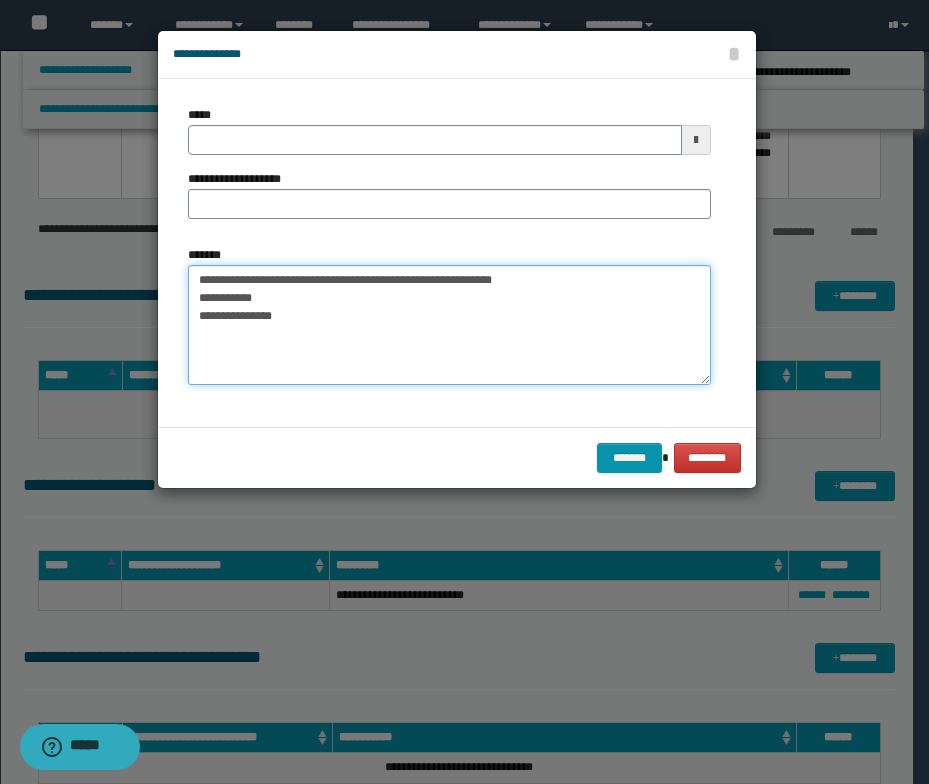 drag, startPoint x: 550, startPoint y: 276, endPoint x: 184, endPoint y: 282, distance: 366.04916 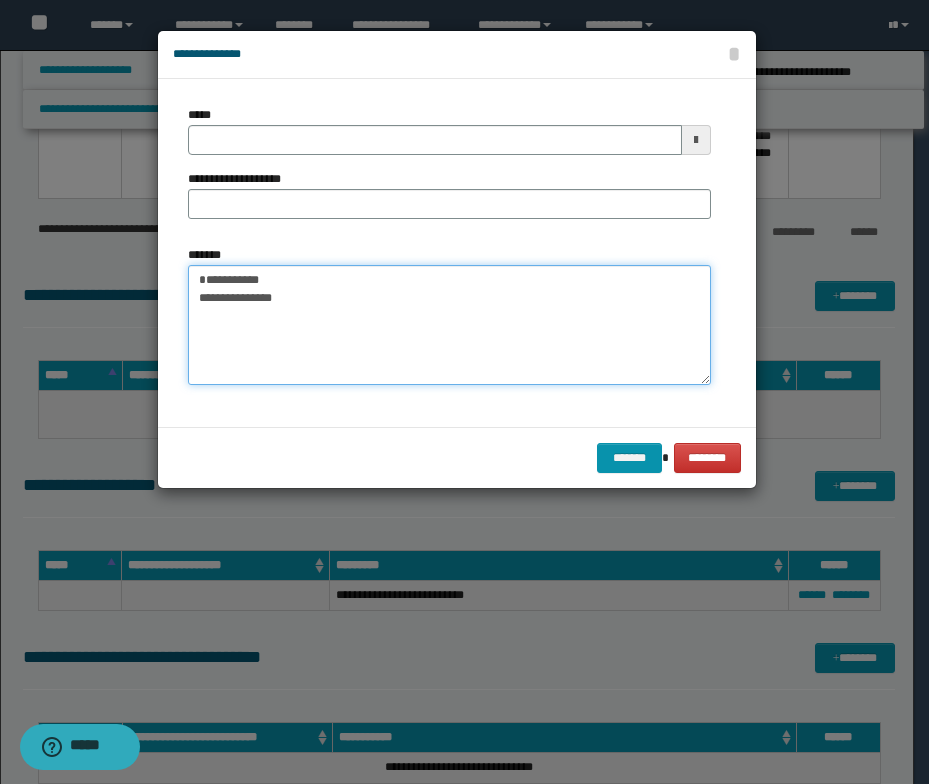 type on "**********" 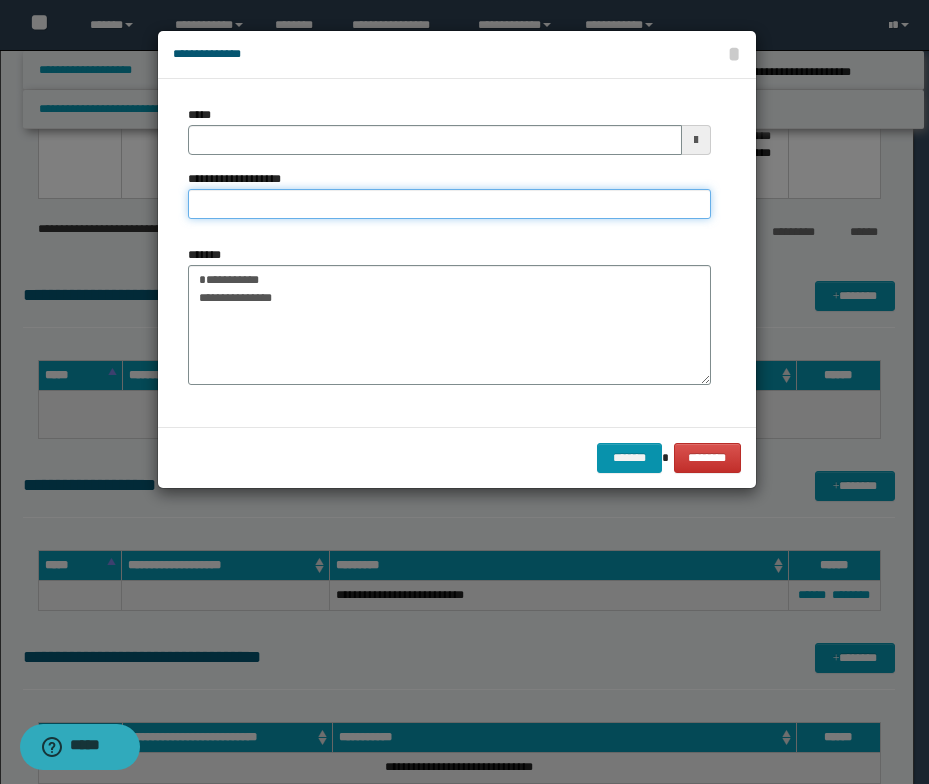 click on "**********" at bounding box center [449, 204] 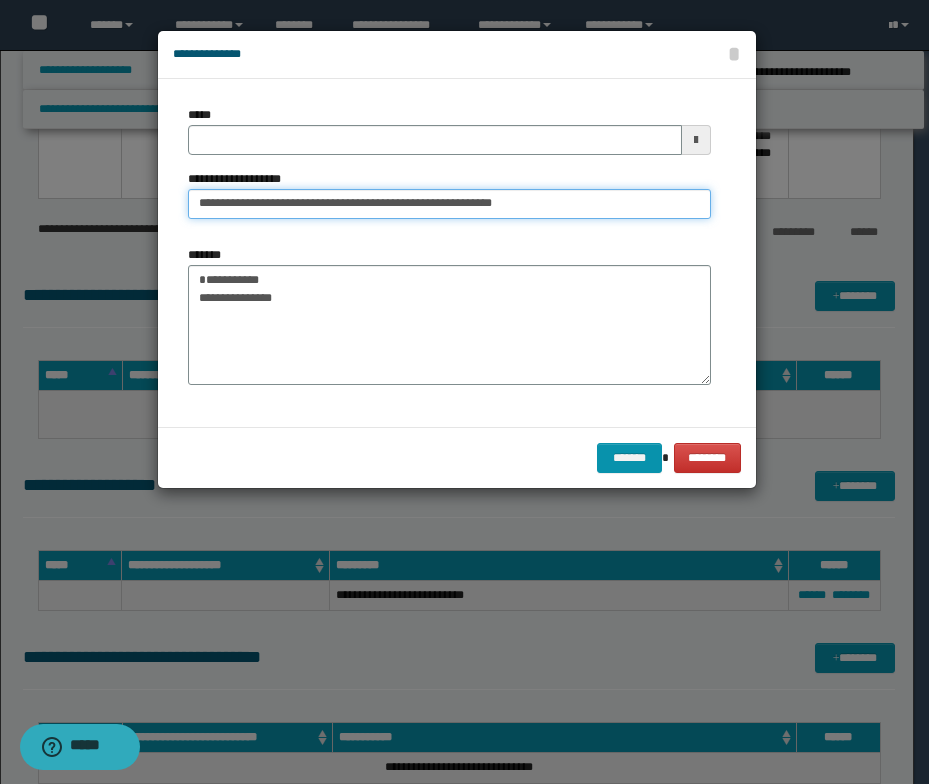 drag, startPoint x: 249, startPoint y: 200, endPoint x: 179, endPoint y: 195, distance: 70.178345 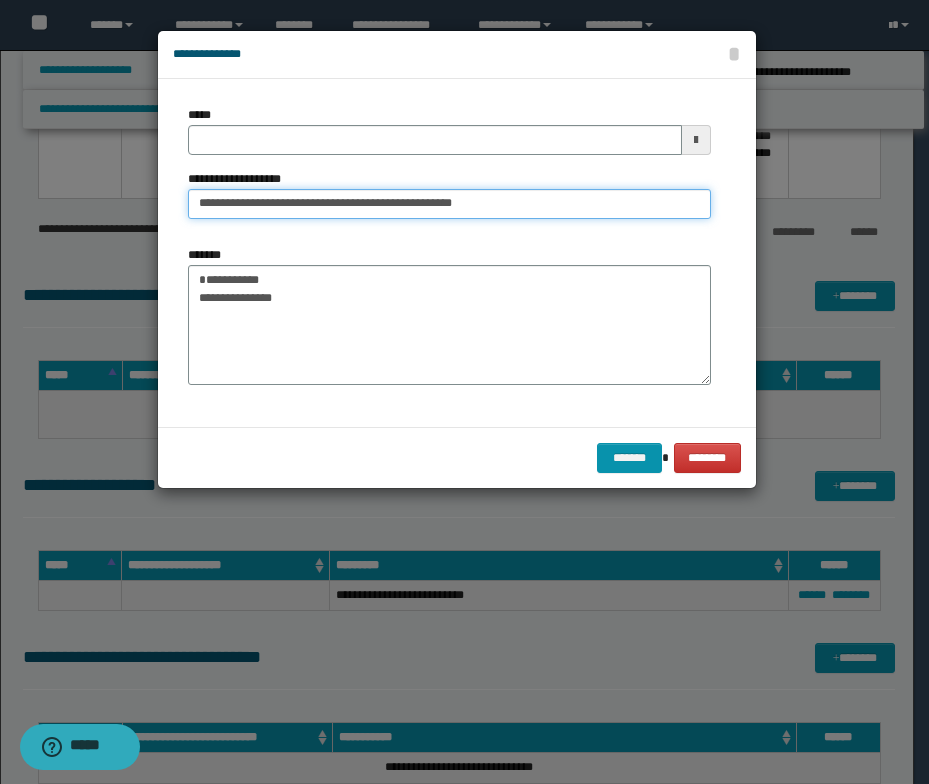 type 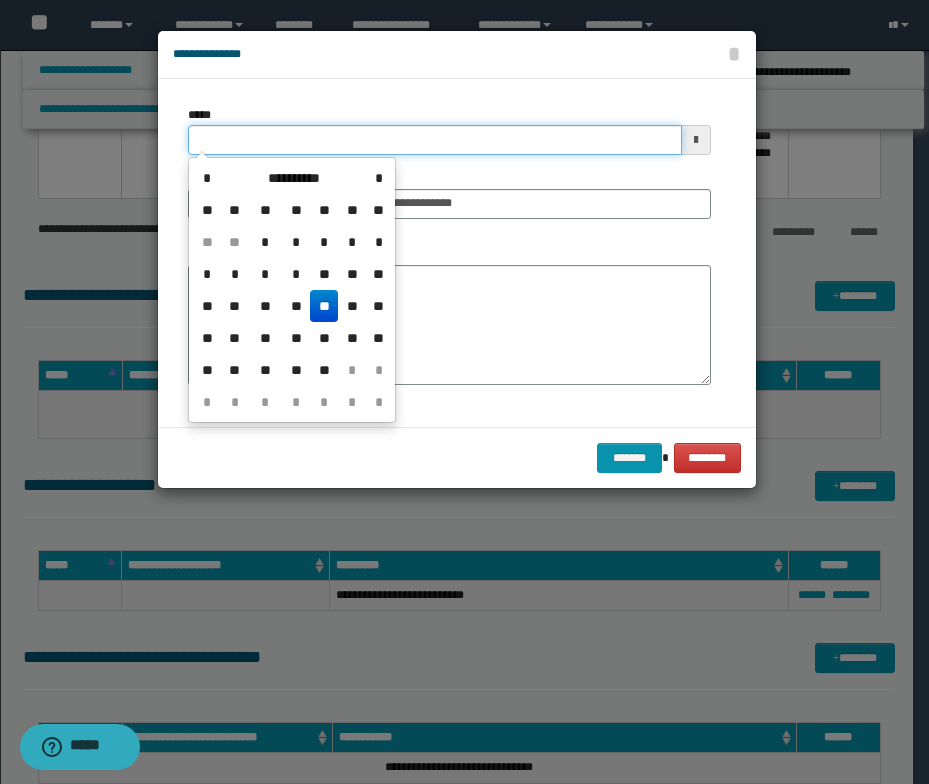 click on "*****" at bounding box center [435, 140] 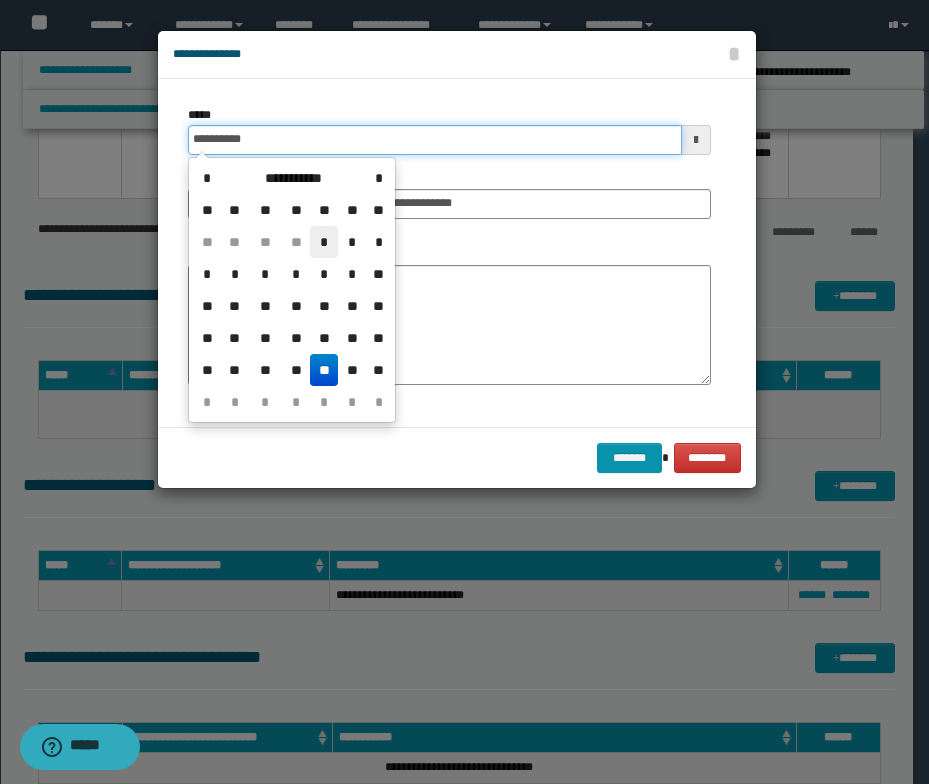 type on "**********" 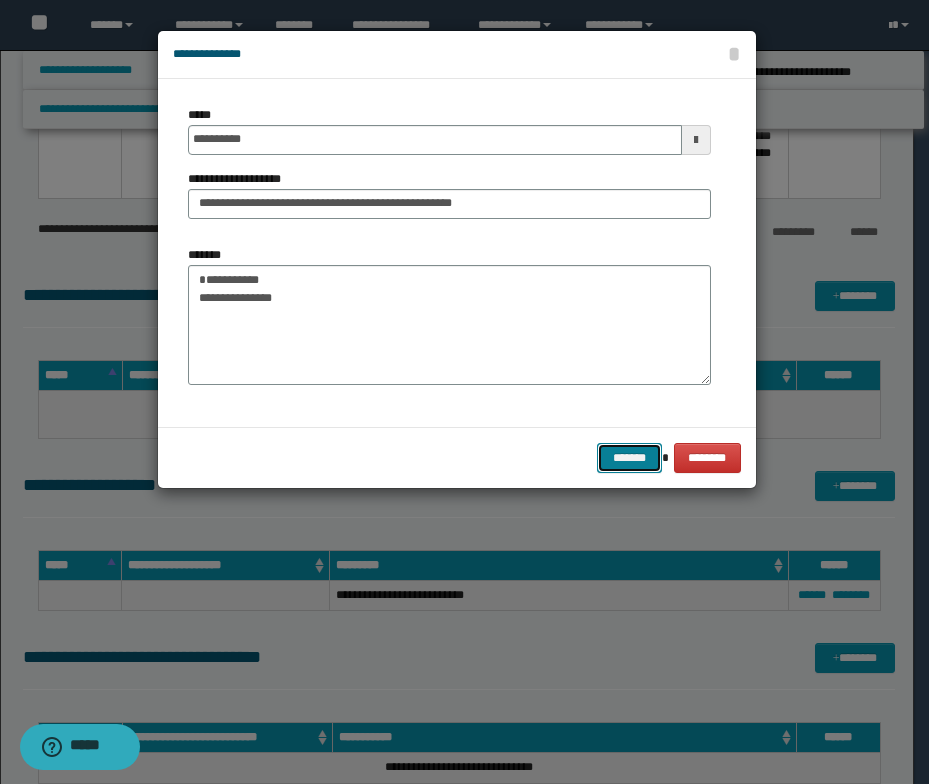 click on "*******" at bounding box center [629, 458] 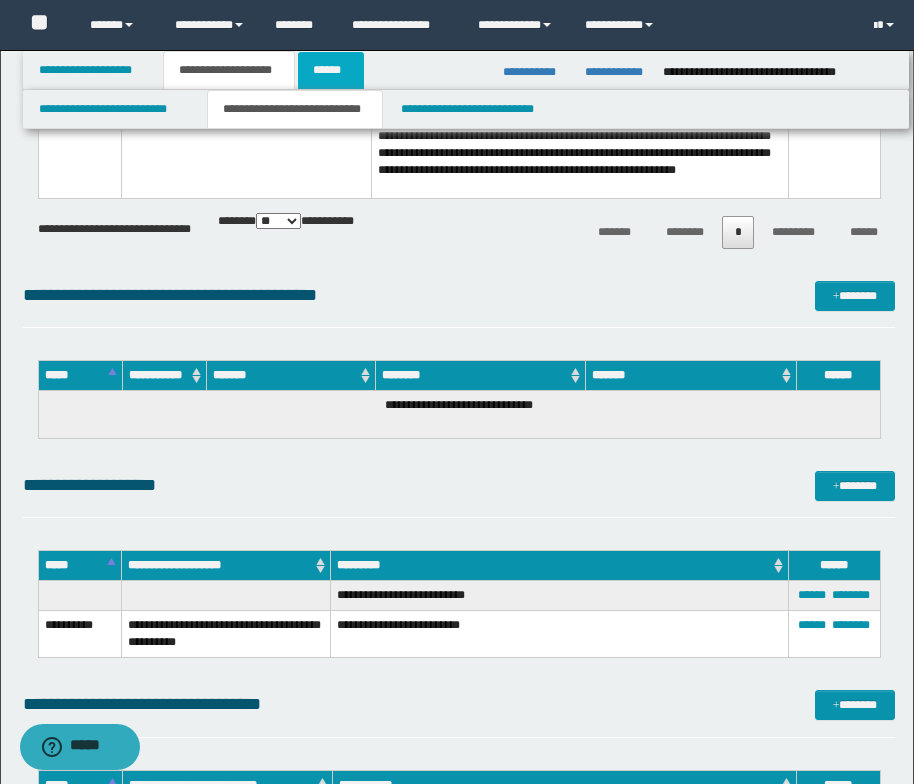 click on "******" at bounding box center [331, 70] 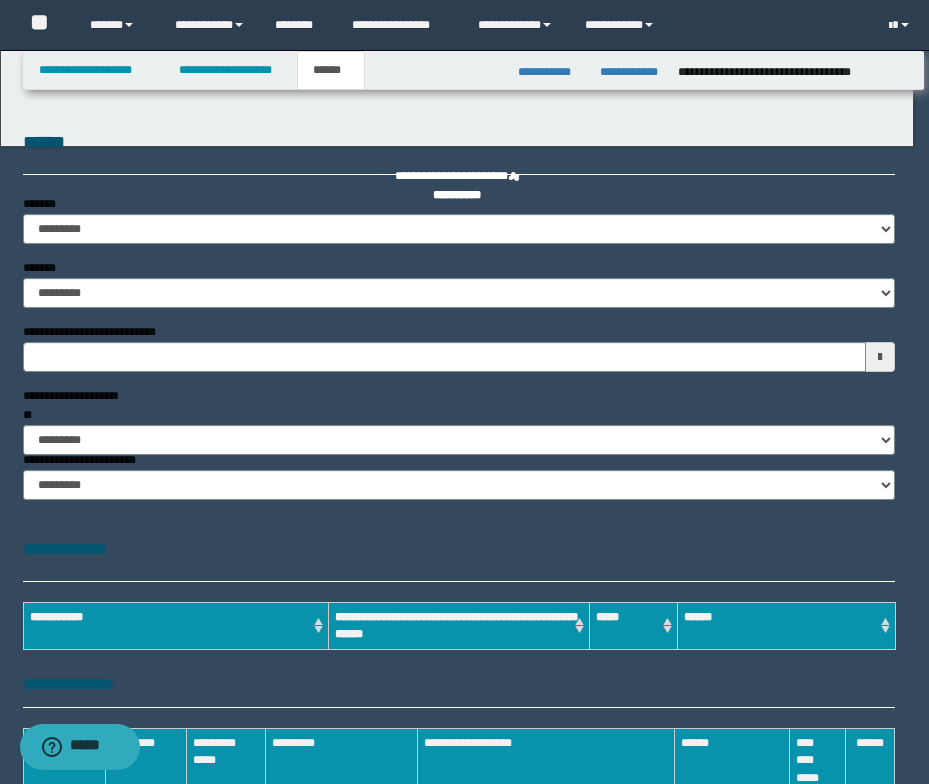 scroll, scrollTop: 0, scrollLeft: 0, axis: both 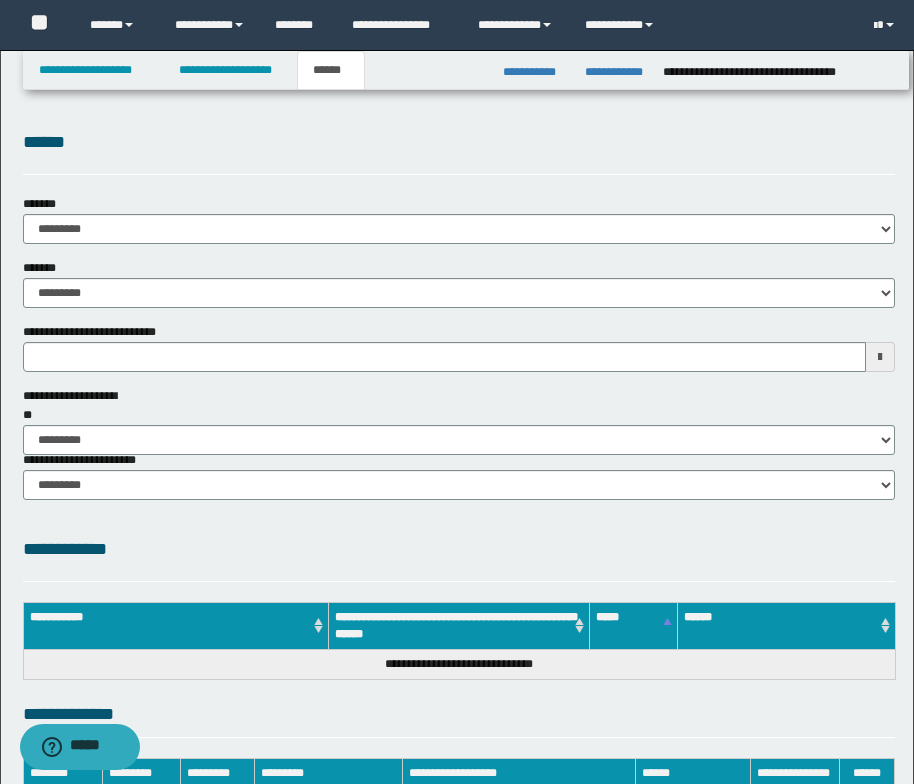 type 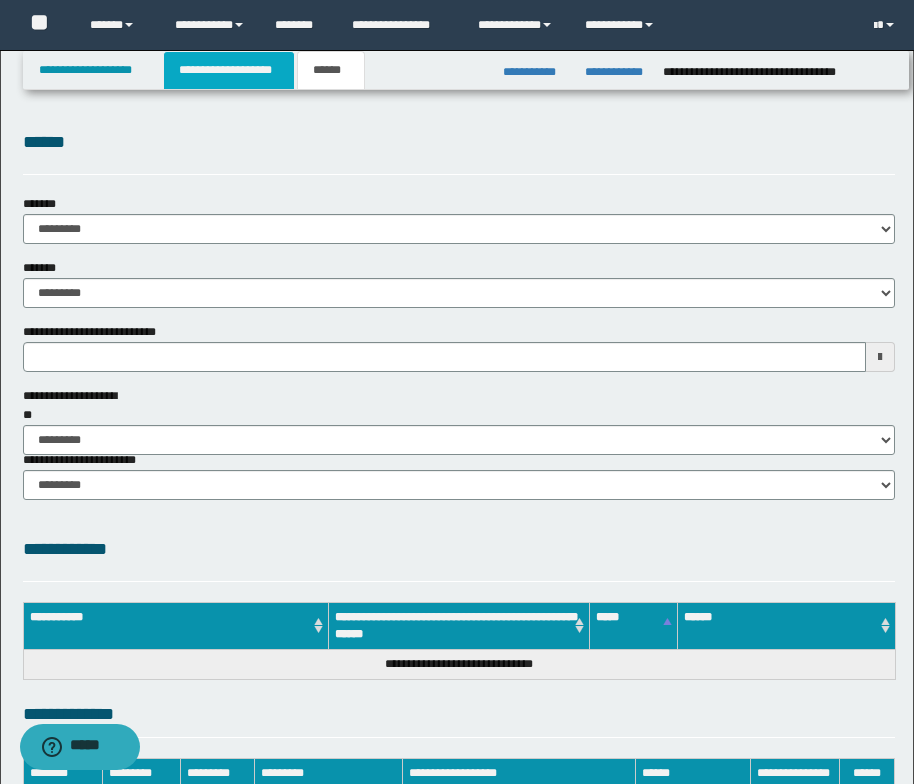 click on "**********" at bounding box center [229, 70] 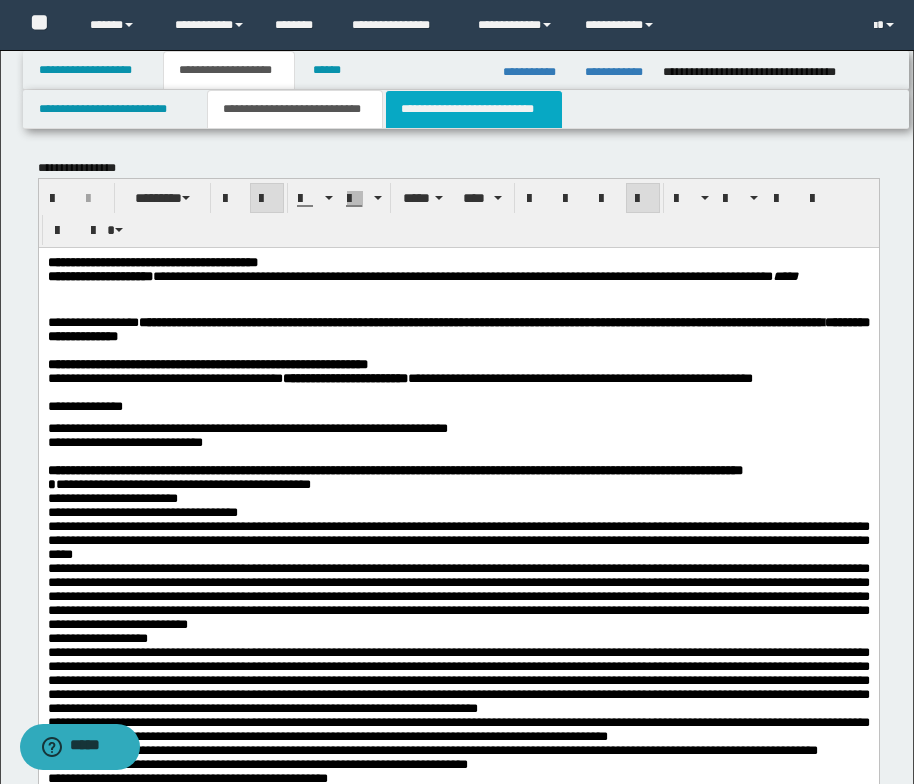 click on "**********" at bounding box center (474, 109) 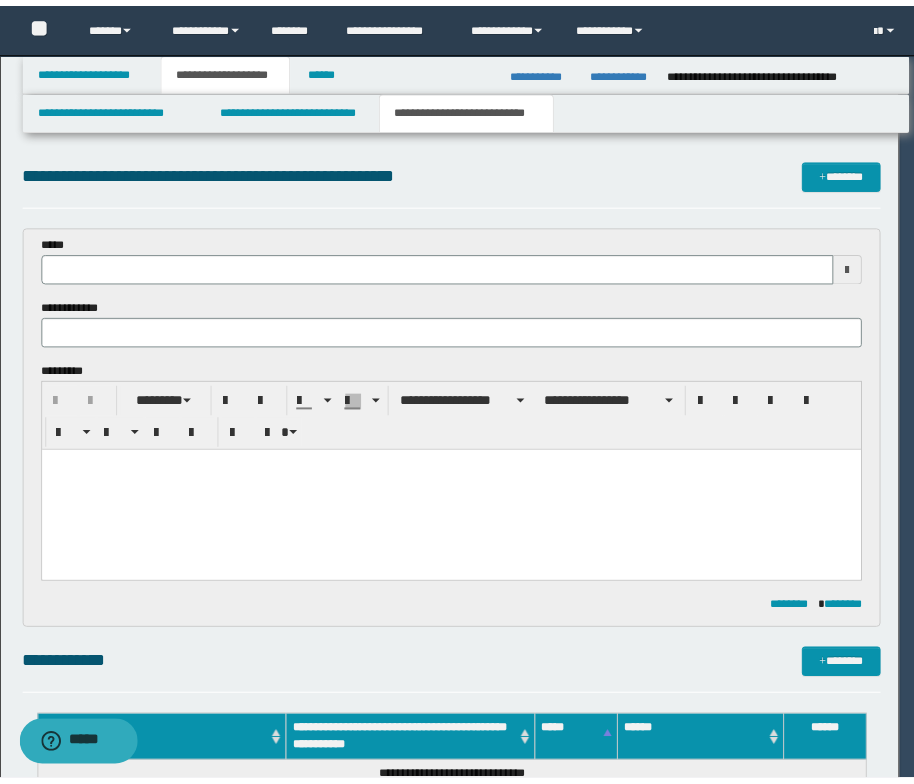 scroll, scrollTop: 0, scrollLeft: 0, axis: both 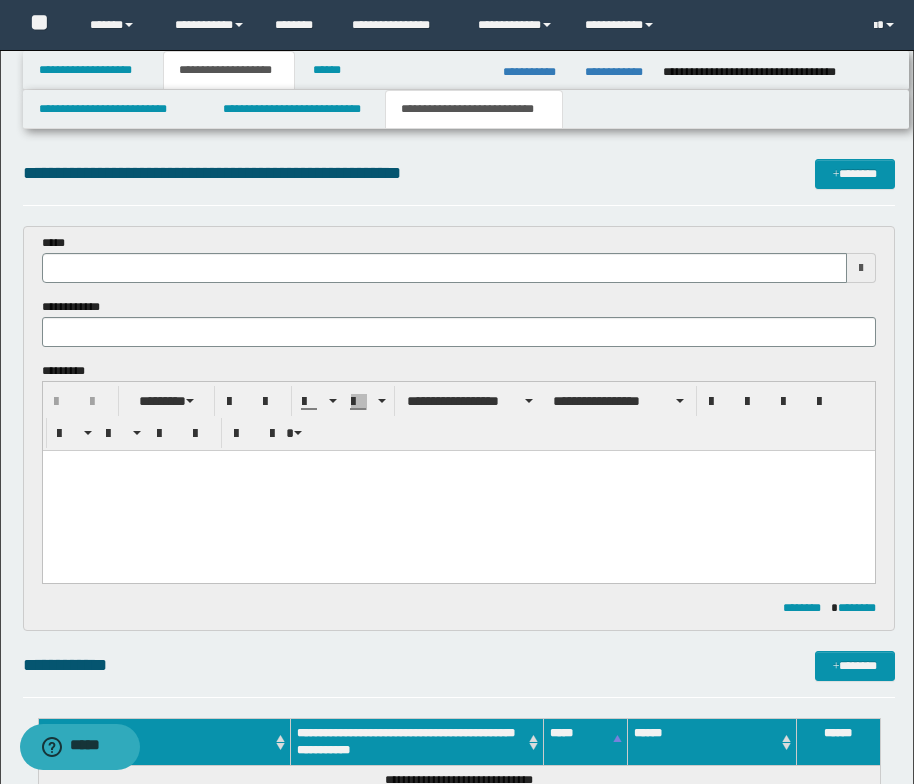 click at bounding box center [458, 466] 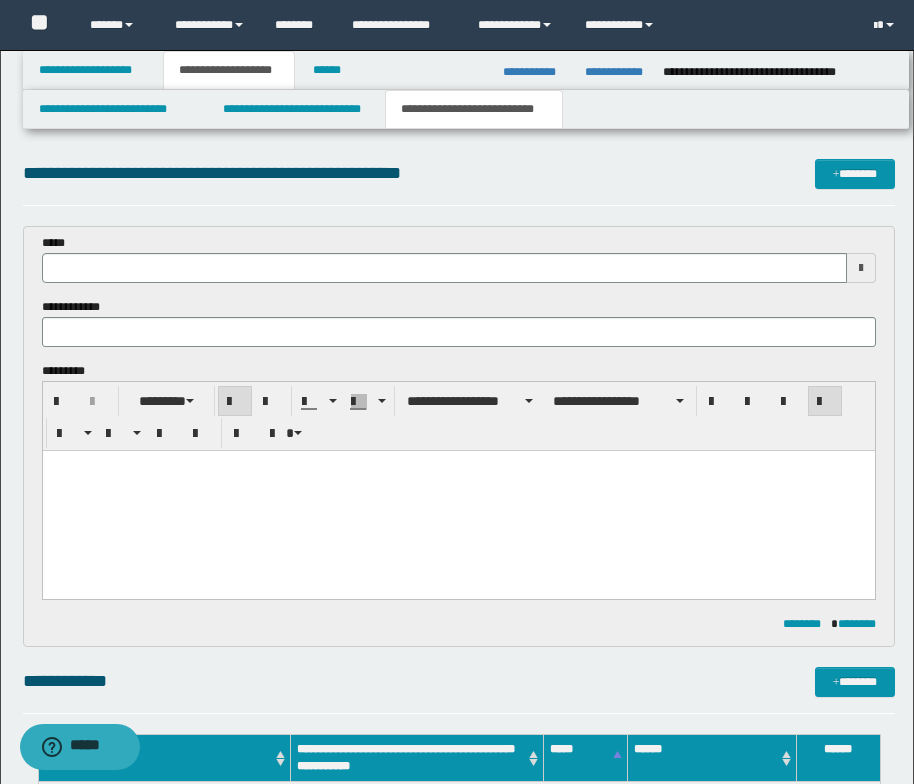 type 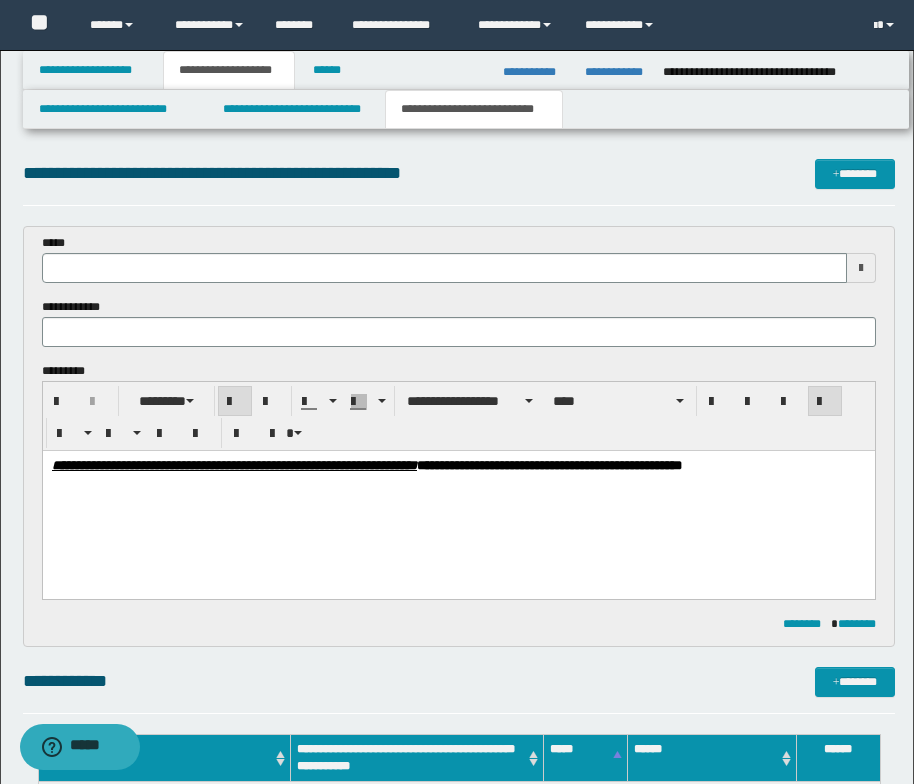 click on "**********" at bounding box center (458, 491) 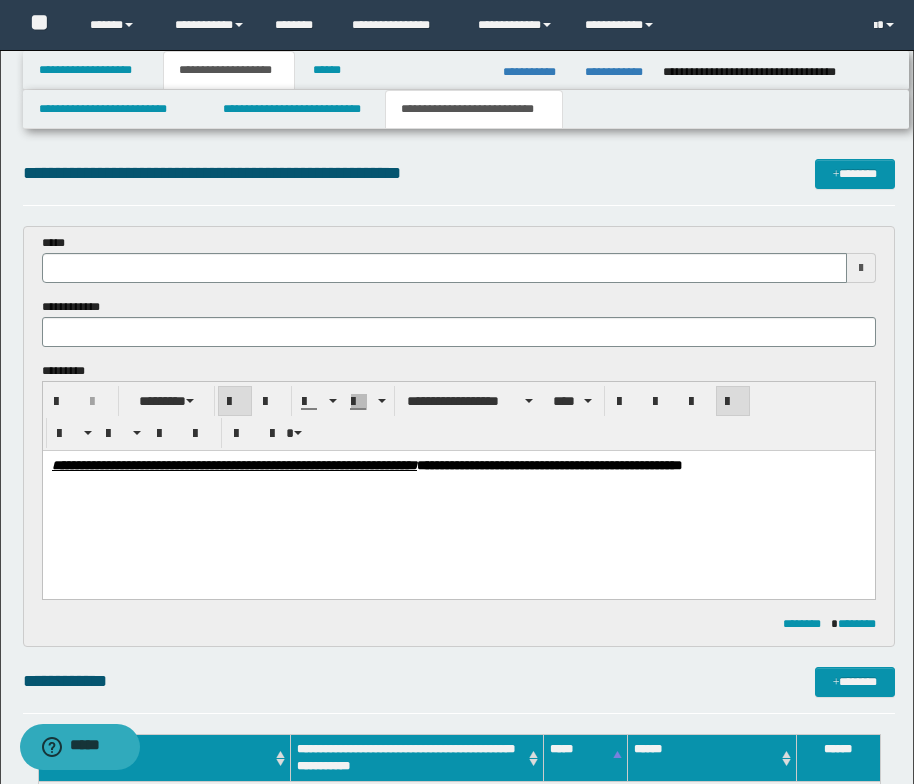 click on "**********" at bounding box center [458, 491] 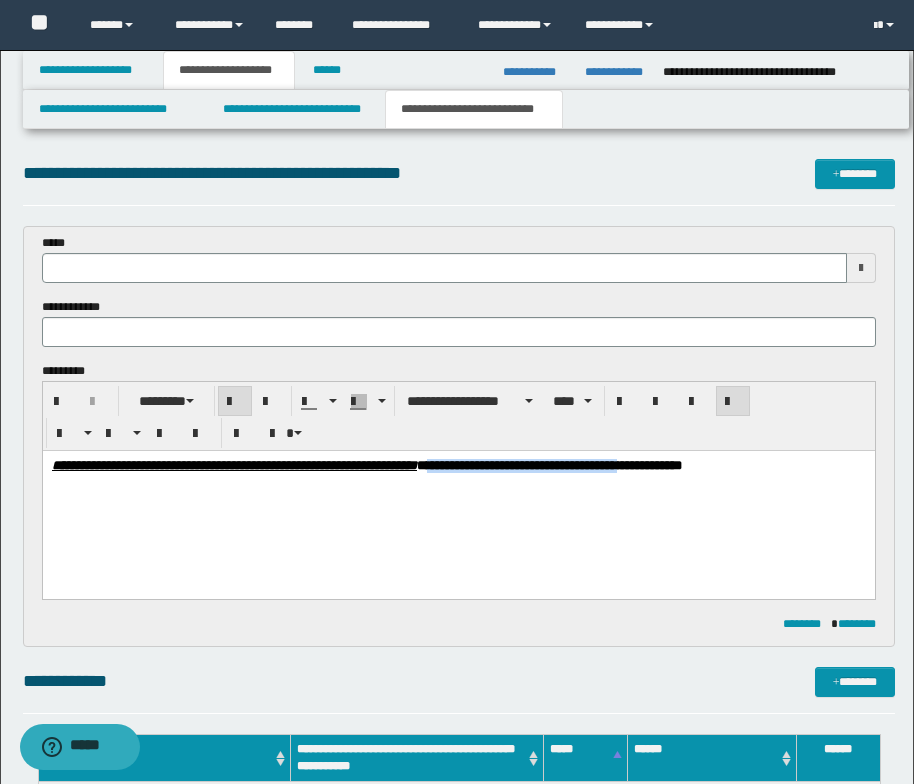 drag, startPoint x: 864, startPoint y: 463, endPoint x: 636, endPoint y: 466, distance: 228.01973 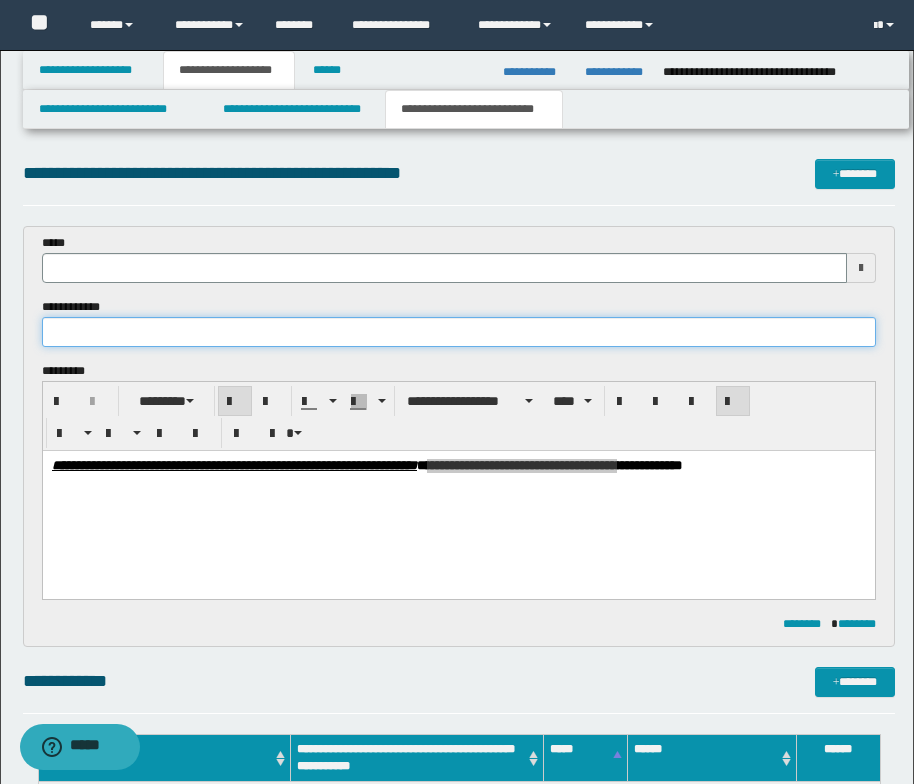 click at bounding box center (459, 332) 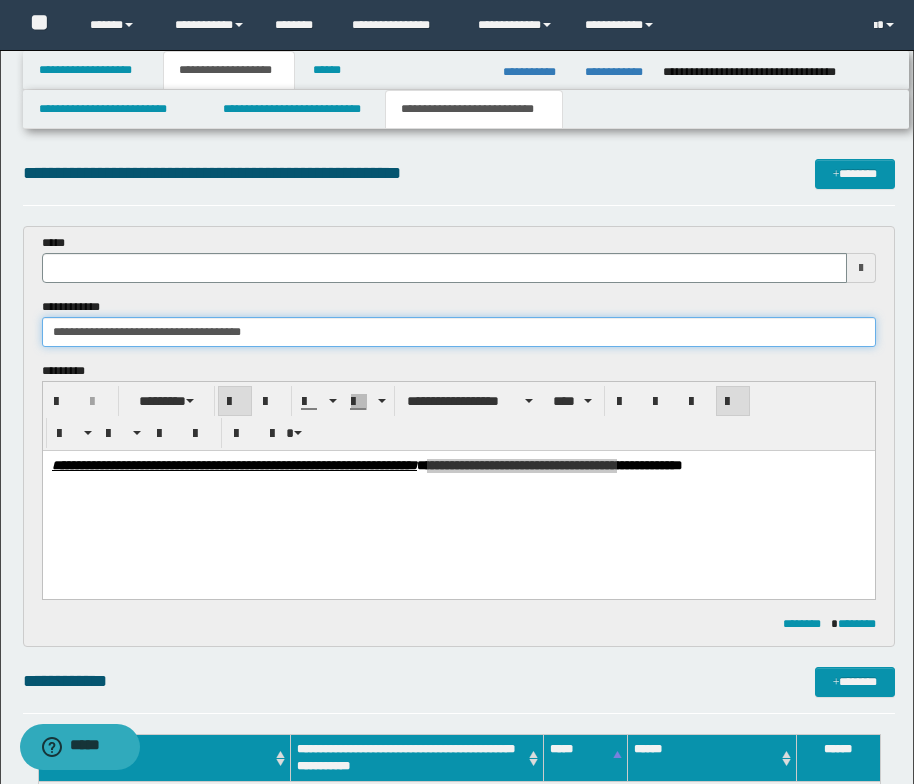 type on "**********" 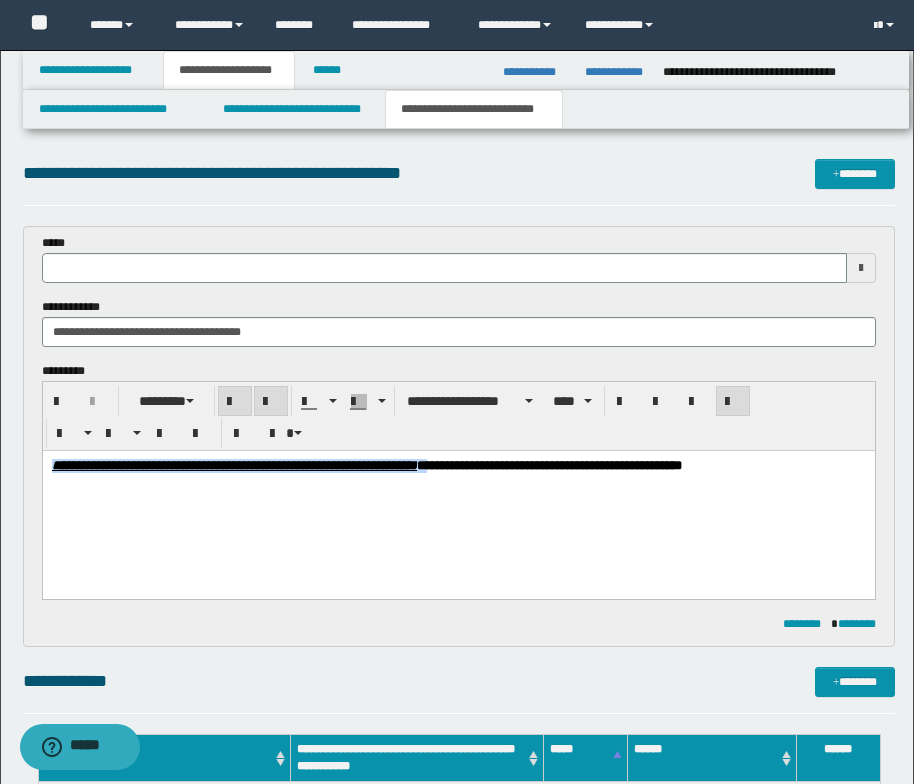 drag, startPoint x: 97, startPoint y: 474, endPoint x: 68, endPoint y: 470, distance: 29.274563 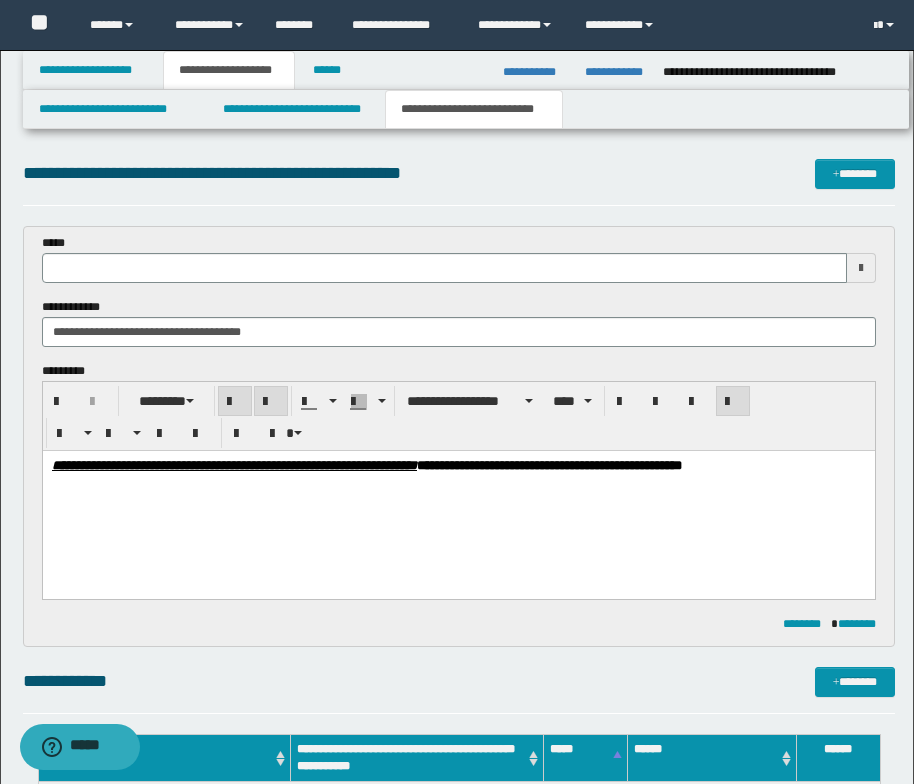 click on "**********" at bounding box center (458, 466) 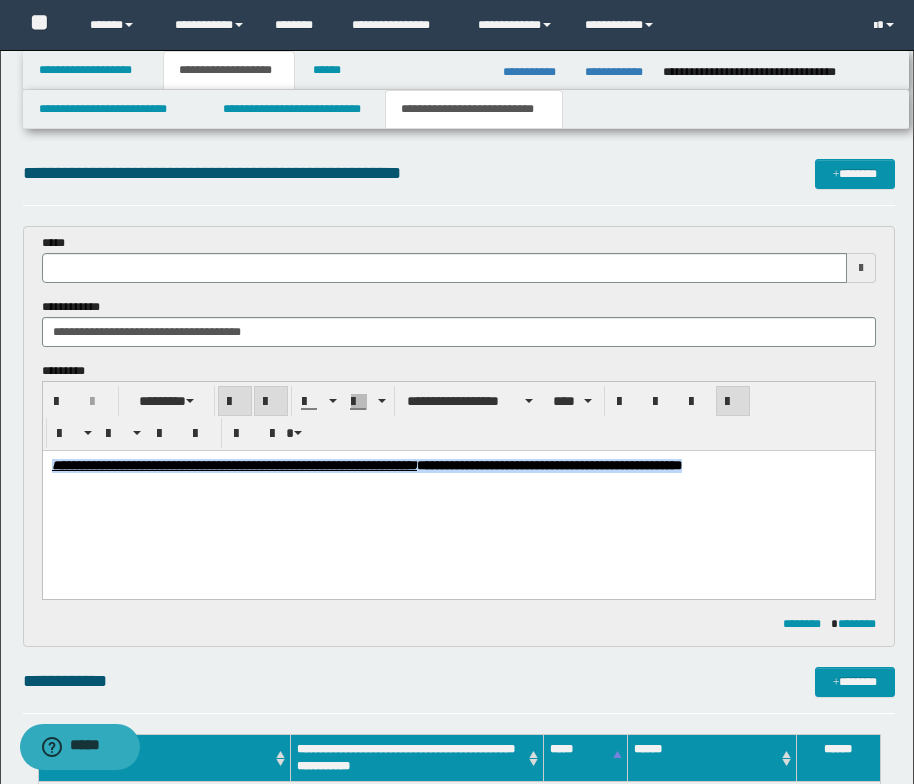 drag, startPoint x: 130, startPoint y: 488, endPoint x: 46, endPoint y: 464, distance: 87.36132 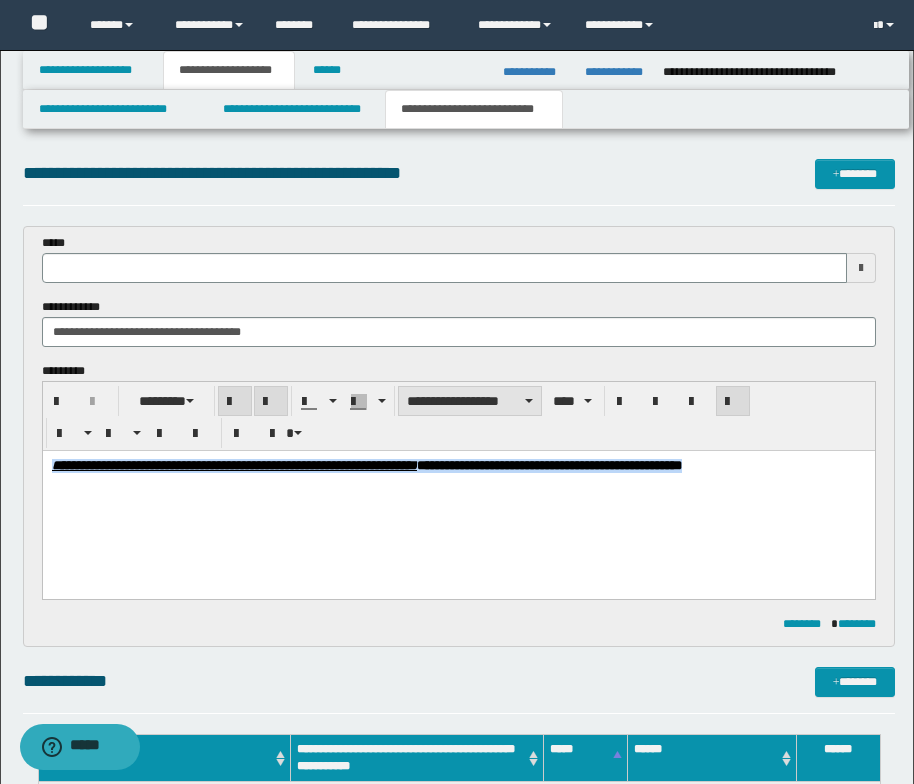 click on "**********" at bounding box center [470, 401] 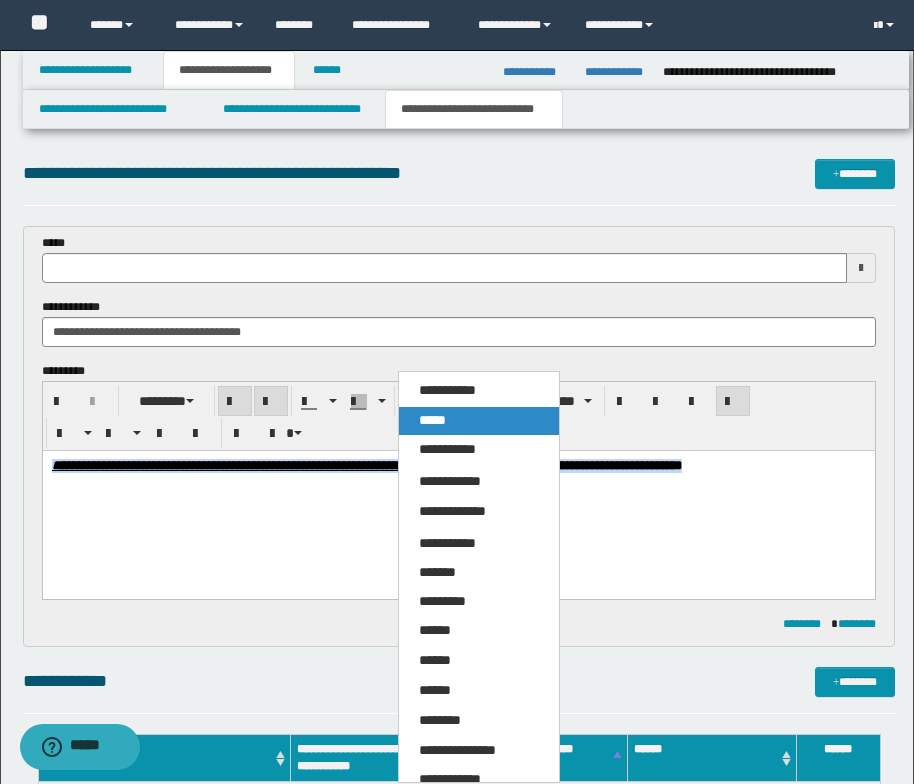 click on "*****" at bounding box center (479, 421) 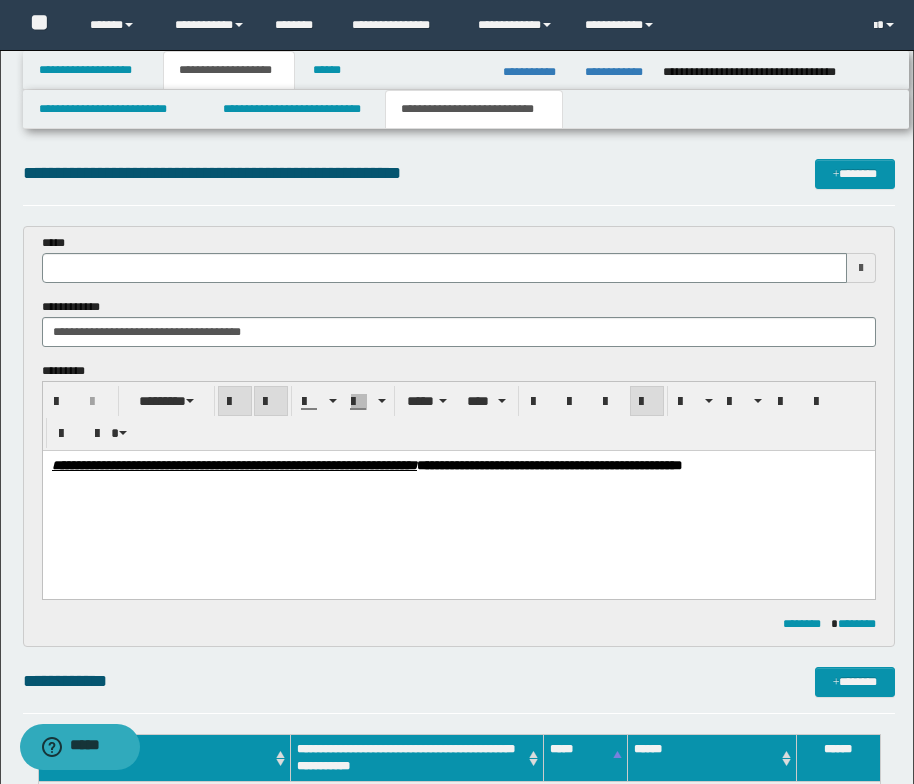 click on "**********" at bounding box center (458, 491) 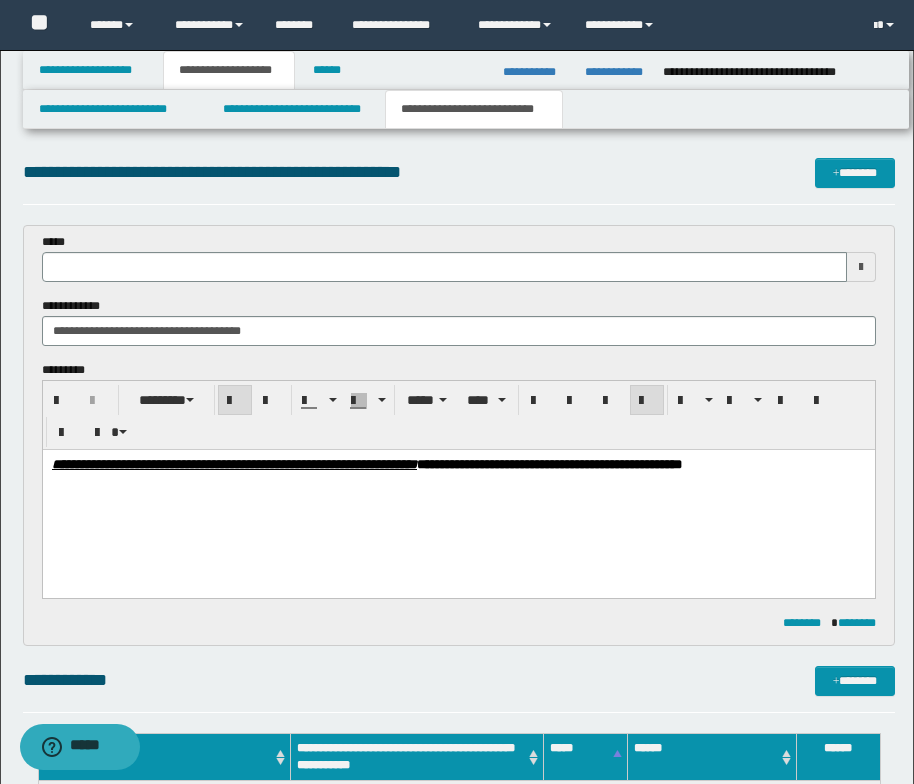 scroll, scrollTop: 0, scrollLeft: 0, axis: both 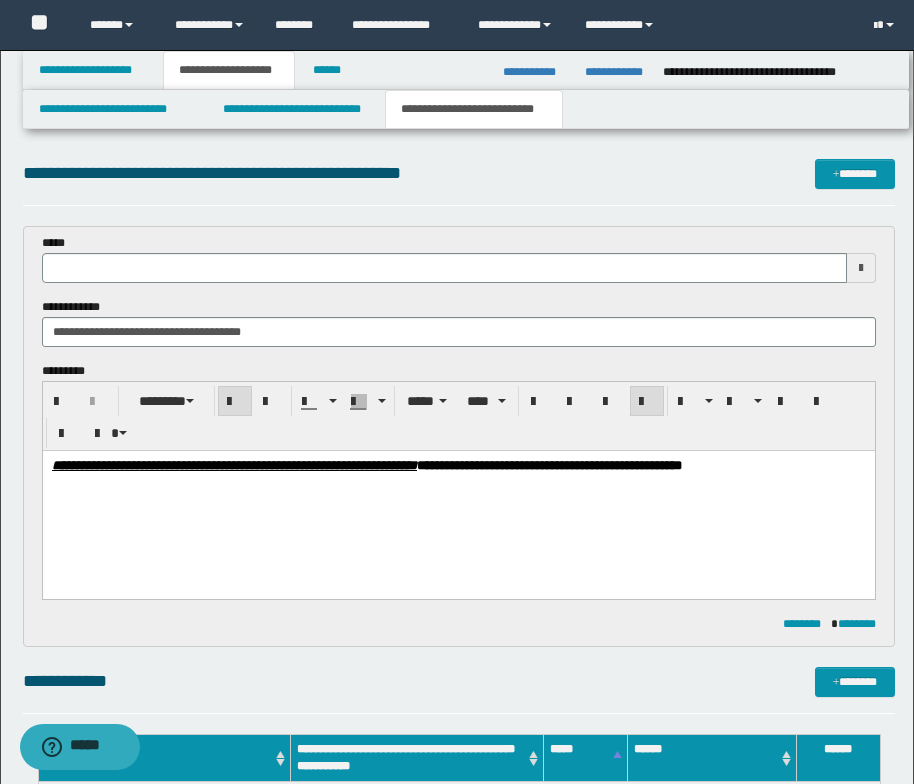 type 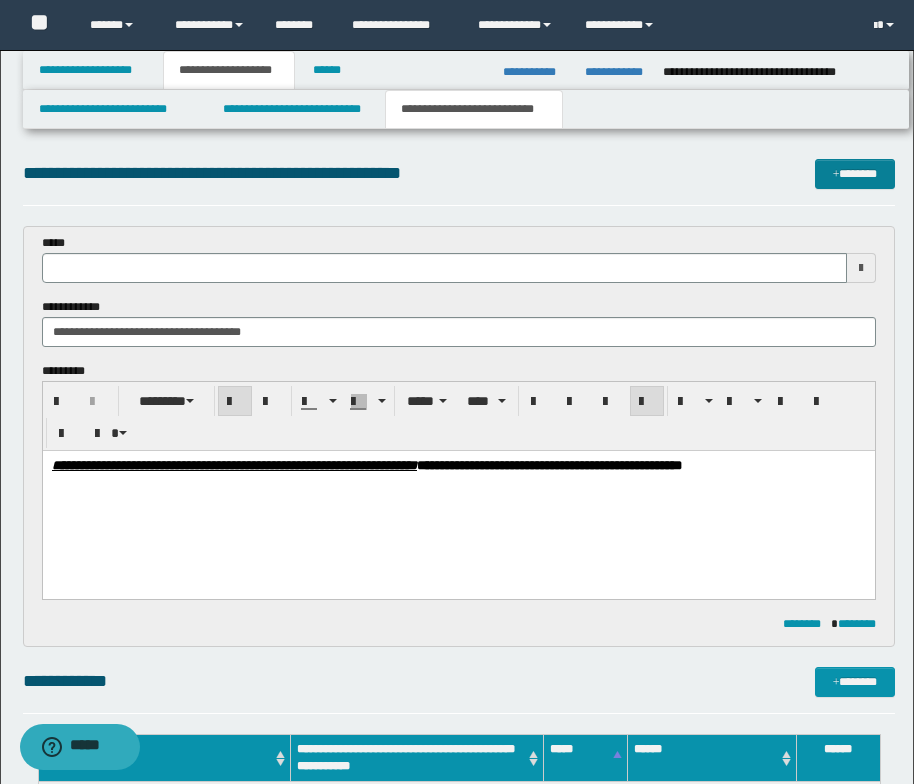 click at bounding box center (836, 175) 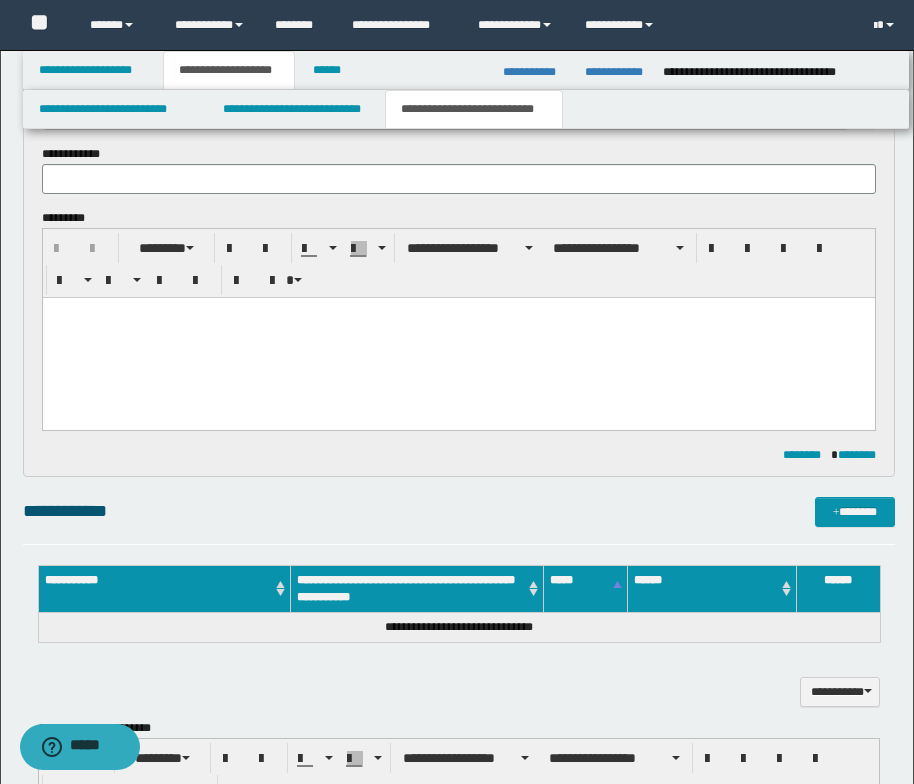 scroll, scrollTop: 0, scrollLeft: 0, axis: both 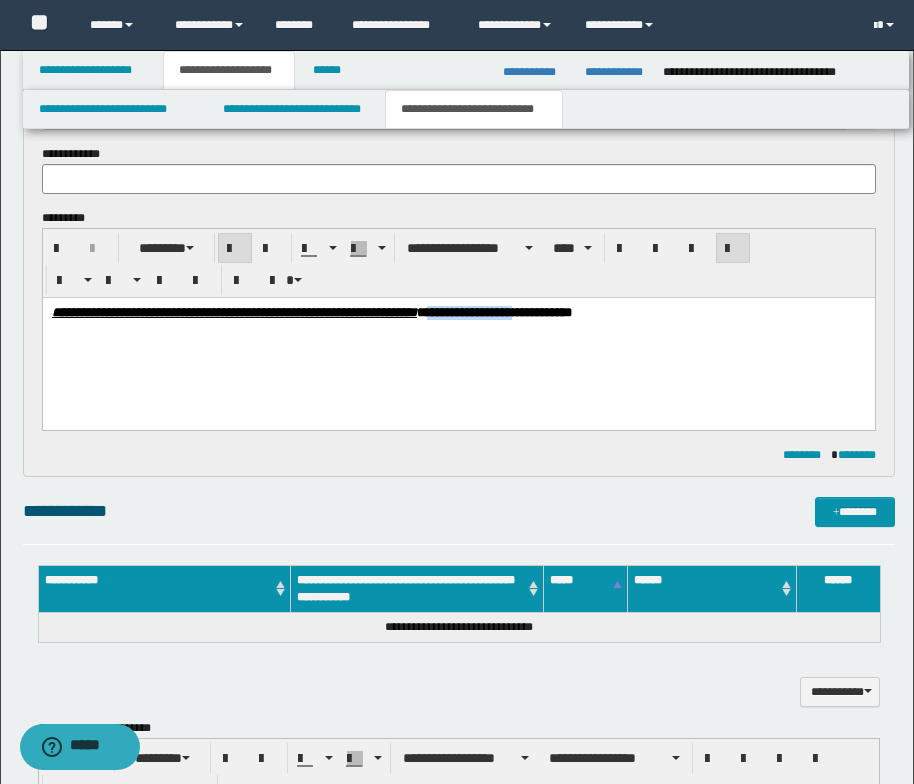 drag, startPoint x: 725, startPoint y: 313, endPoint x: 623, endPoint y: 311, distance: 102.01961 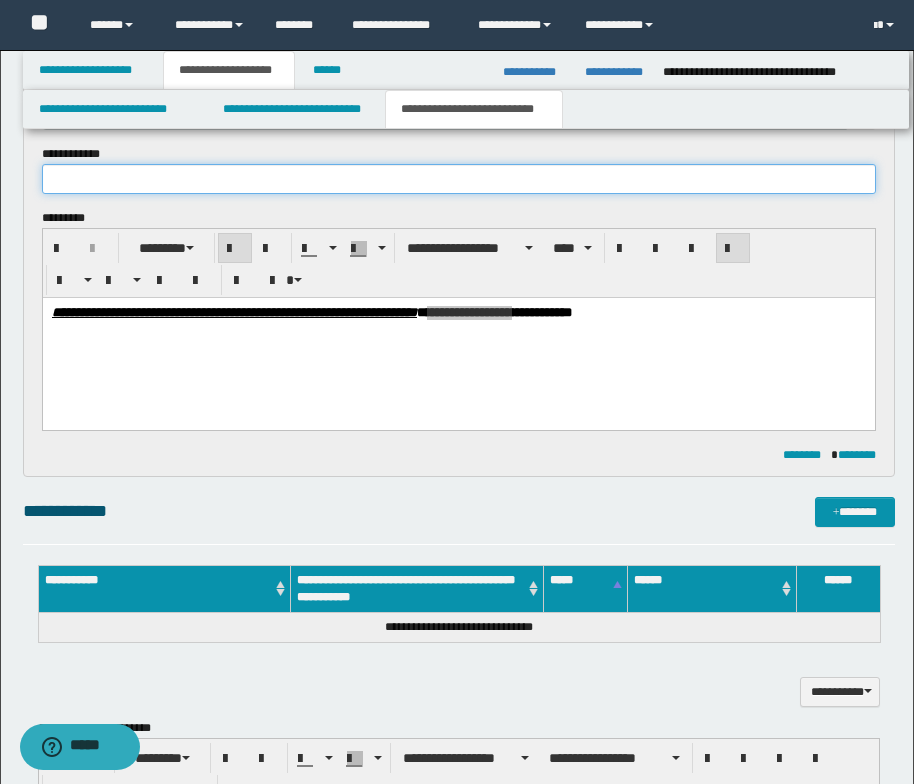 click at bounding box center (459, 179) 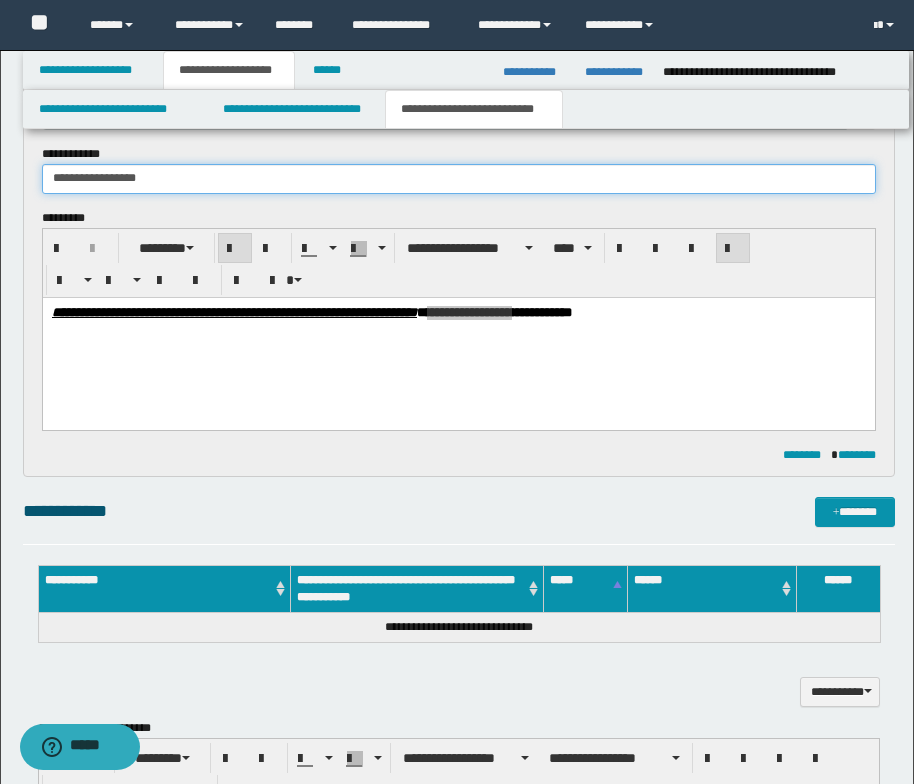 type on "**********" 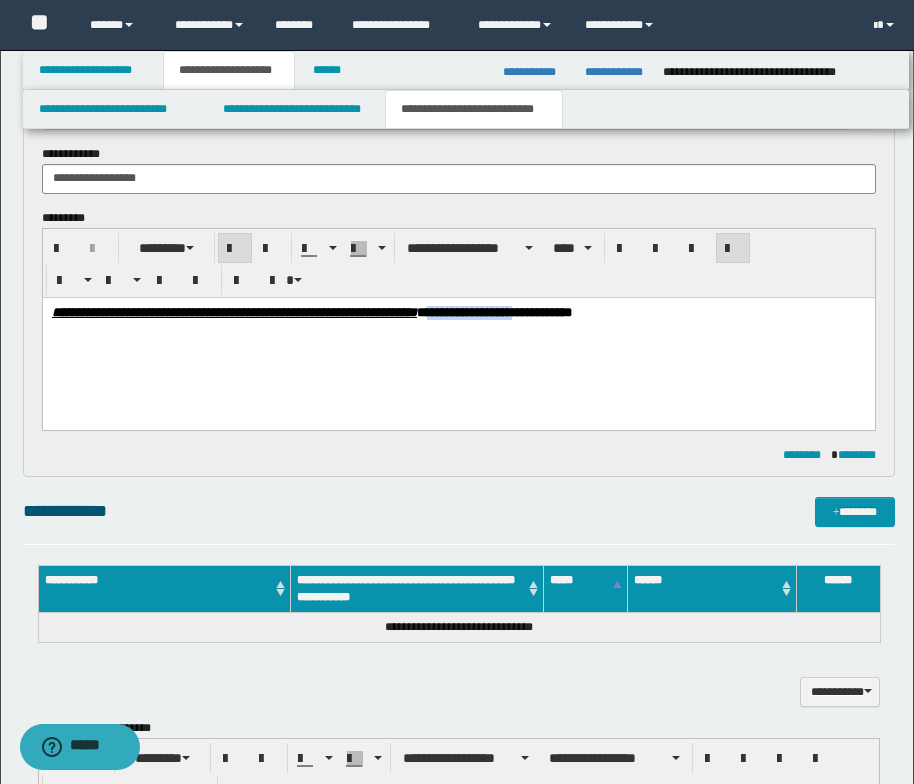 click on "**********" at bounding box center (458, 337) 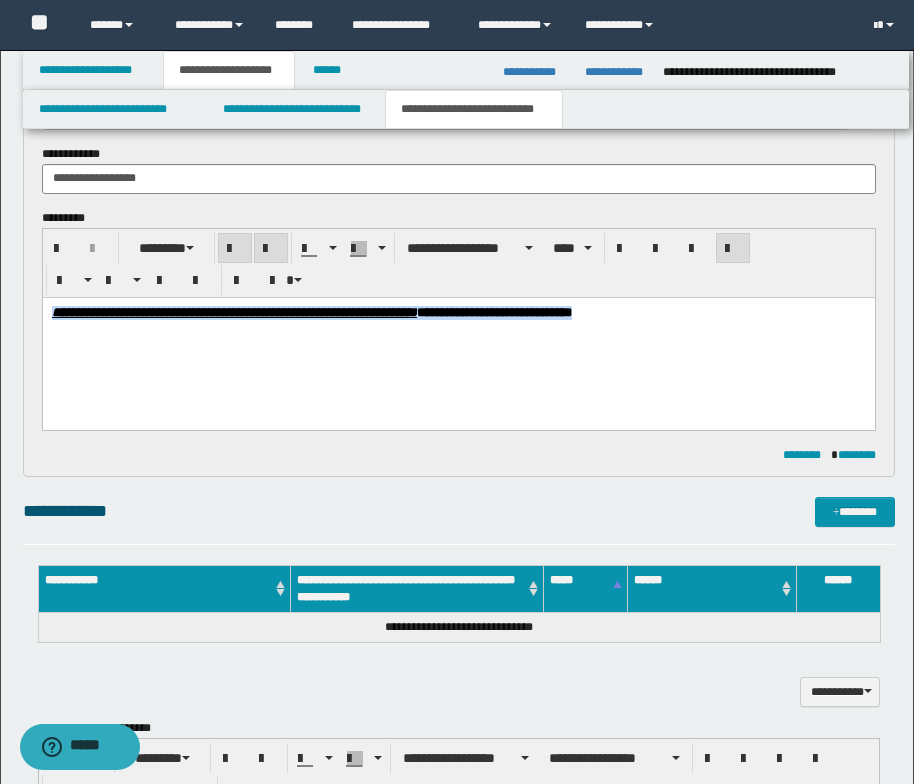 drag, startPoint x: 800, startPoint y: 318, endPoint x: 41, endPoint y: 326, distance: 759.0422 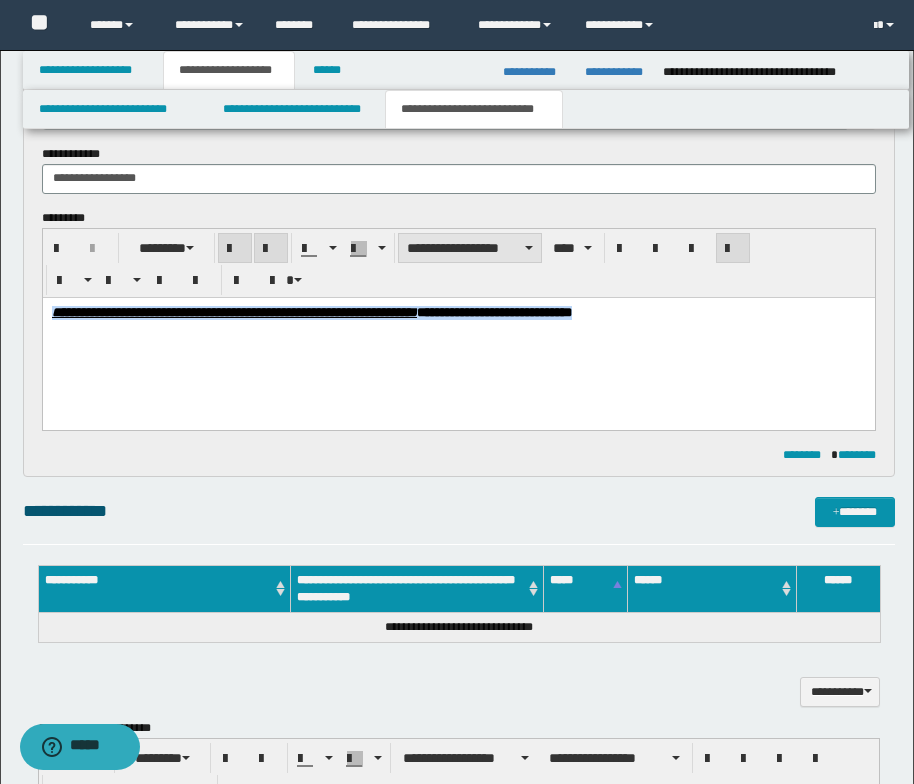 click at bounding box center [529, 248] 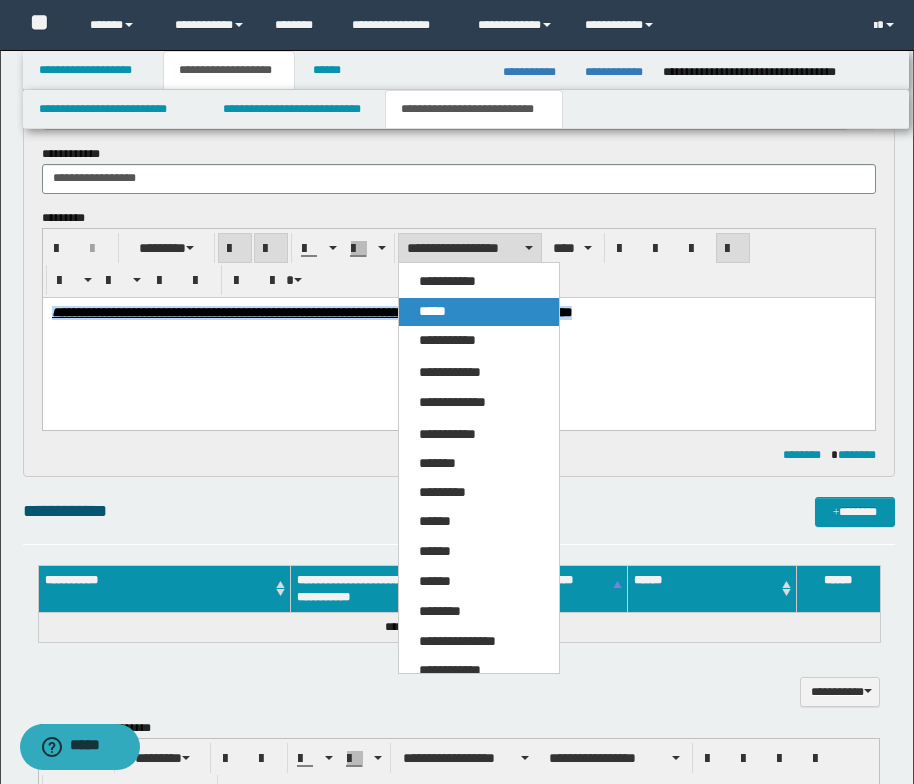 click on "*****" at bounding box center (479, 312) 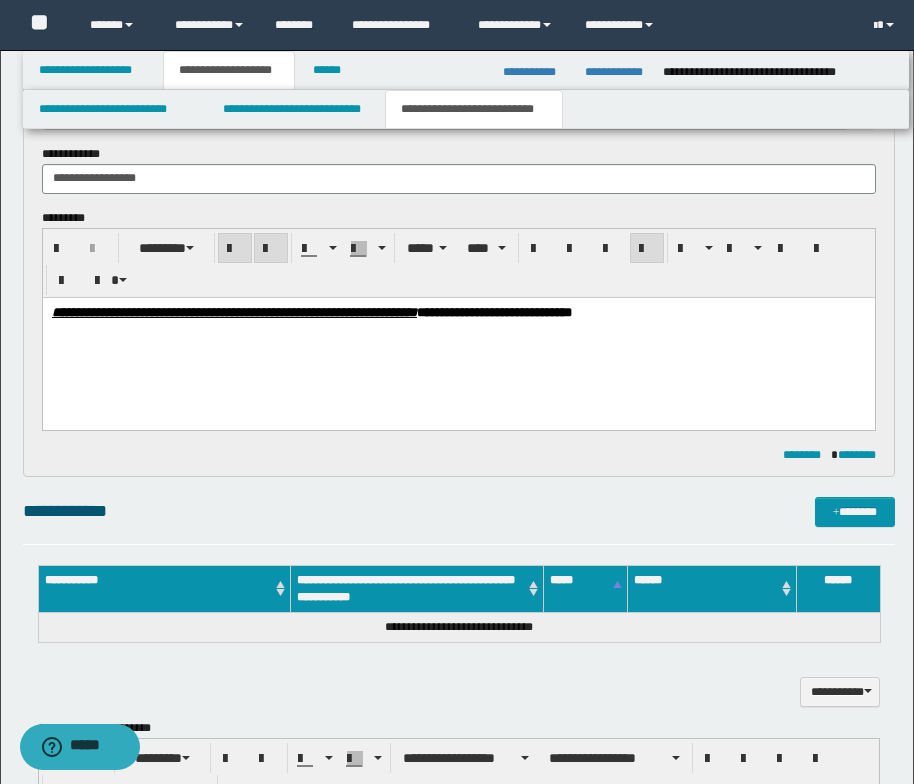 click on "**********" at bounding box center [458, 337] 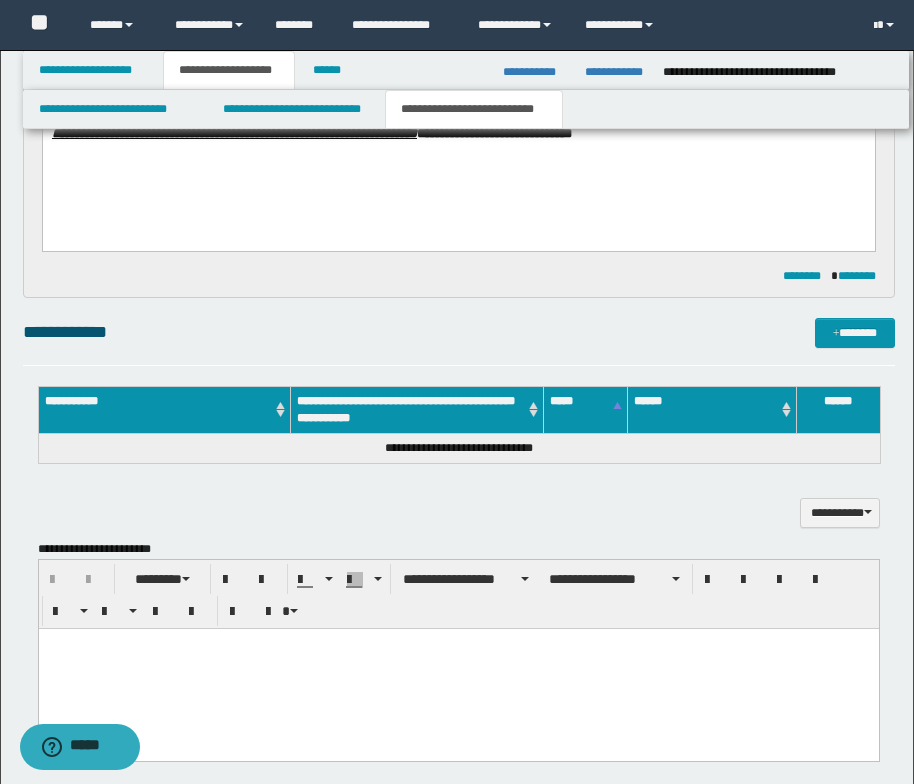 scroll, scrollTop: 794, scrollLeft: 0, axis: vertical 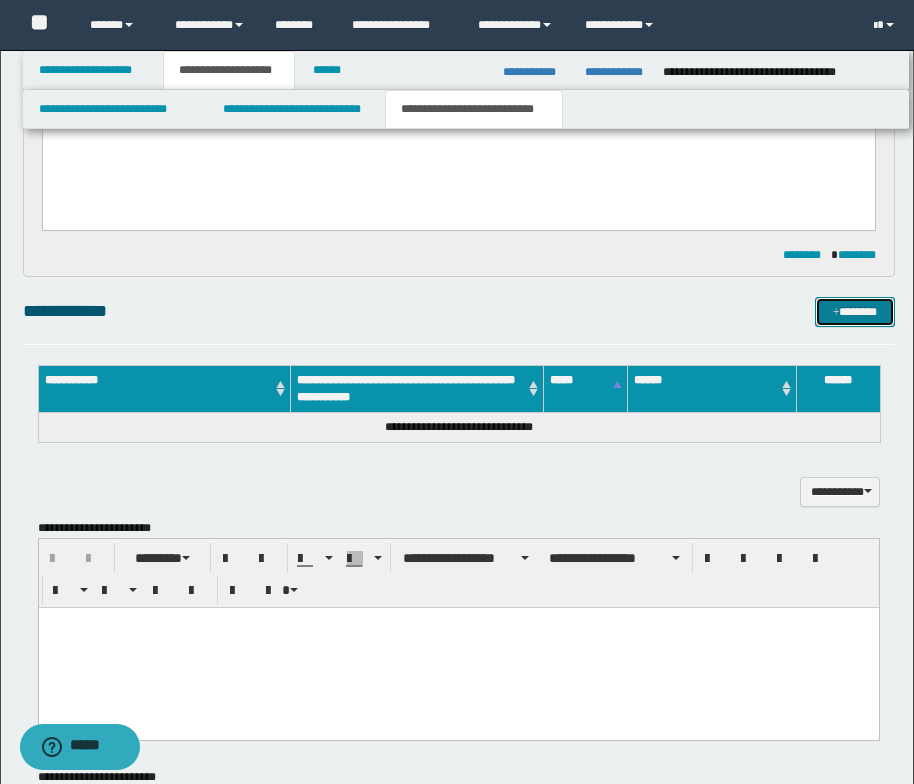 click at bounding box center (836, 313) 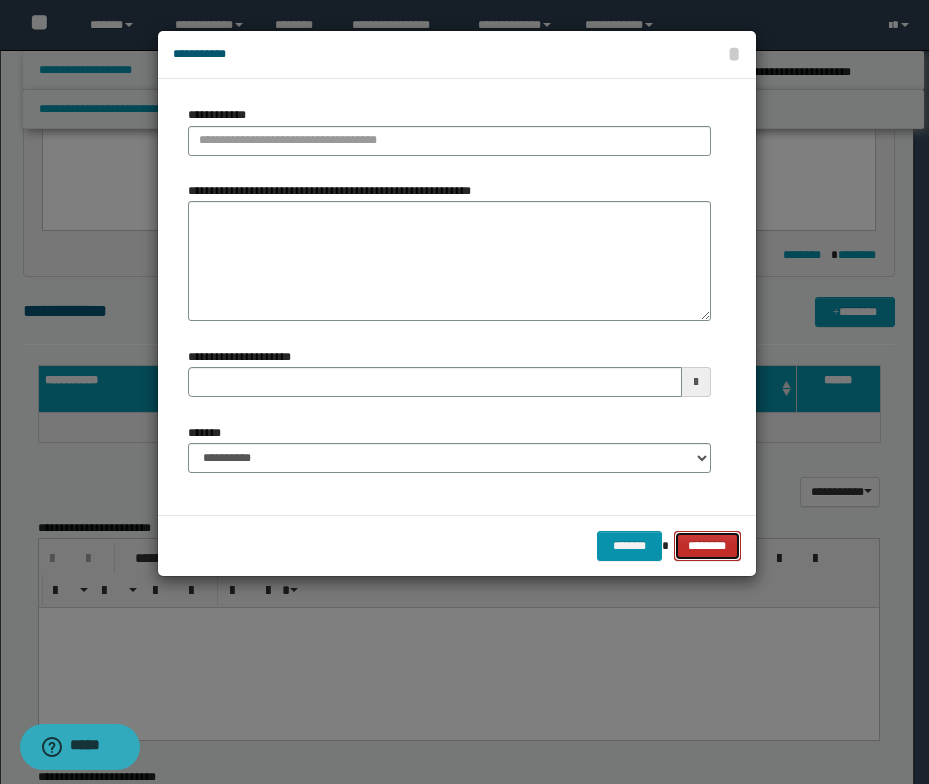 click on "********" at bounding box center [707, 546] 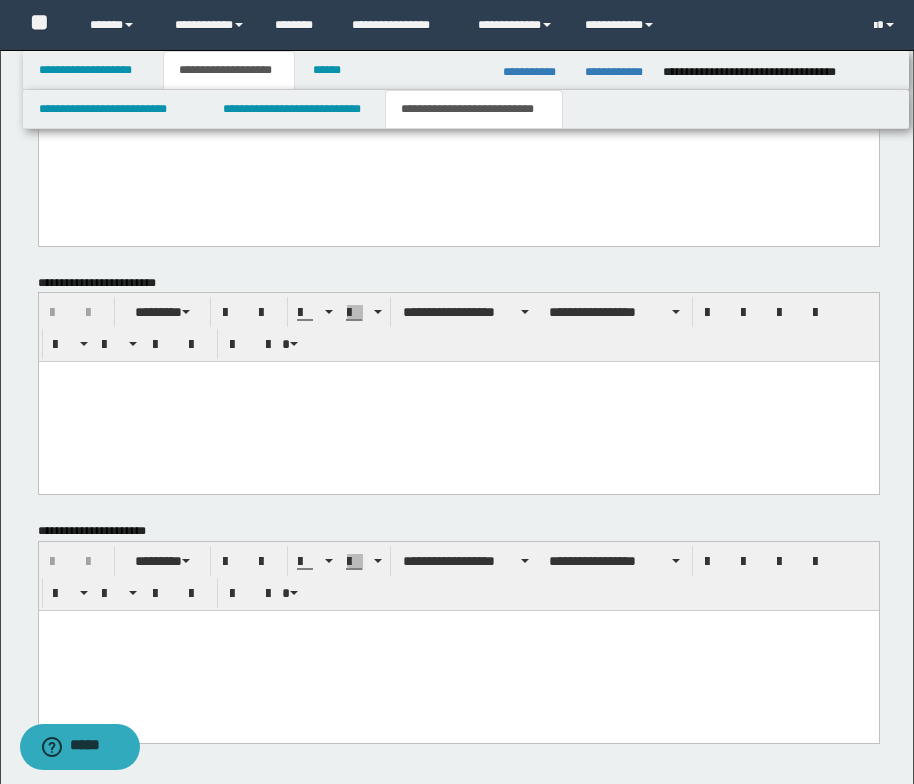 scroll, scrollTop: 1294, scrollLeft: 0, axis: vertical 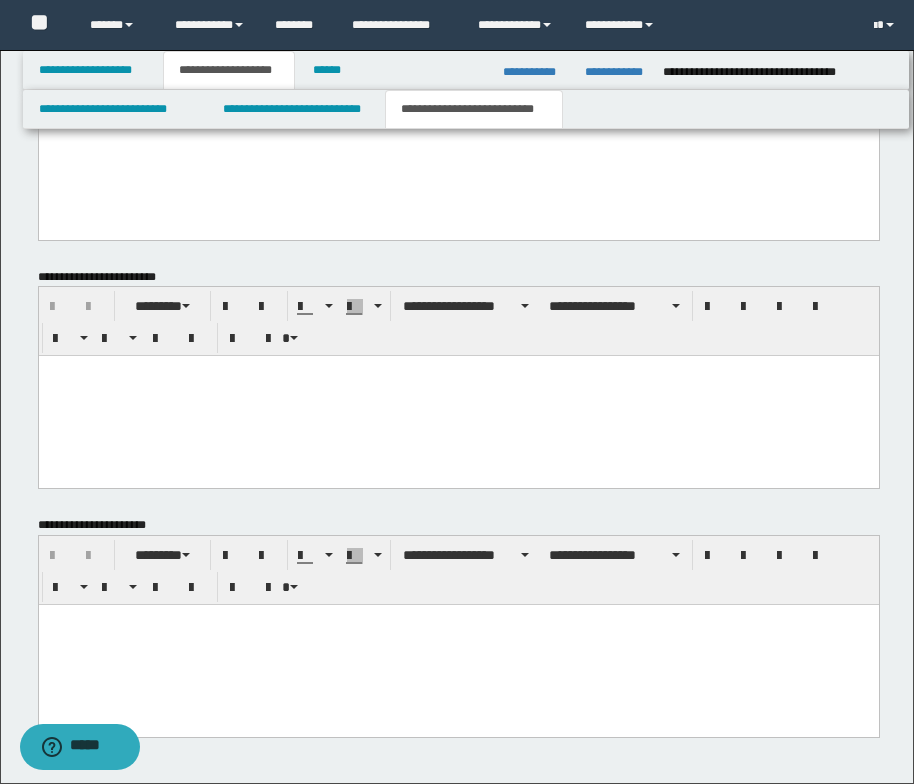 click at bounding box center [458, 620] 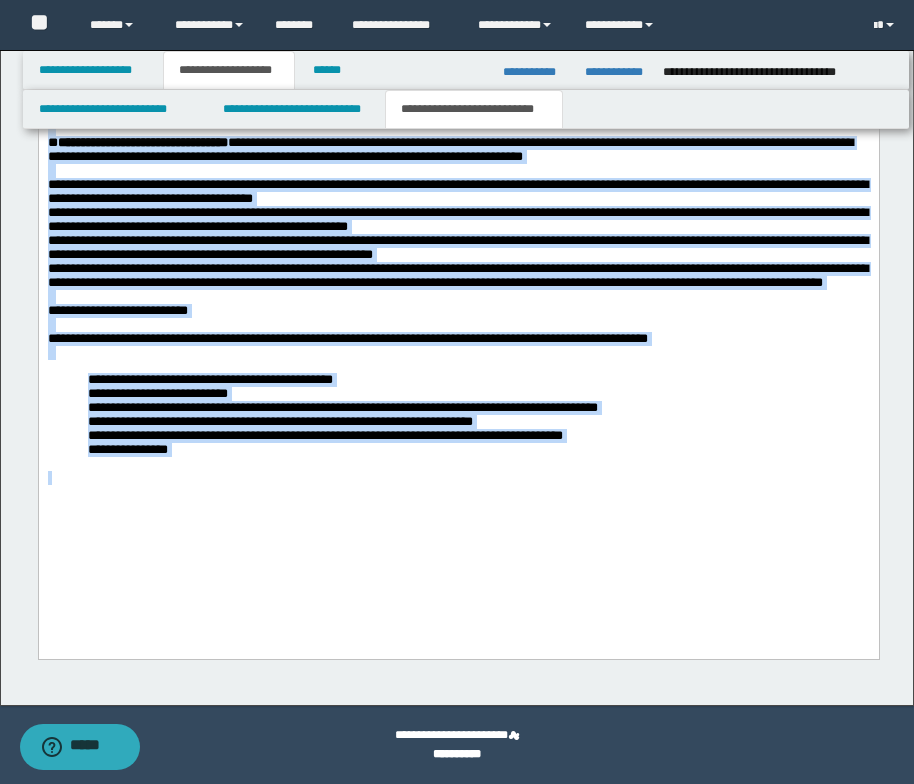 drag, startPoint x: 47, startPoint y: 109, endPoint x: 207, endPoint y: 835, distance: 743.4218 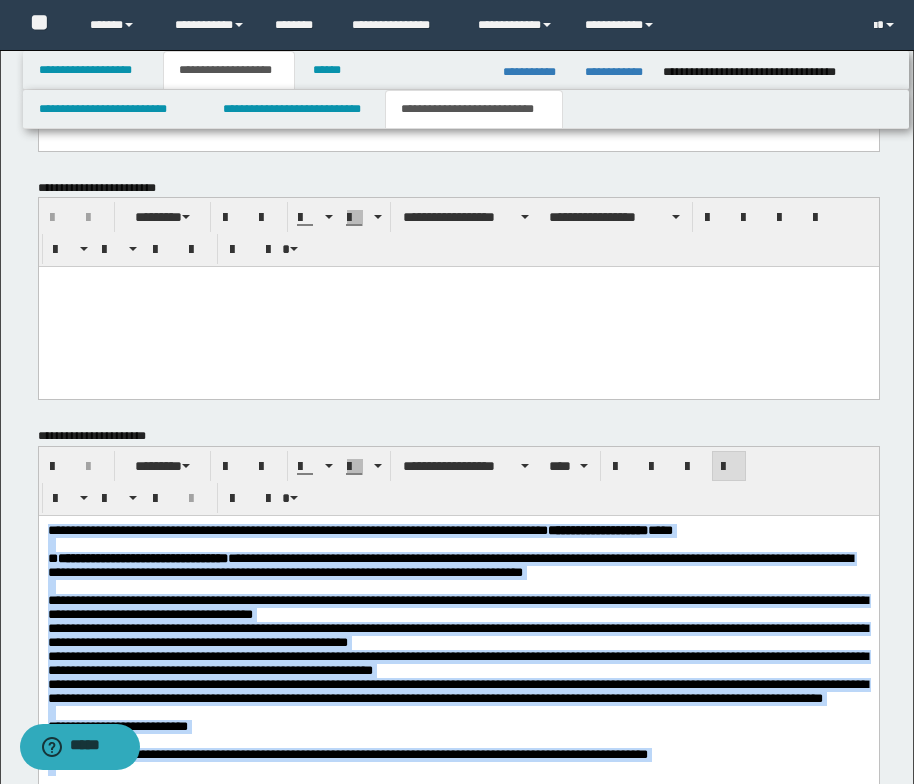 scroll, scrollTop: 1299, scrollLeft: 0, axis: vertical 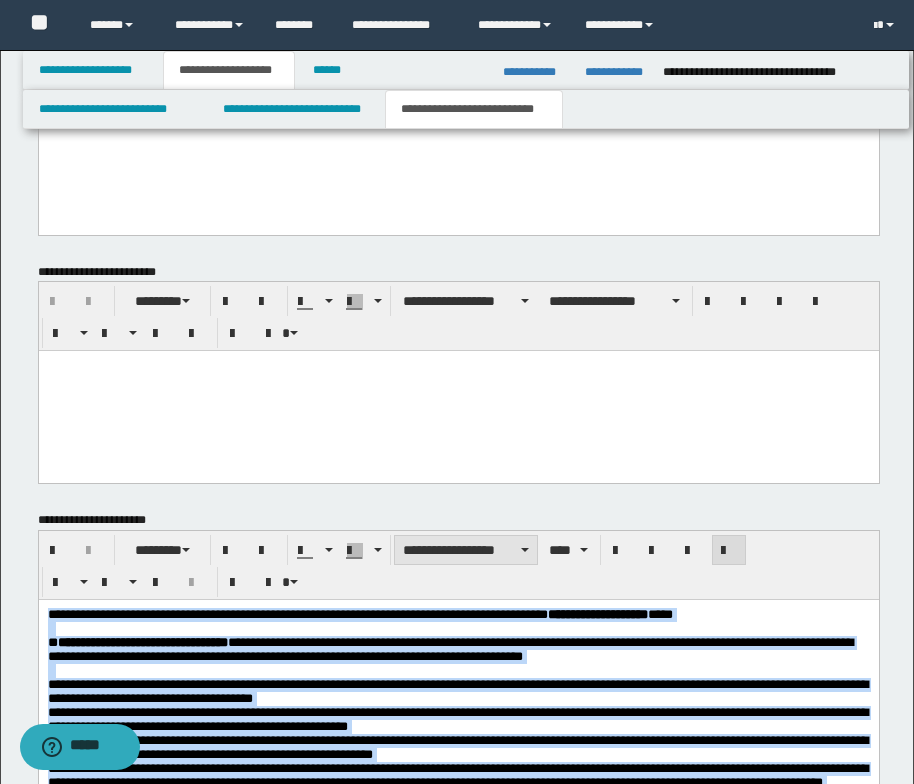 click on "**********" at bounding box center [466, 550] 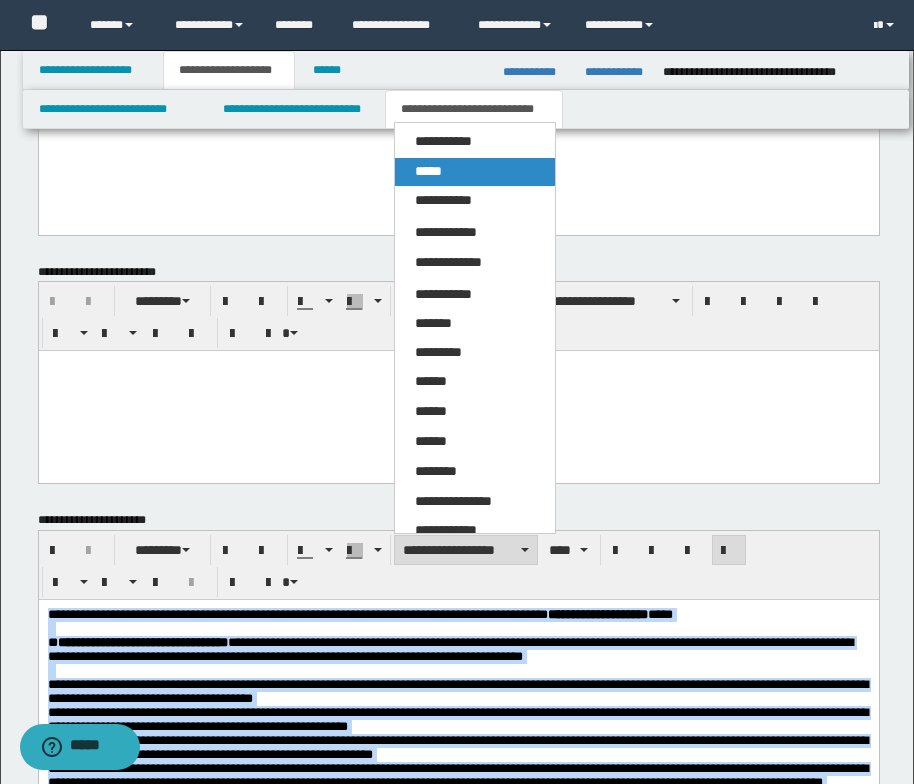 click on "*****" at bounding box center [475, 172] 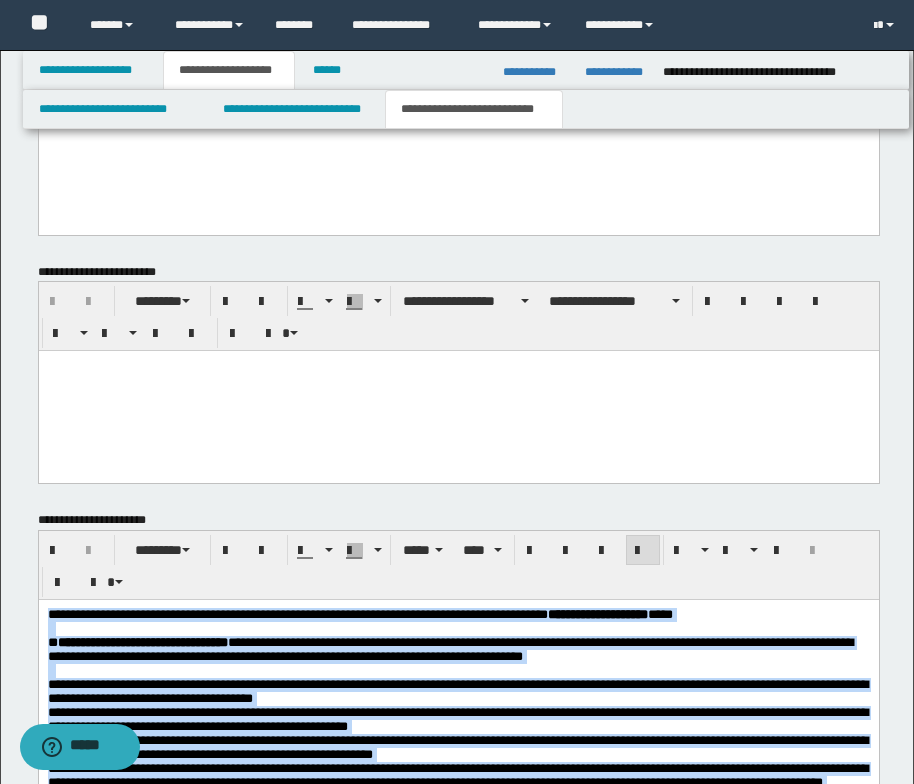 click on "**********" at bounding box center [458, 615] 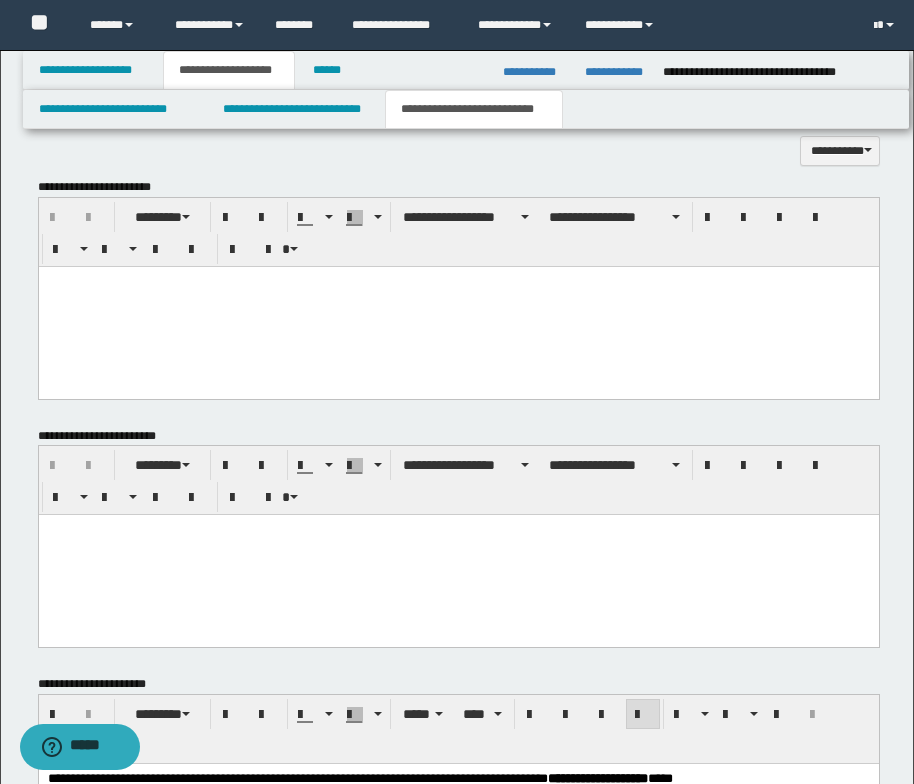 scroll, scrollTop: 1099, scrollLeft: 0, axis: vertical 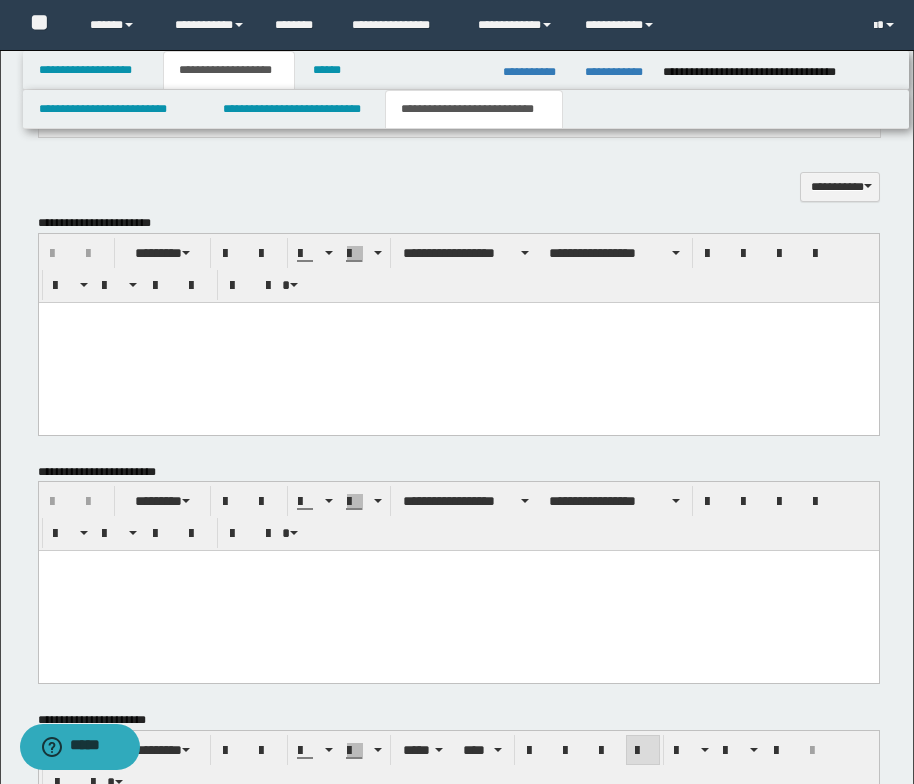 click at bounding box center [458, 317] 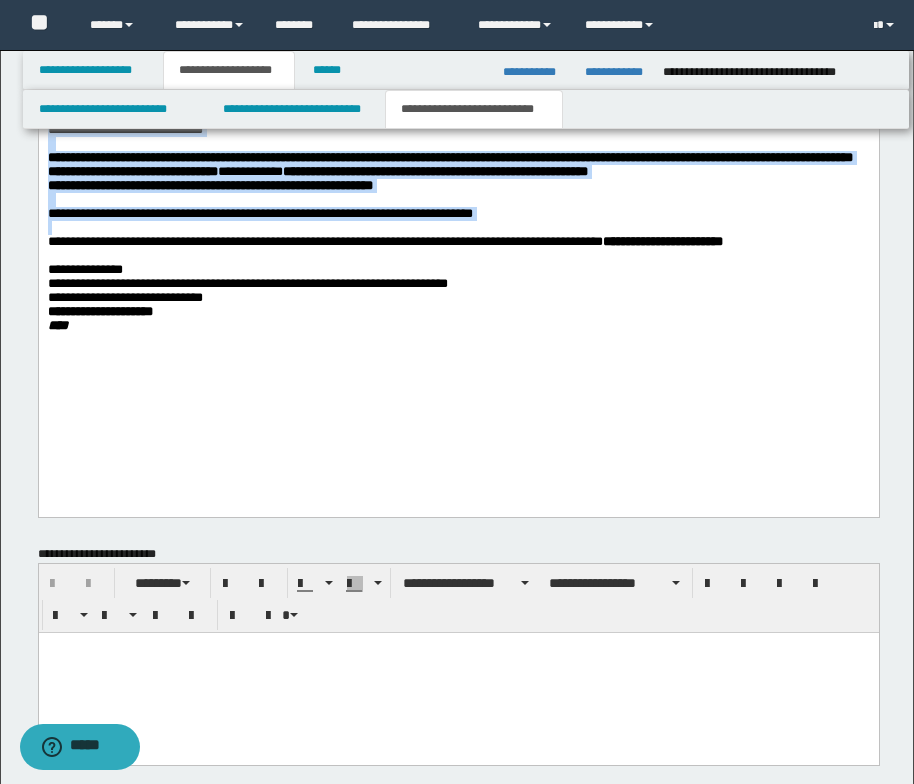 scroll, scrollTop: 1599, scrollLeft: 0, axis: vertical 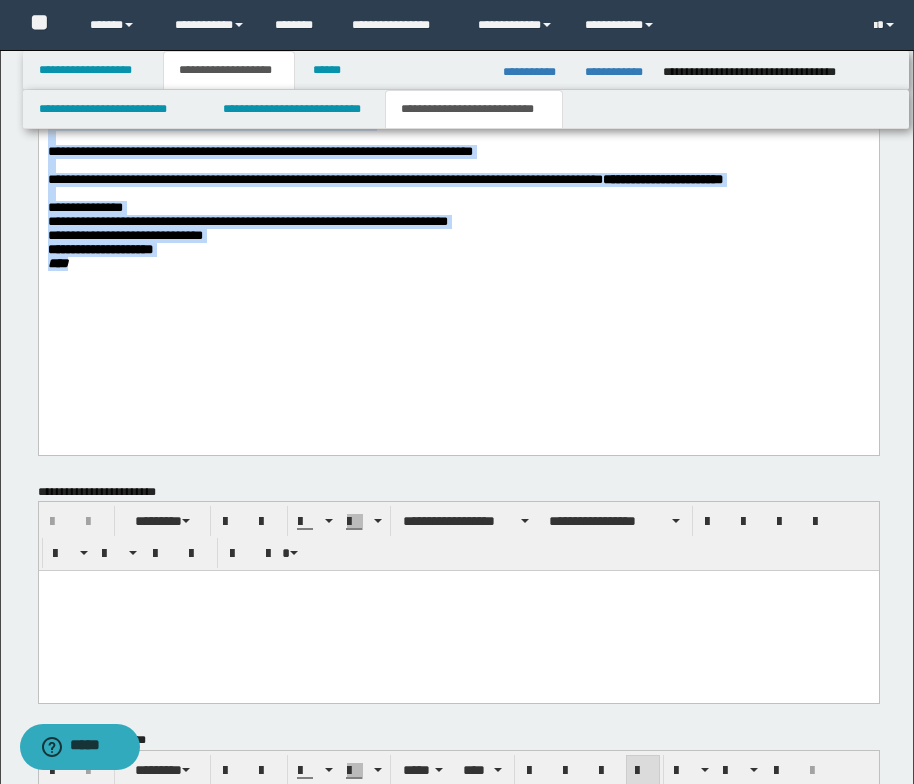 drag, startPoint x: 48, startPoint y: -186, endPoint x: 422, endPoint y: 653, distance: 918.5842 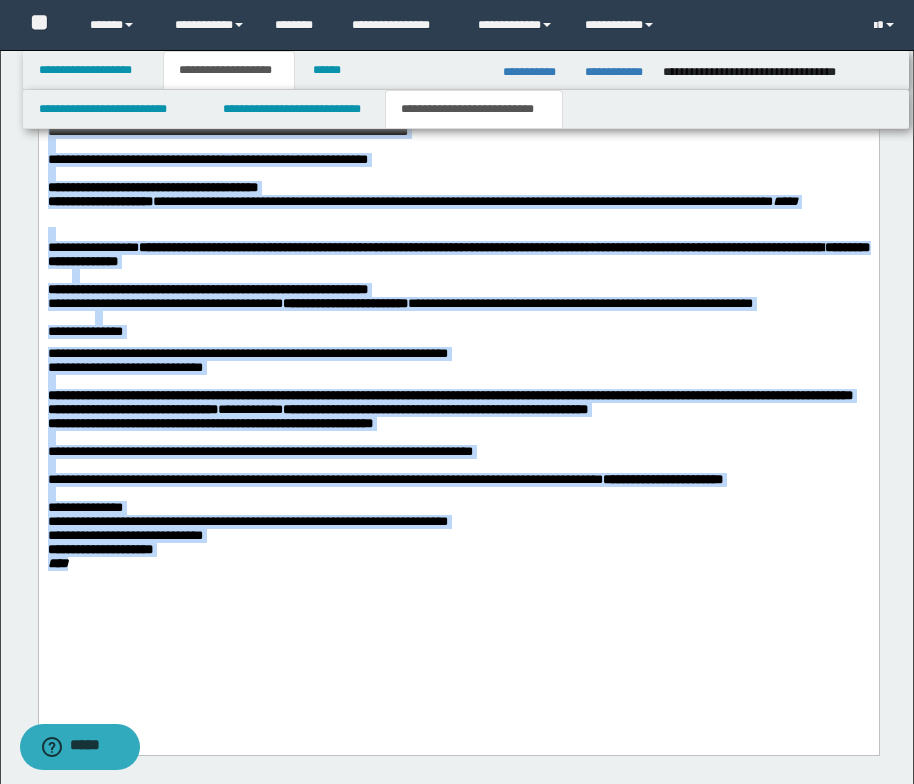 scroll, scrollTop: 1199, scrollLeft: 0, axis: vertical 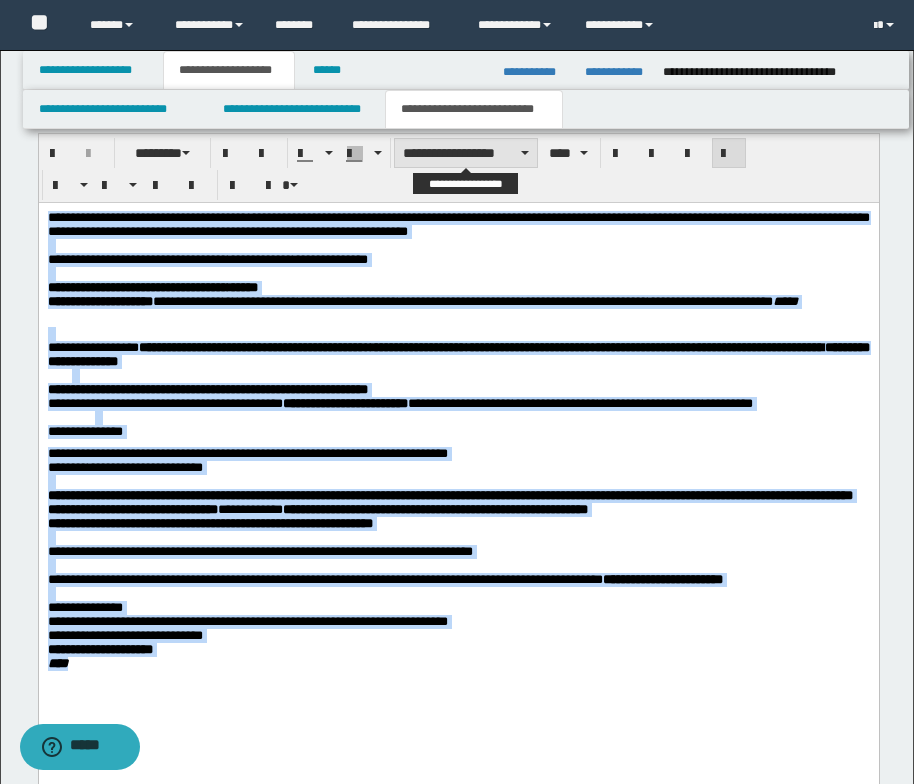 click on "**********" at bounding box center [466, 153] 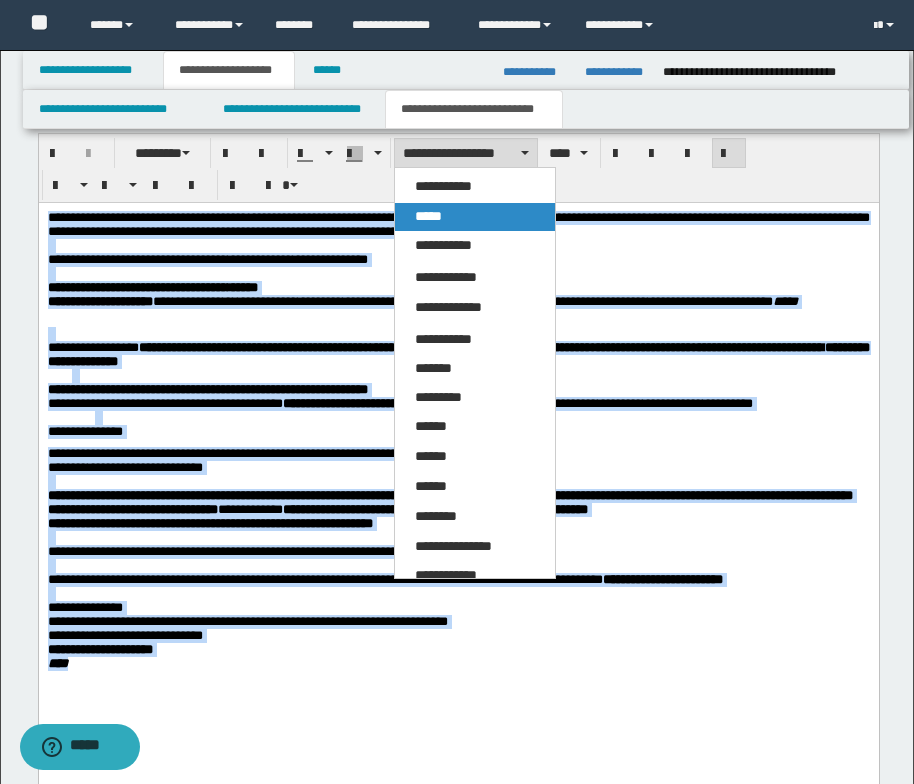 click on "*****" at bounding box center [475, 217] 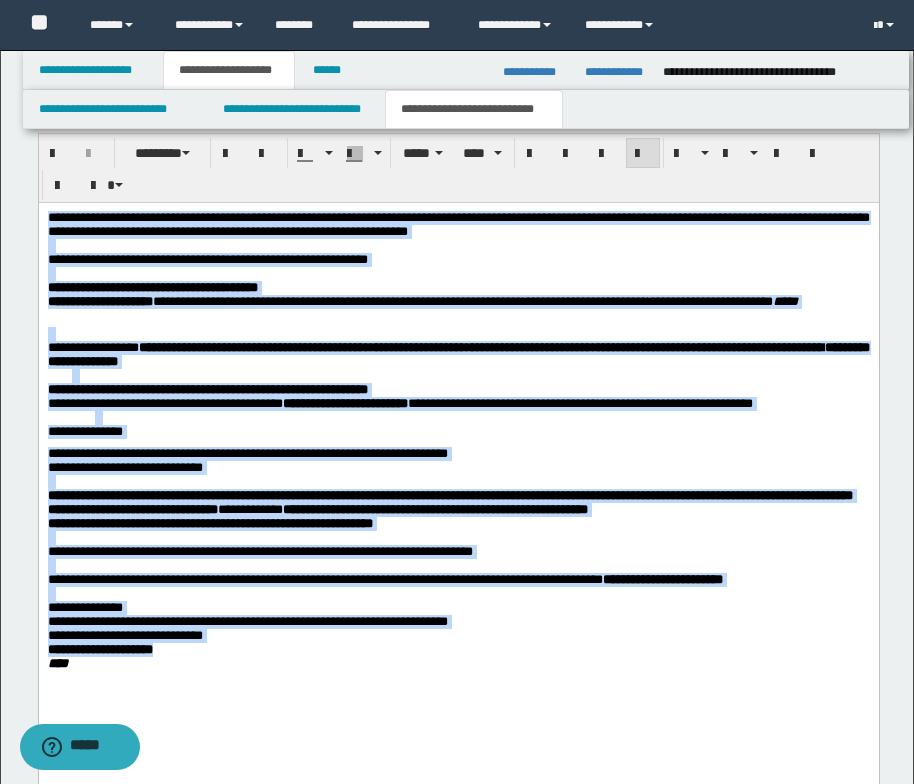 click at bounding box center [458, 273] 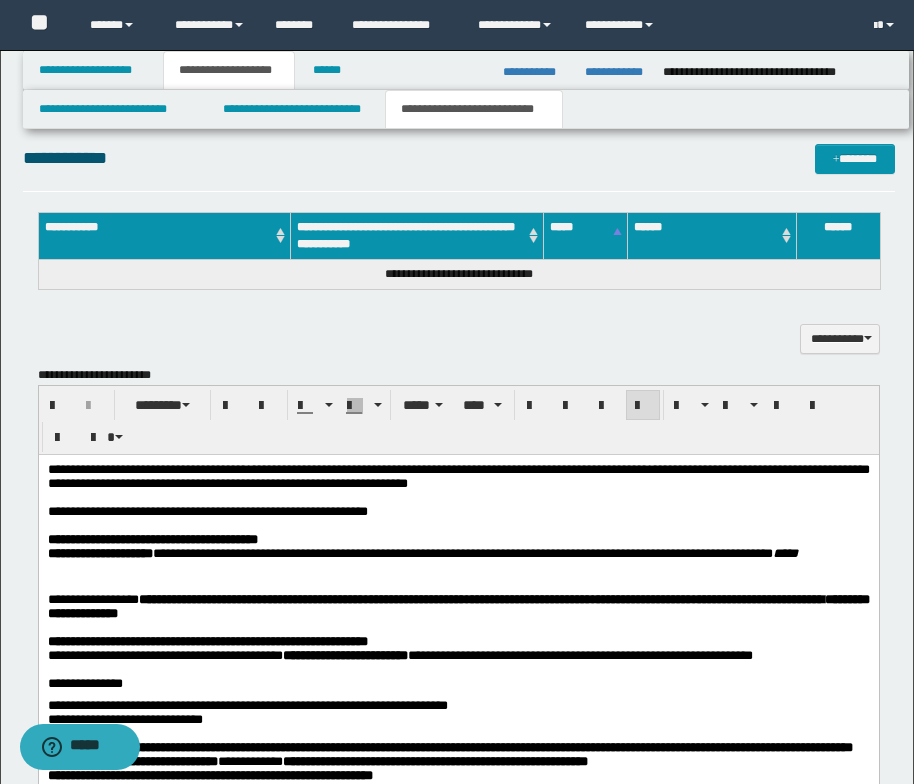 scroll, scrollTop: 899, scrollLeft: 0, axis: vertical 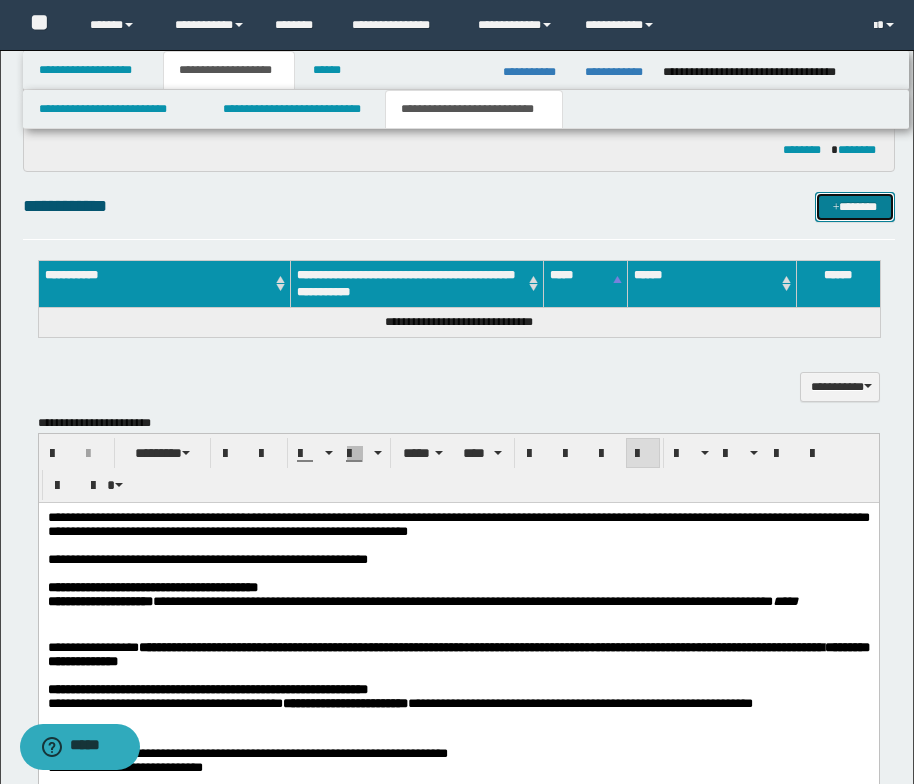 click at bounding box center [836, 208] 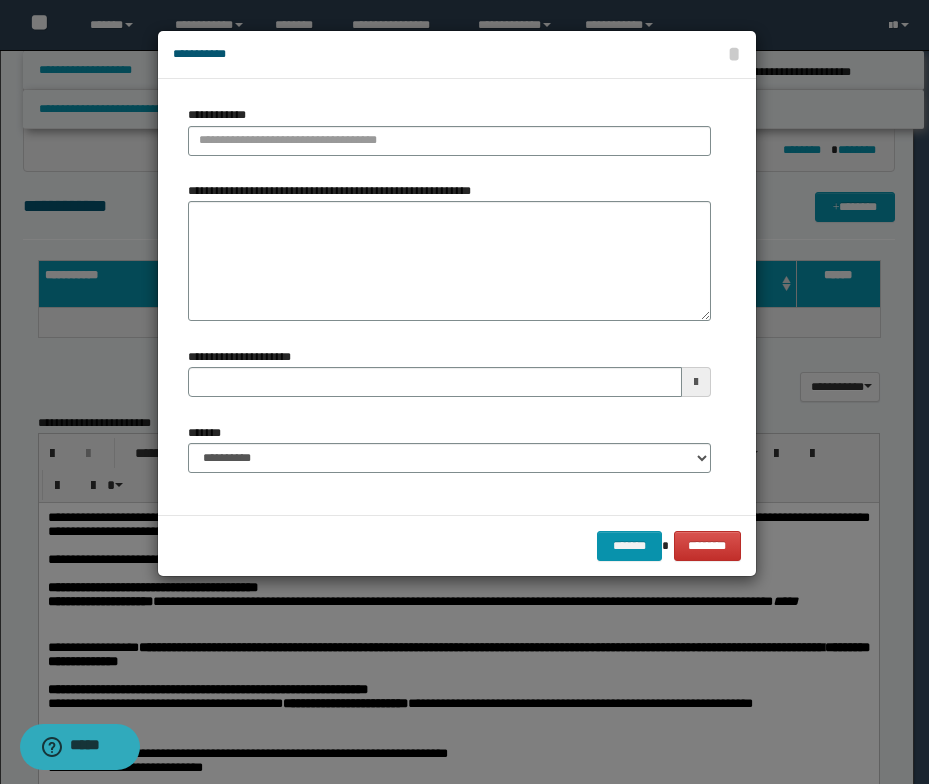 type 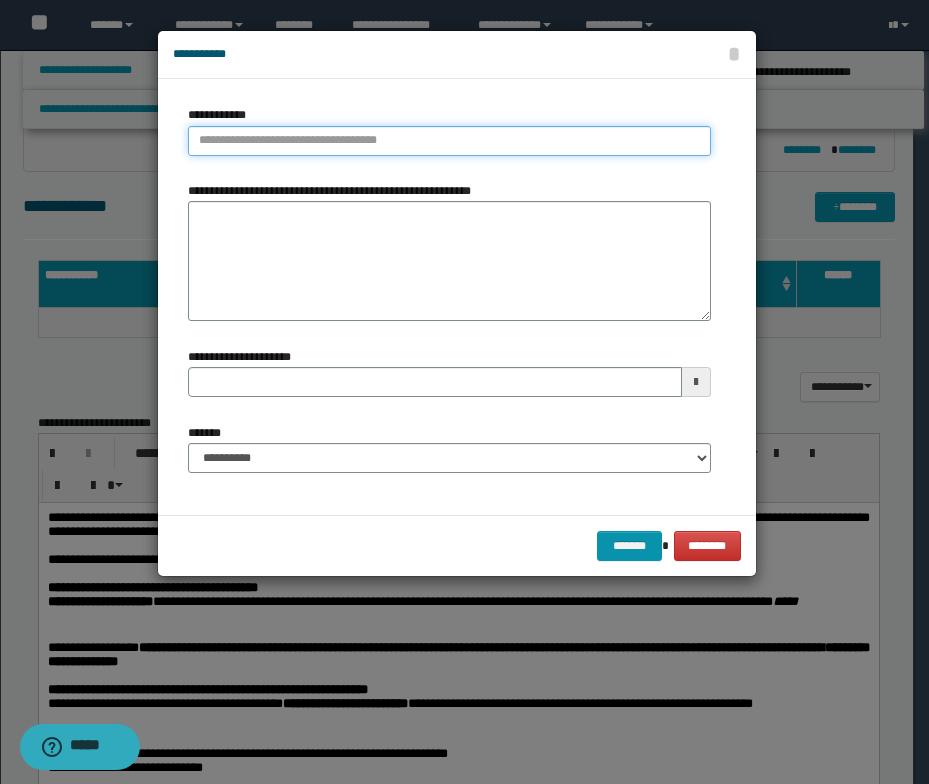 click on "**********" at bounding box center (449, 141) 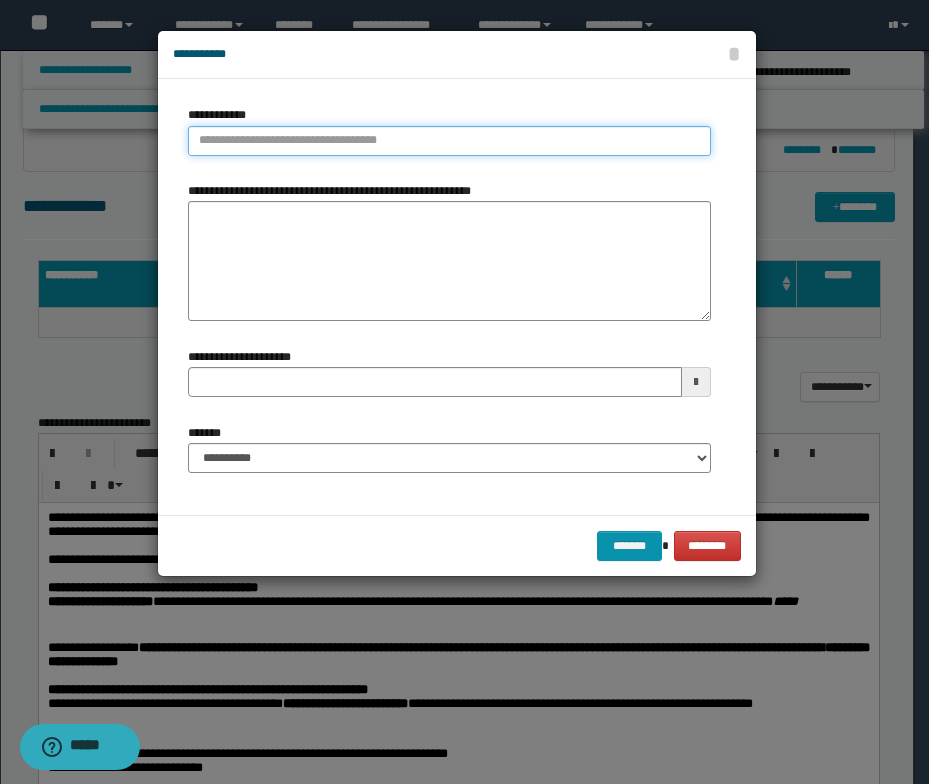 paste on "****" 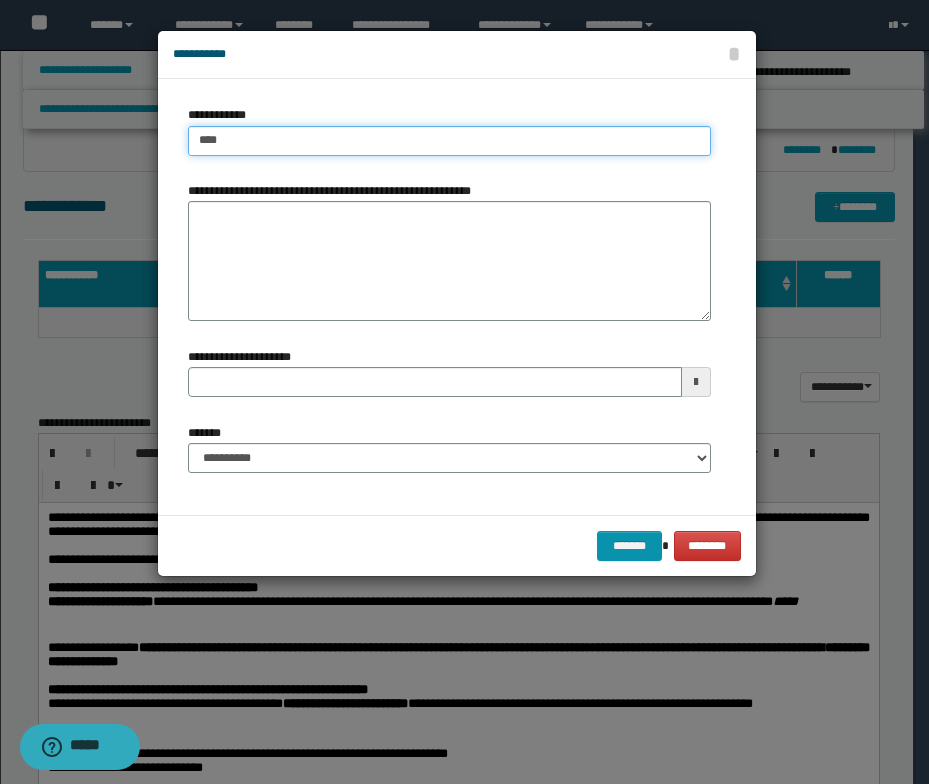 type on "****" 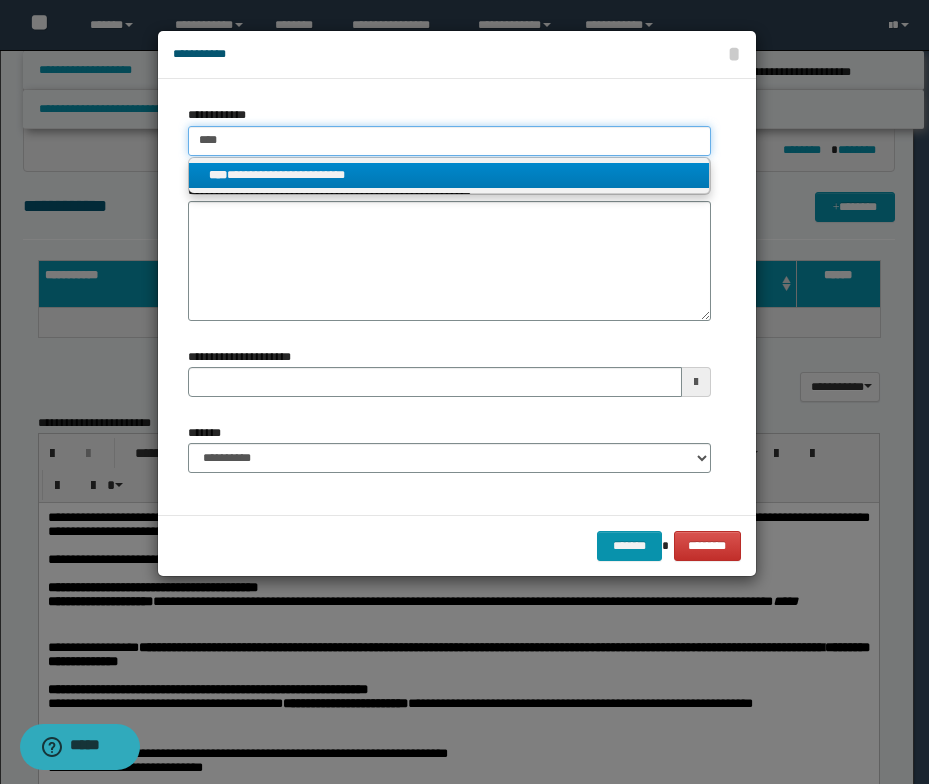 type on "****" 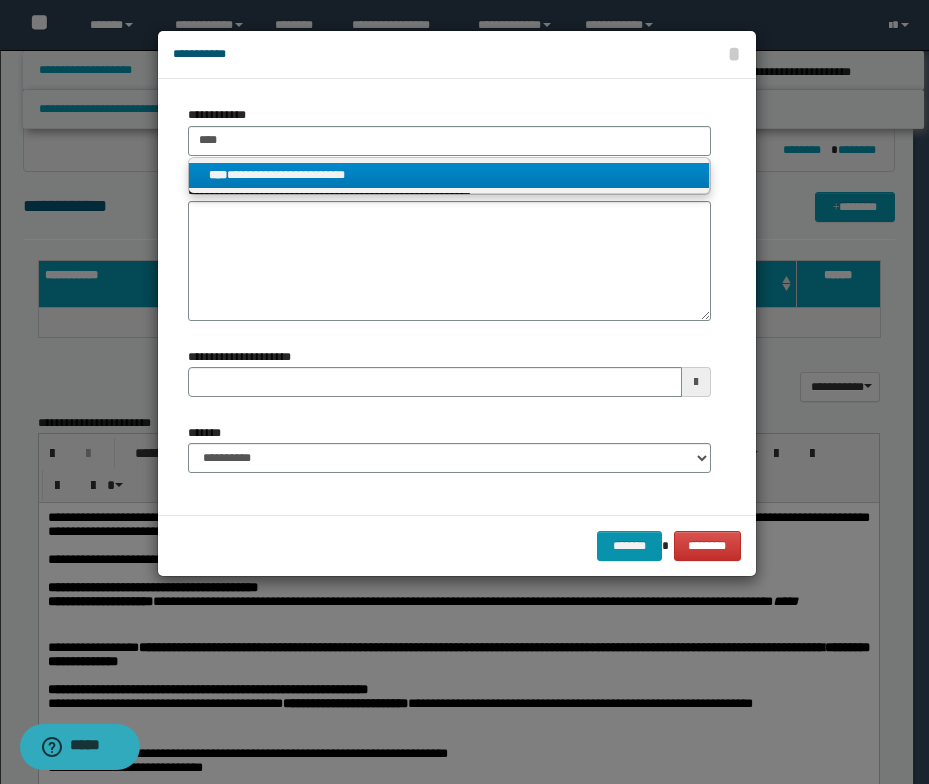 click on "**********" at bounding box center (449, 175) 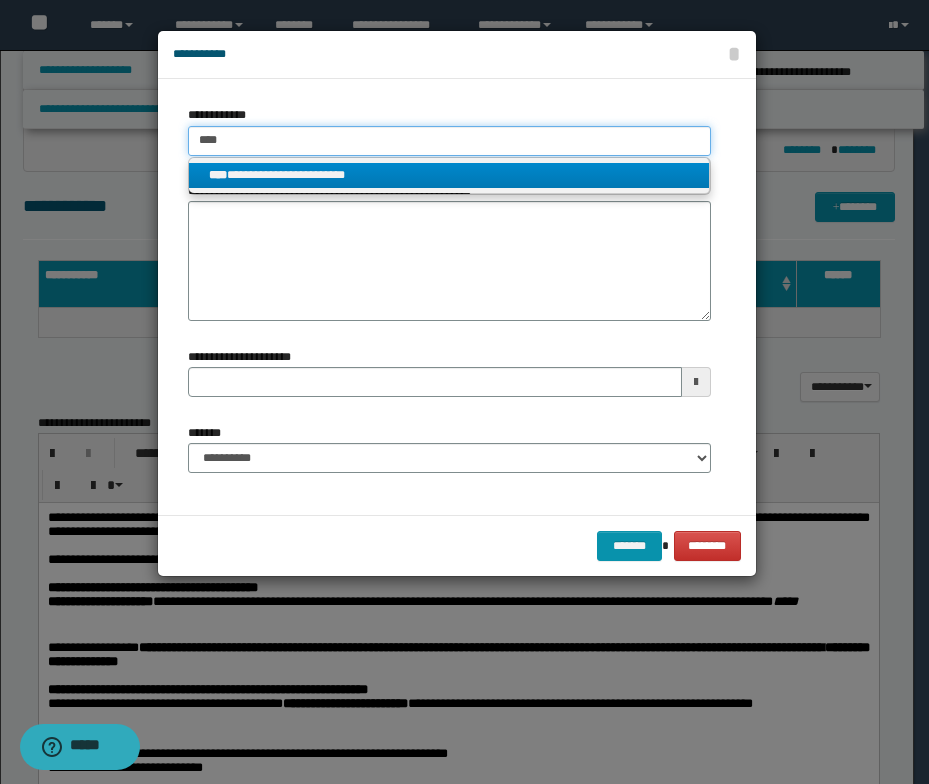 type 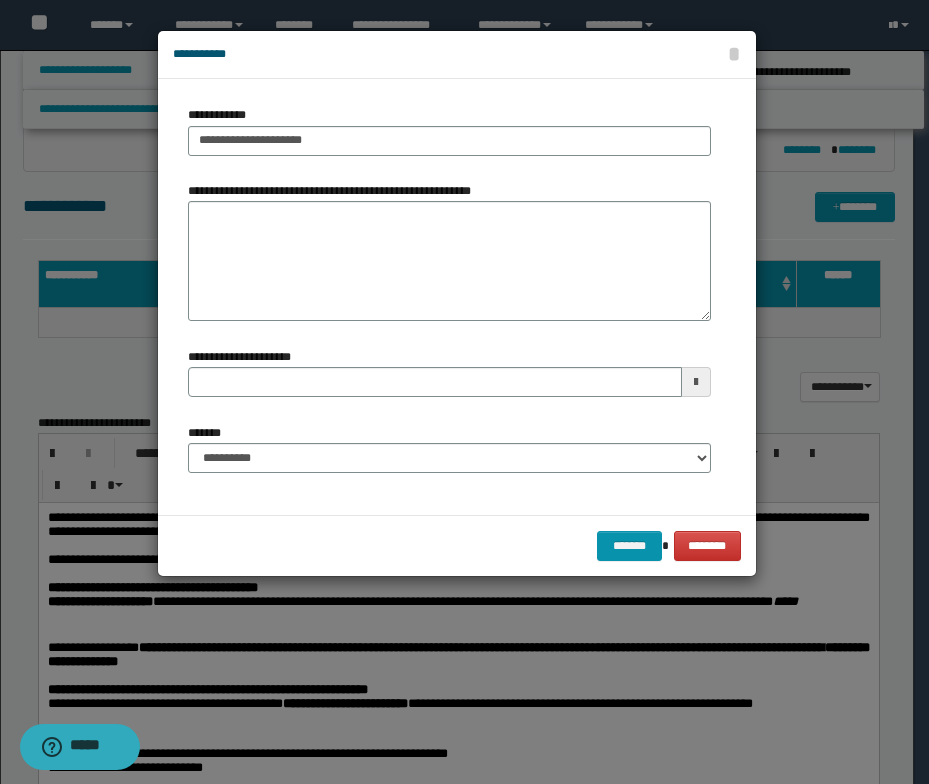 type 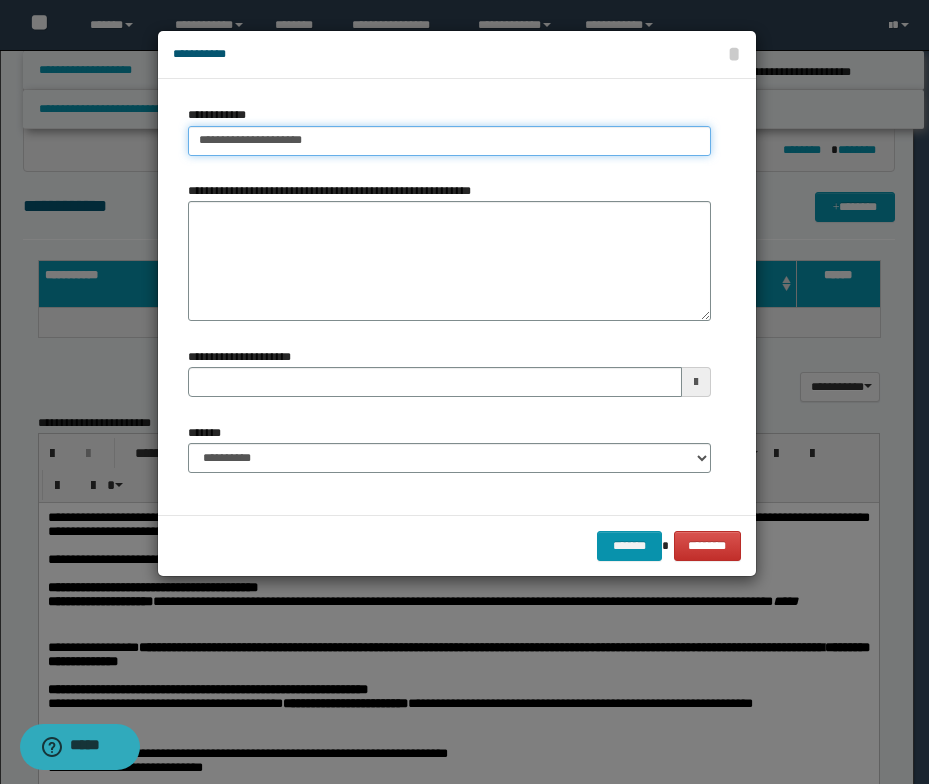type on "**********" 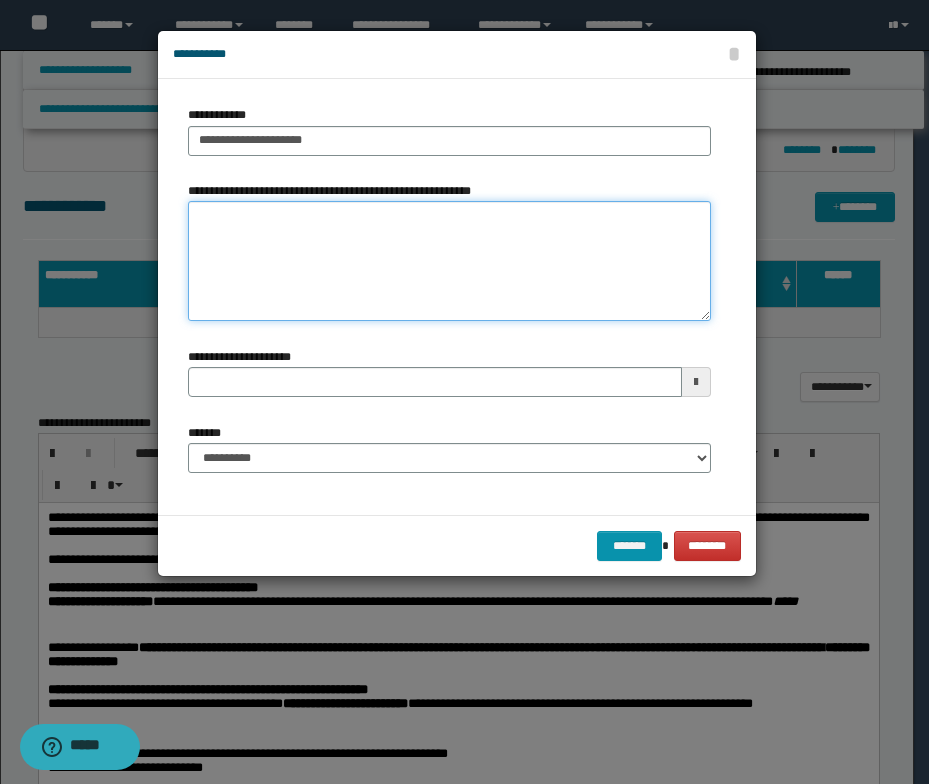 type 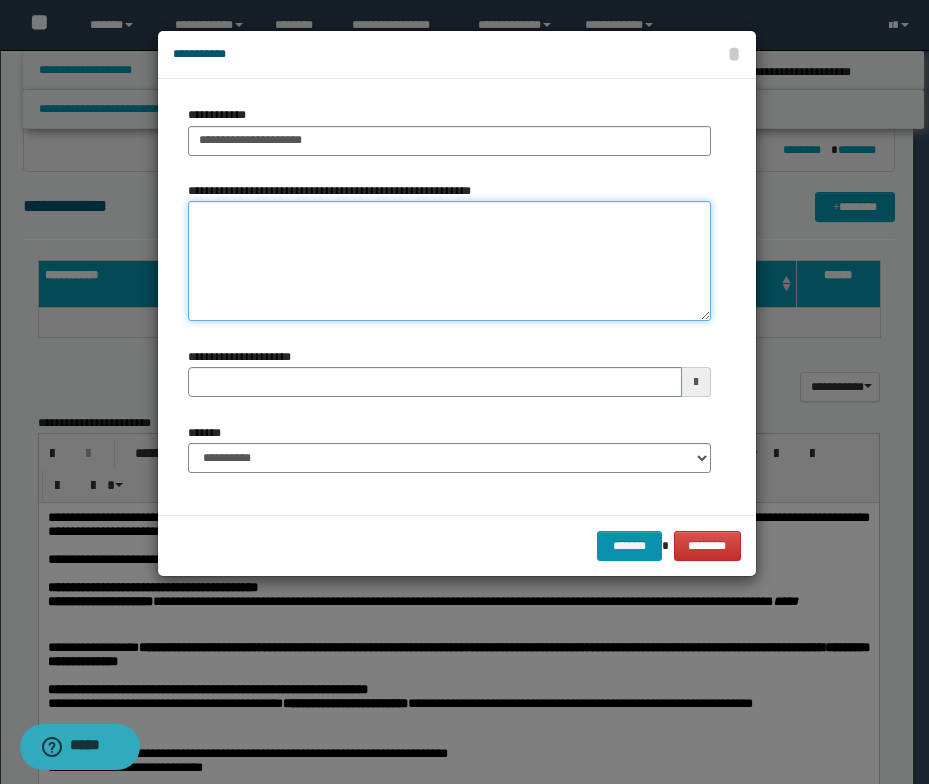 click on "**********" at bounding box center (449, 261) 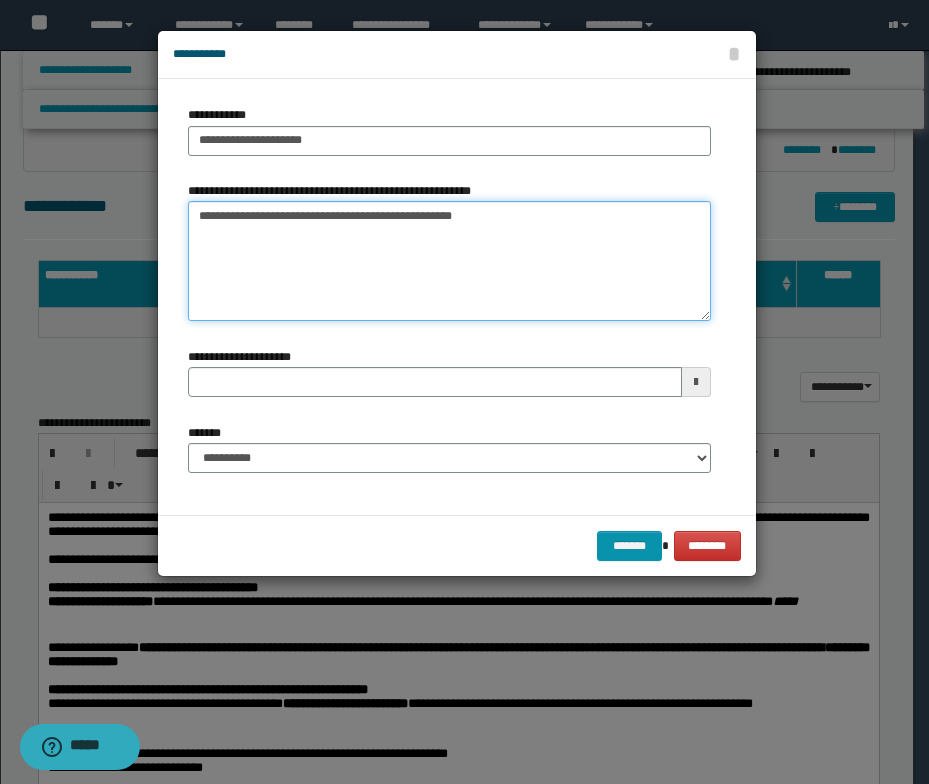 type on "**********" 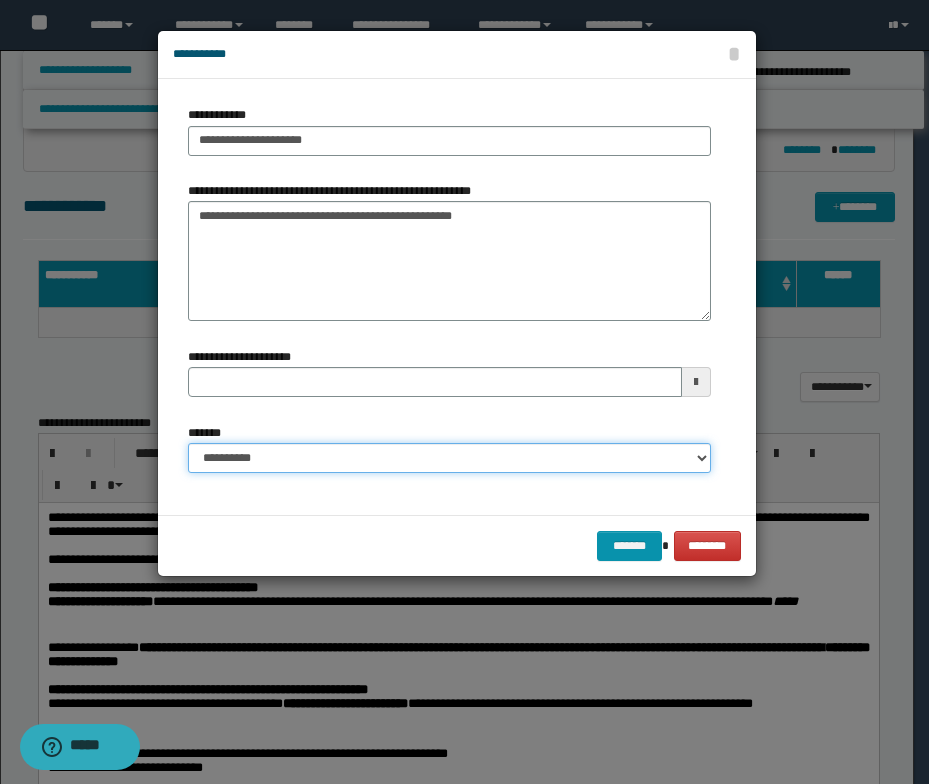 click on "**********" at bounding box center [449, 458] 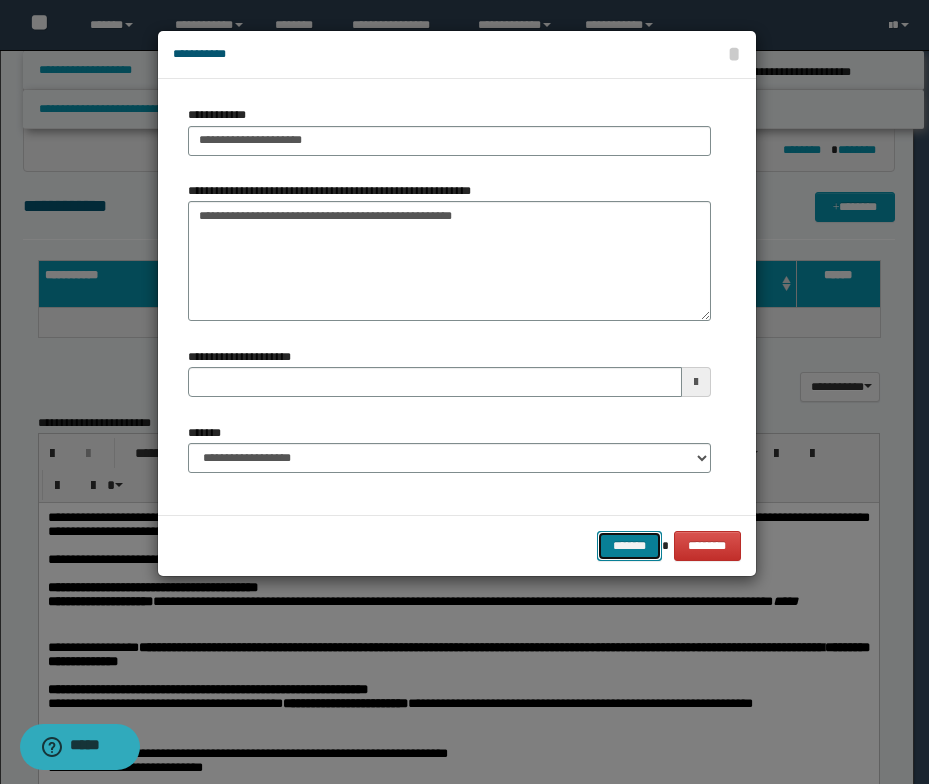click on "*******" at bounding box center (629, 546) 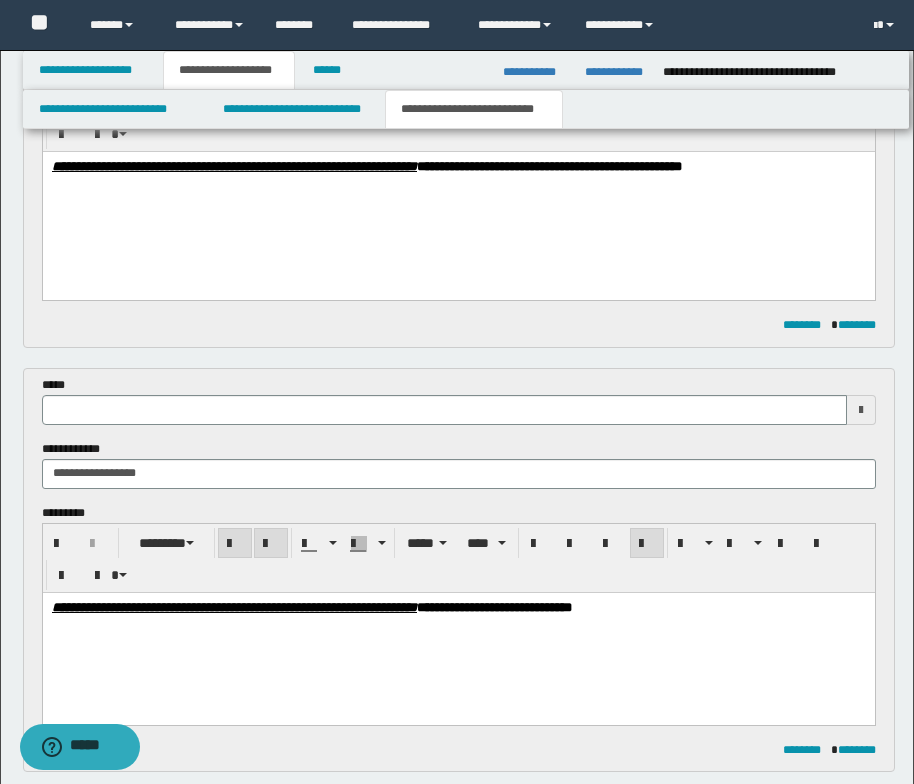 type 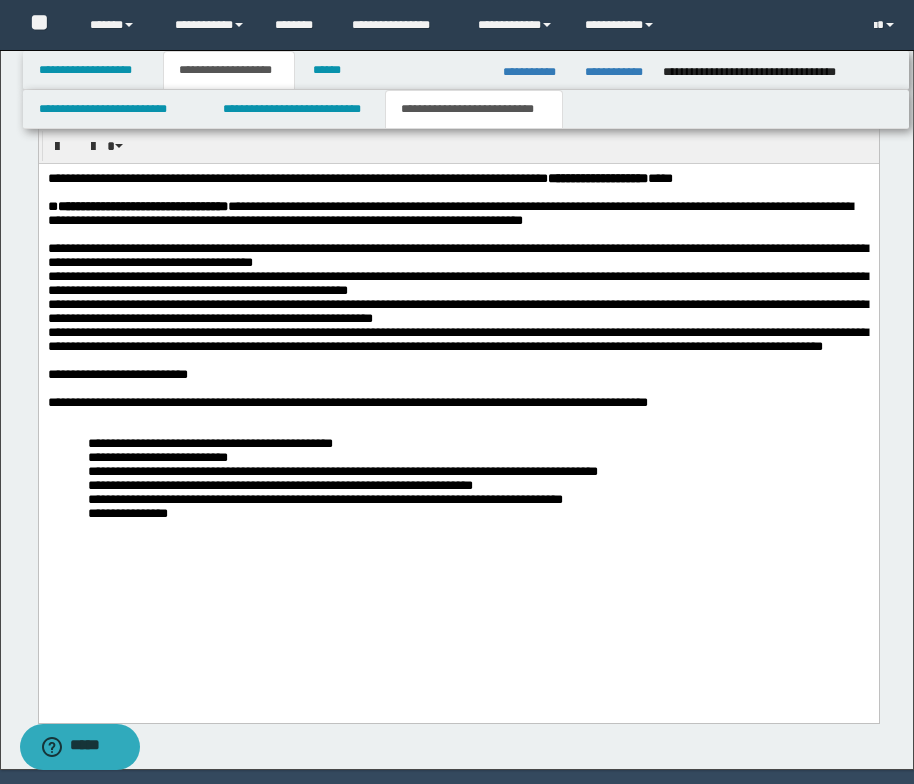 scroll, scrollTop: 2352, scrollLeft: 0, axis: vertical 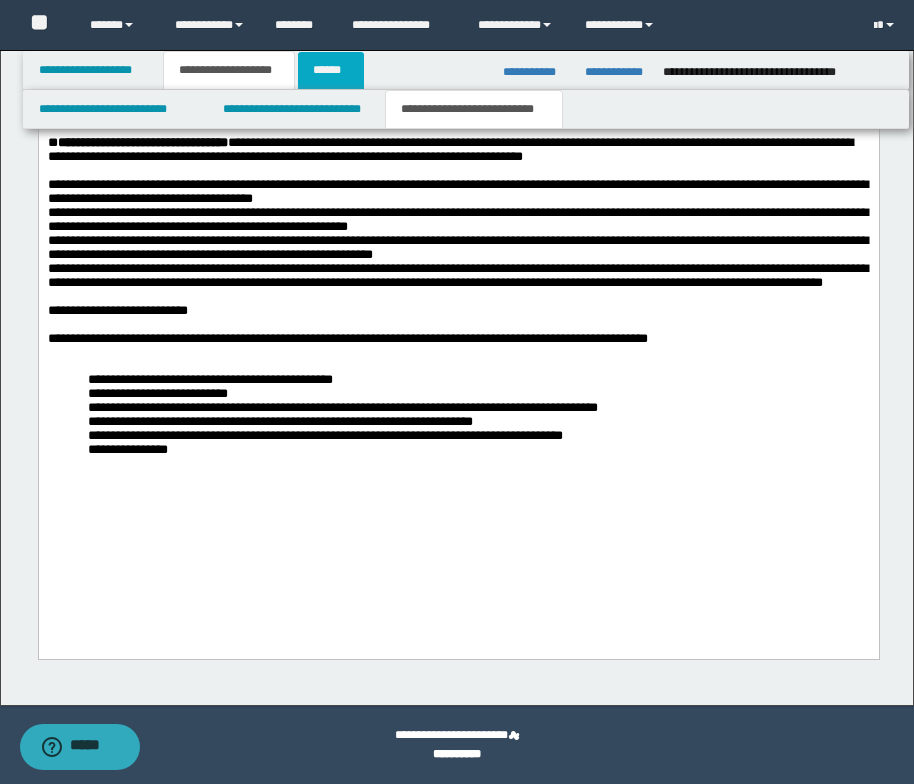 click on "******" at bounding box center (331, 70) 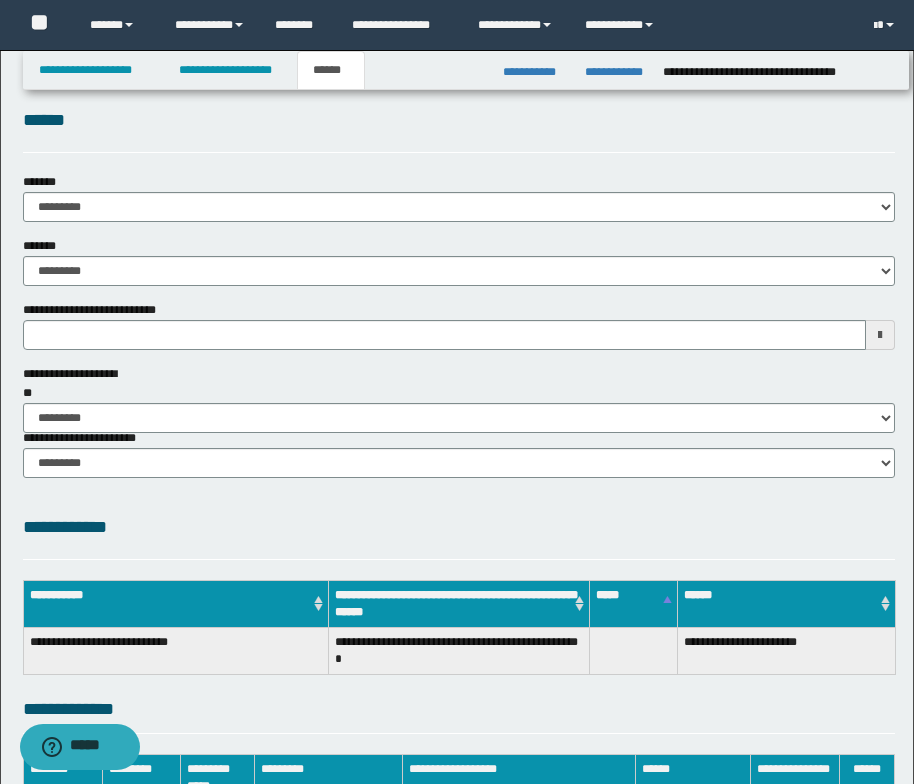 scroll, scrollTop: 21, scrollLeft: 0, axis: vertical 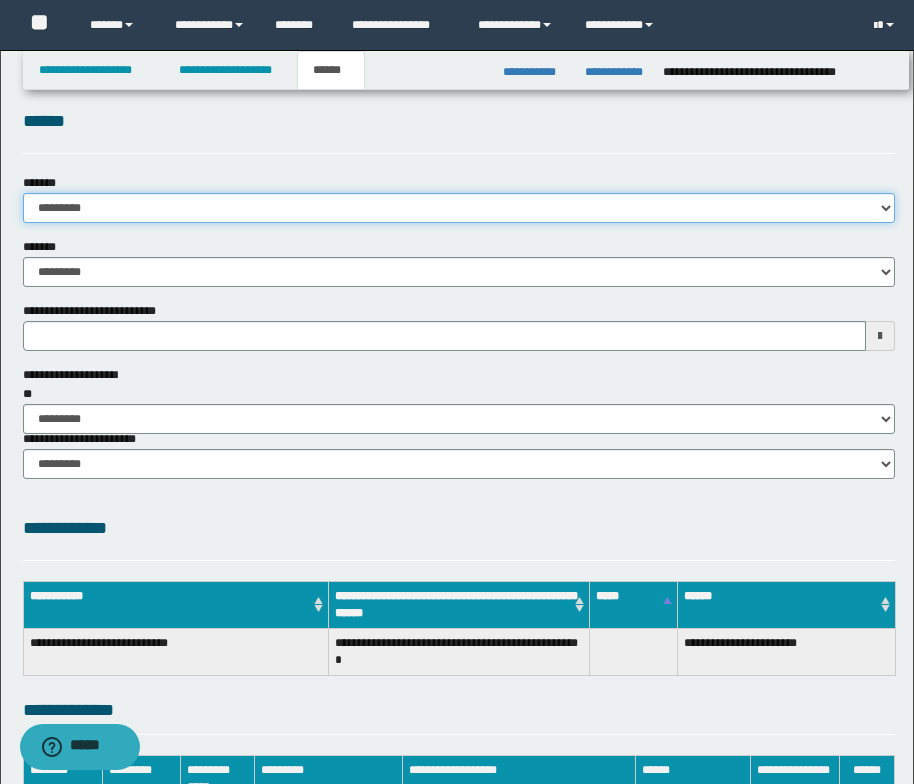 click on "**********" at bounding box center (459, 208) 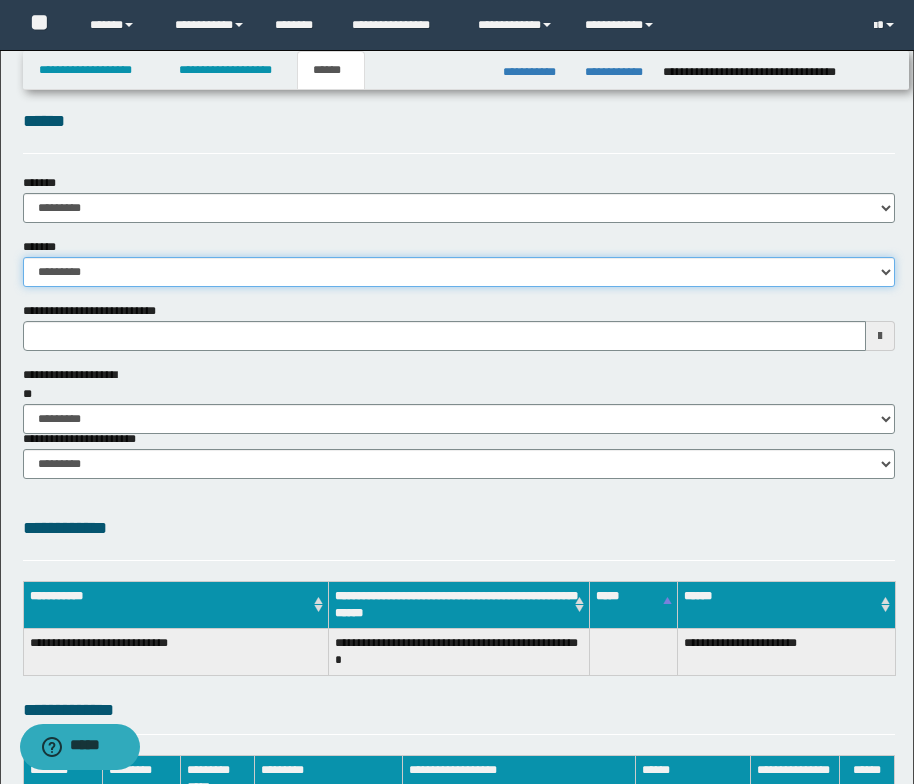 click on "**********" at bounding box center (459, 272) 